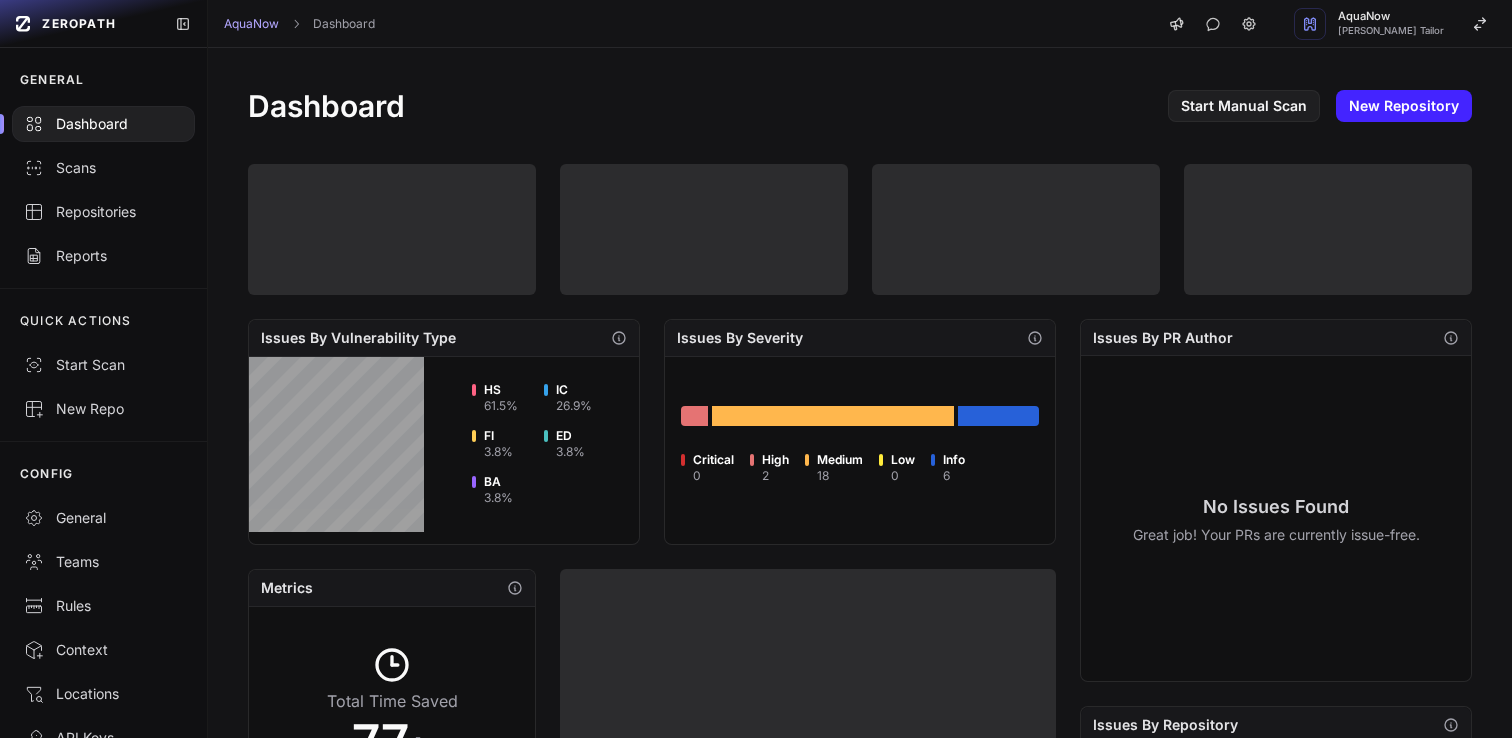 scroll, scrollTop: 0, scrollLeft: 0, axis: both 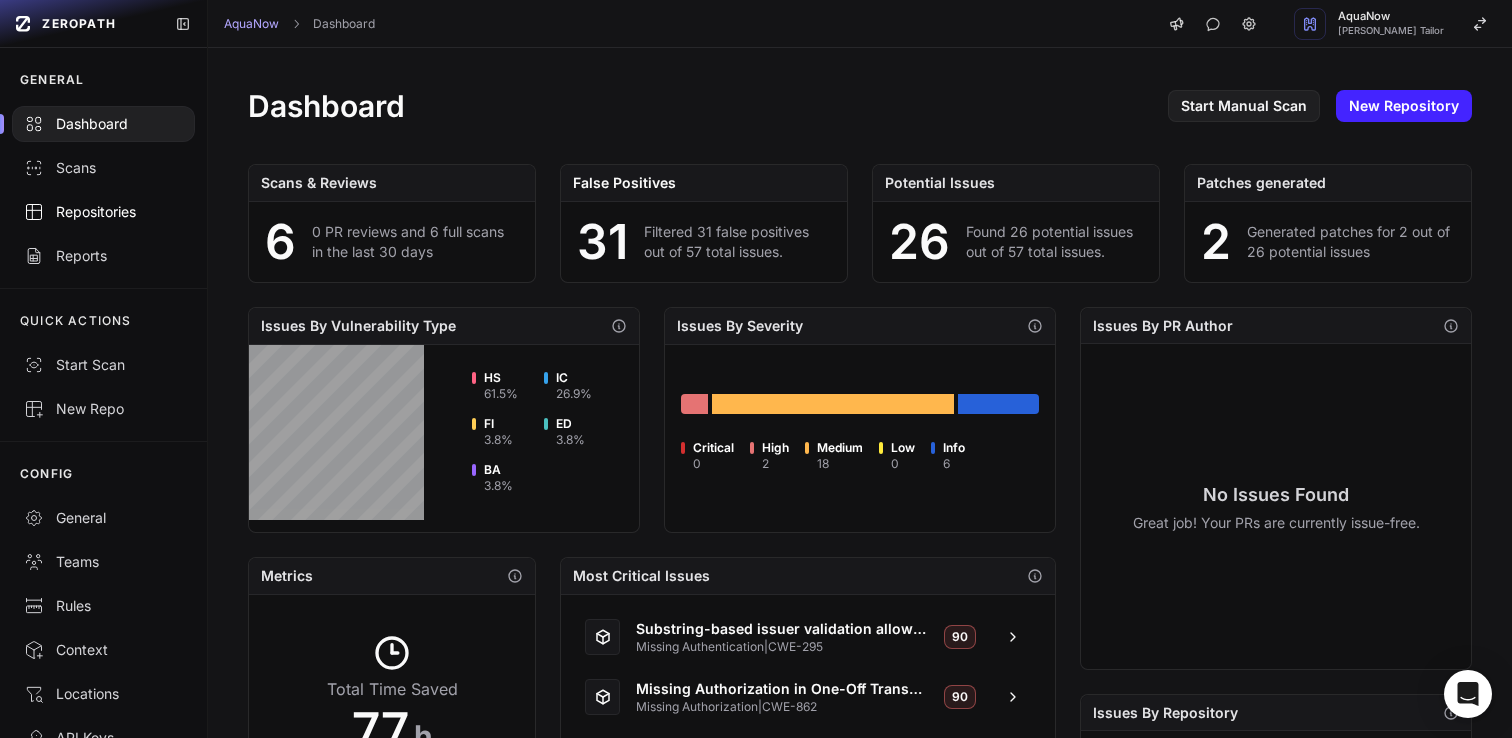click on "Repositories" at bounding box center (103, 212) 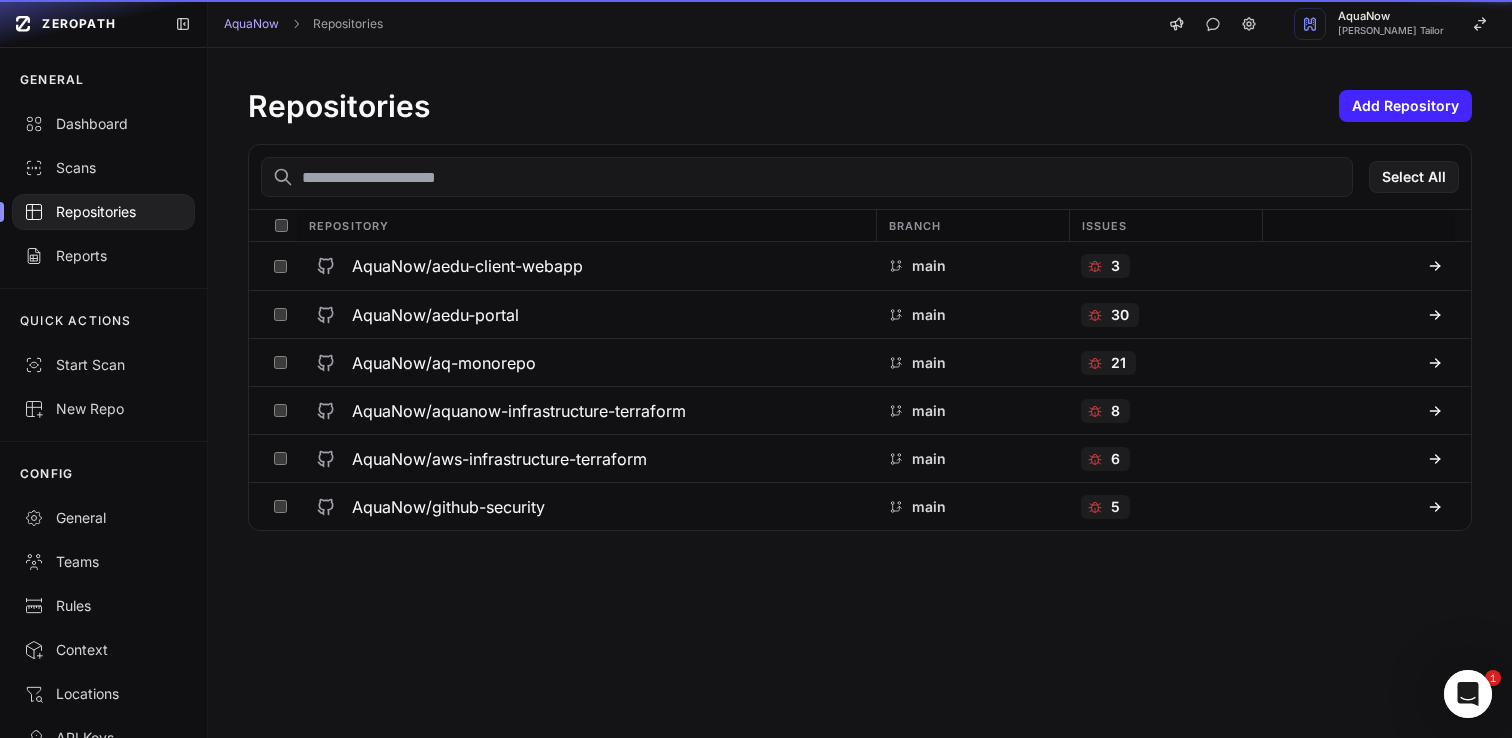 scroll, scrollTop: 0, scrollLeft: 0, axis: both 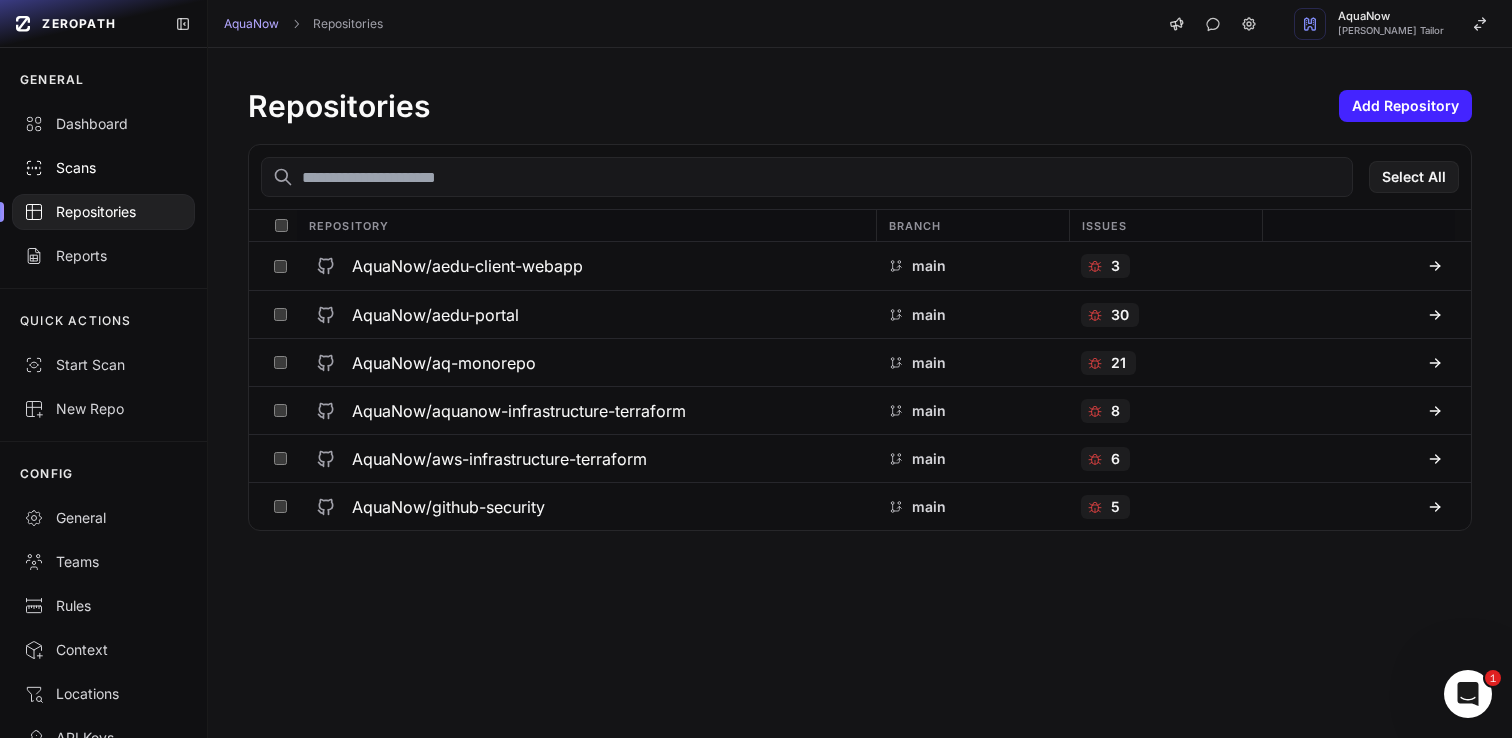 click on "Scans" at bounding box center [103, 168] 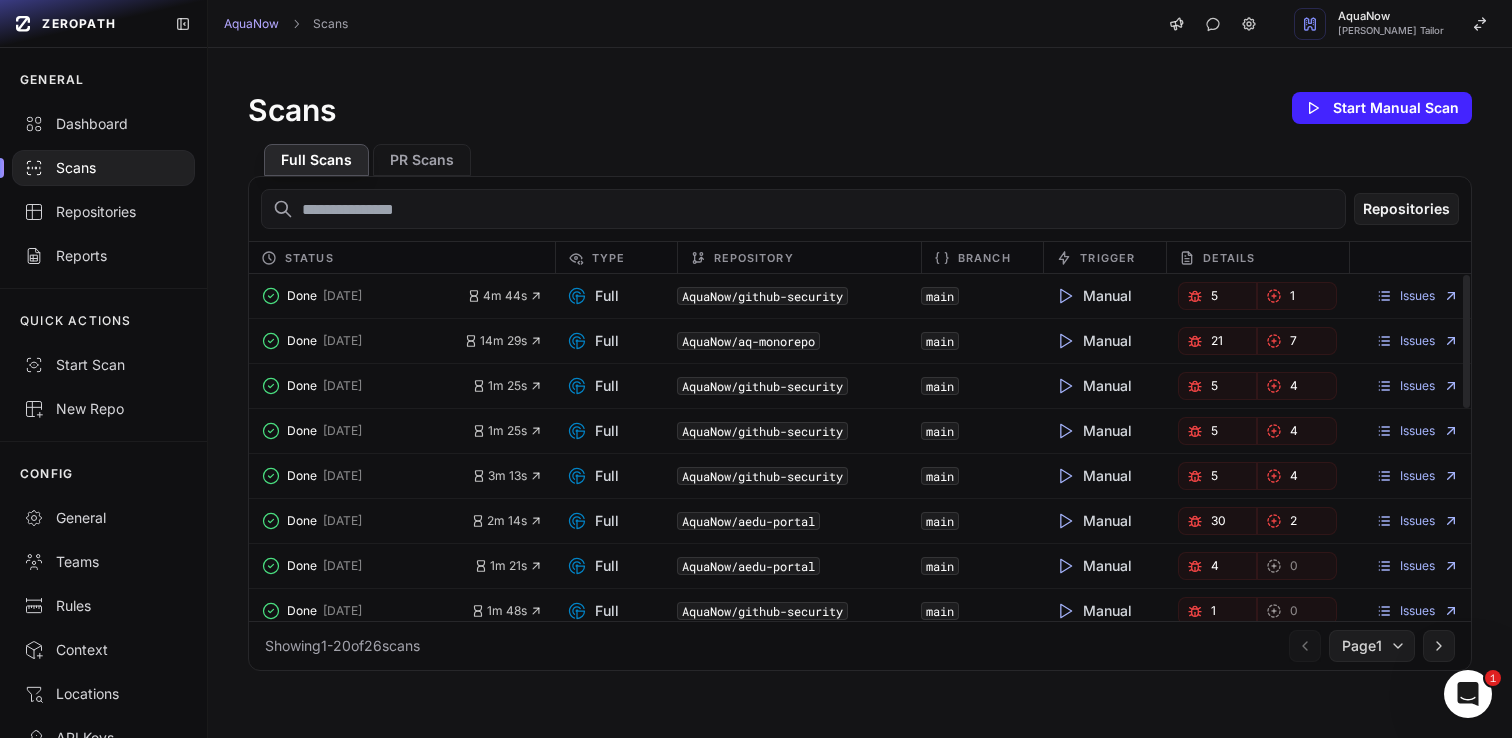 click on "Scans
Start Manual Scan" at bounding box center [860, 108] 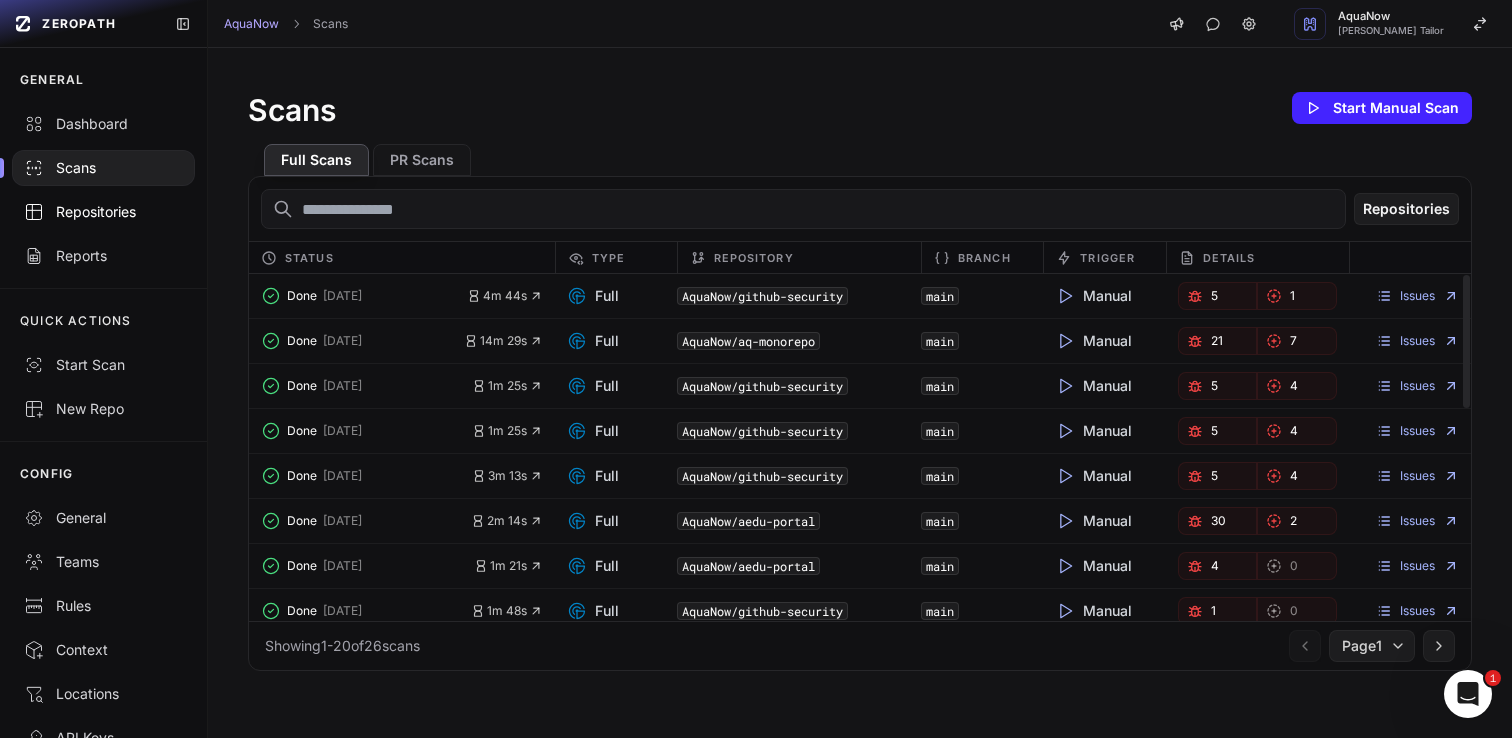 click on "Repositories" at bounding box center (103, 212) 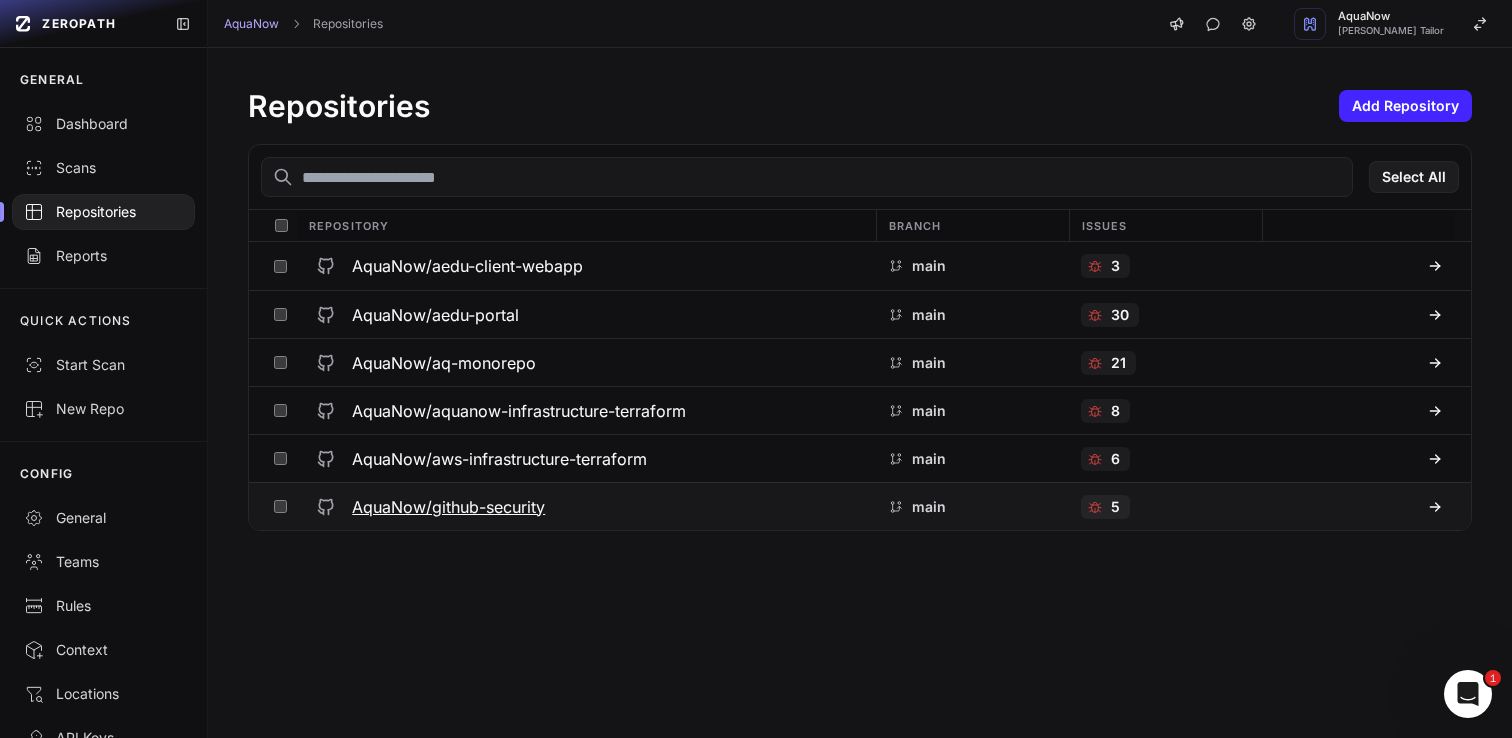 click on "5" at bounding box center (1105, 507) 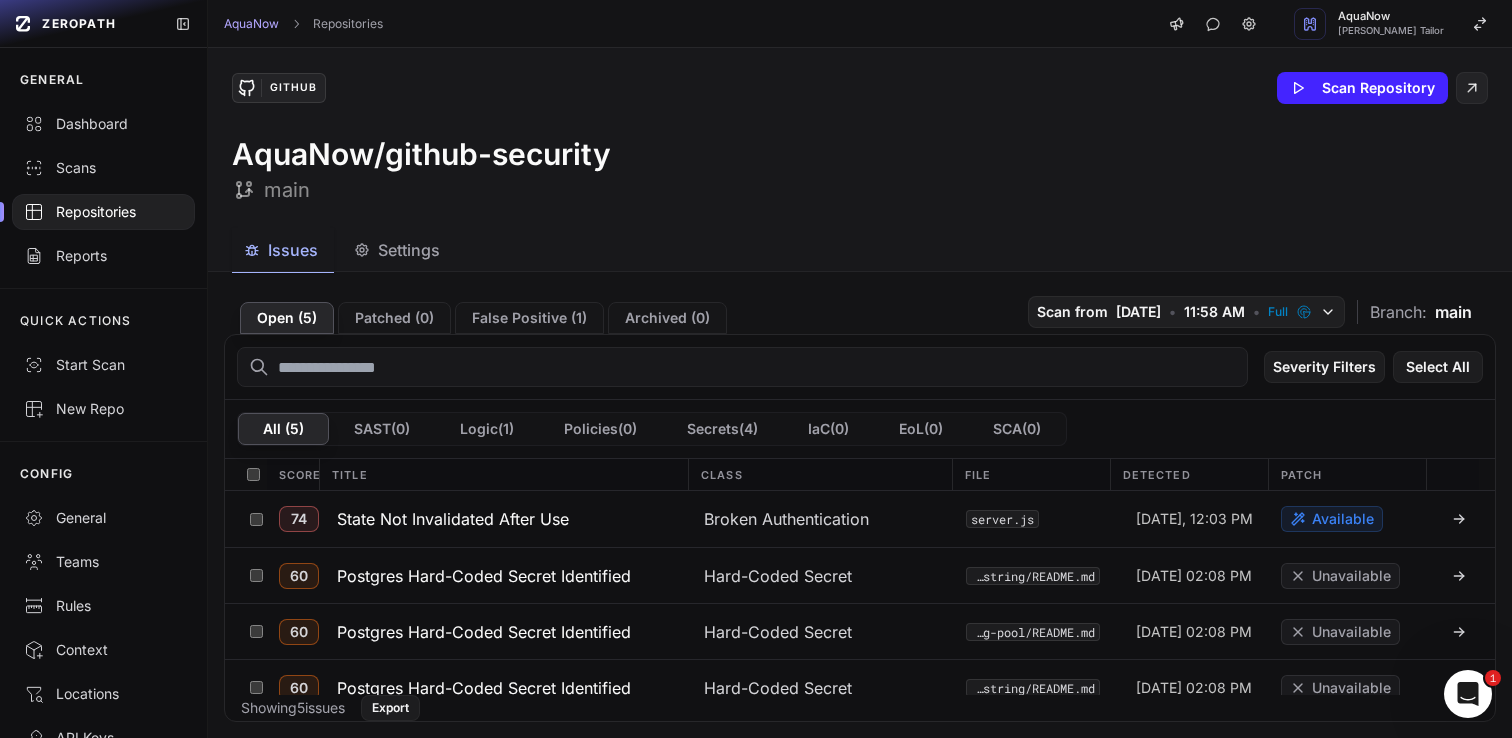 click on "AquaNow/github-security     main" at bounding box center [860, 170] 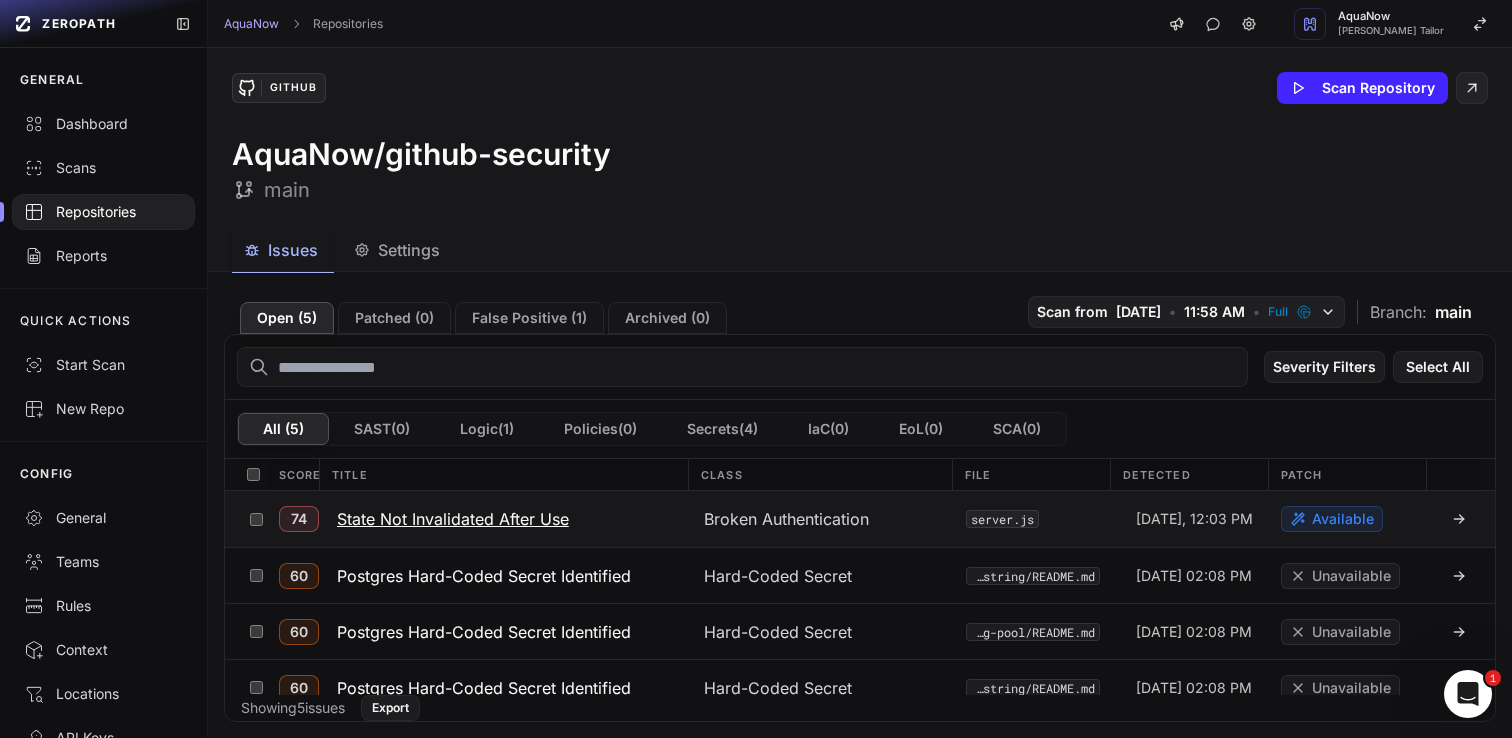 click on "State Not Invalidated After Use" at bounding box center (453, 519) 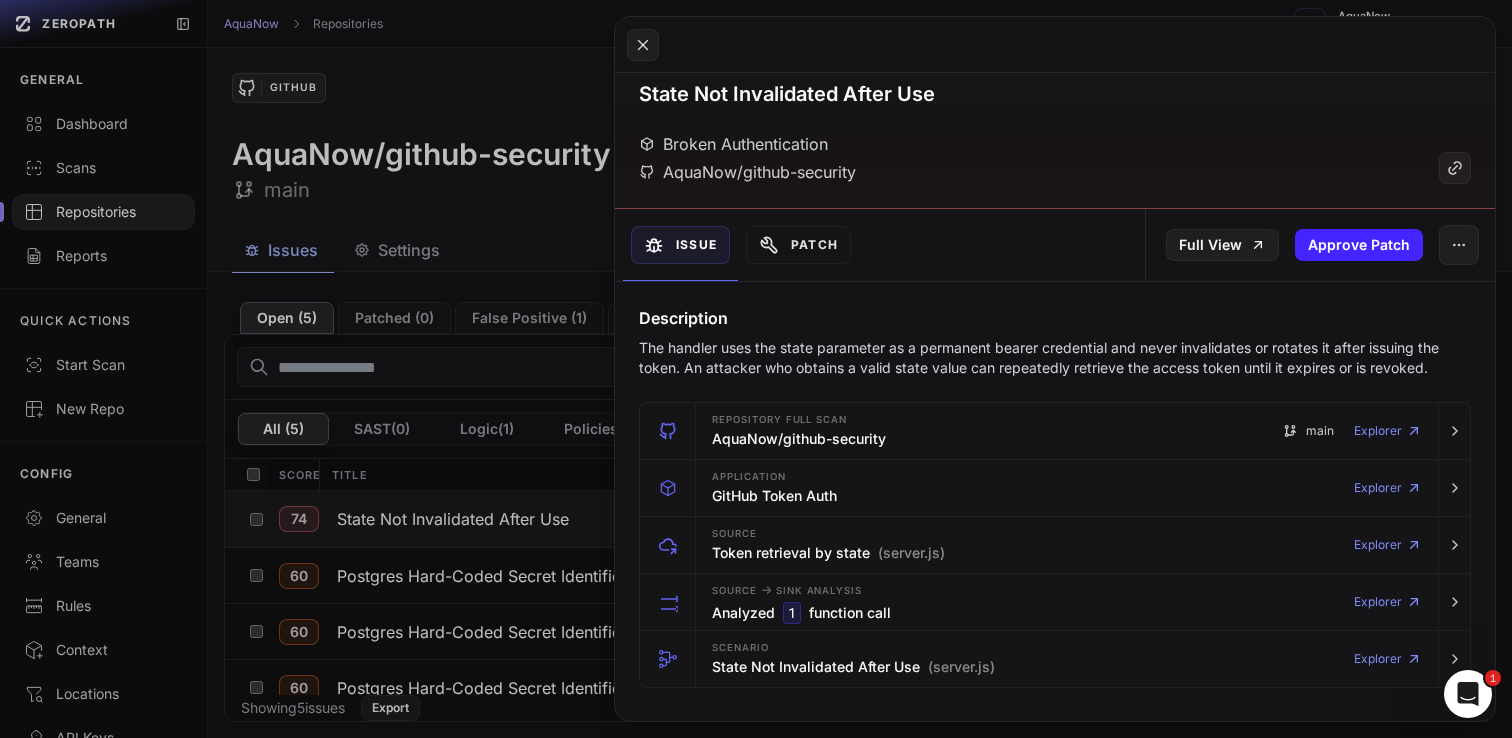 scroll, scrollTop: 0, scrollLeft: 0, axis: both 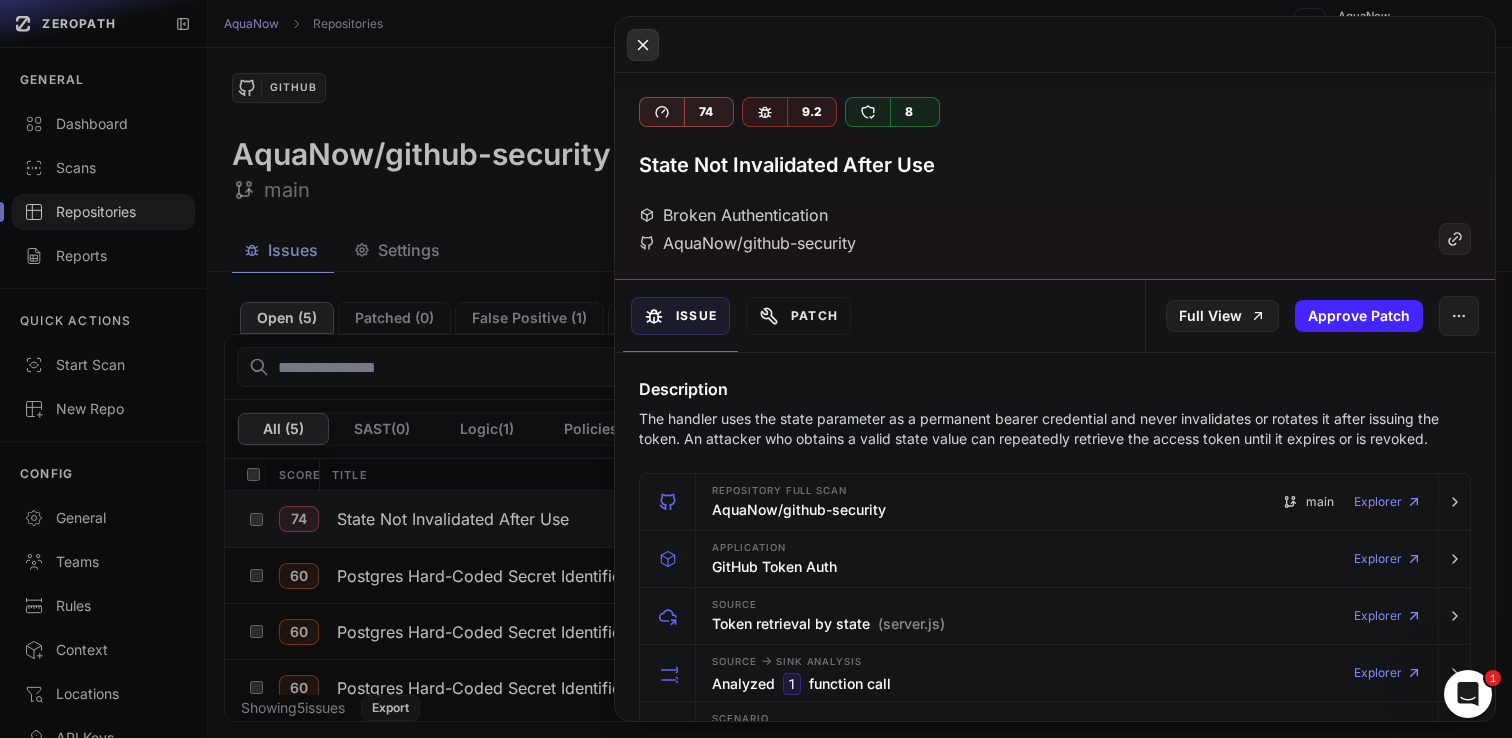 click 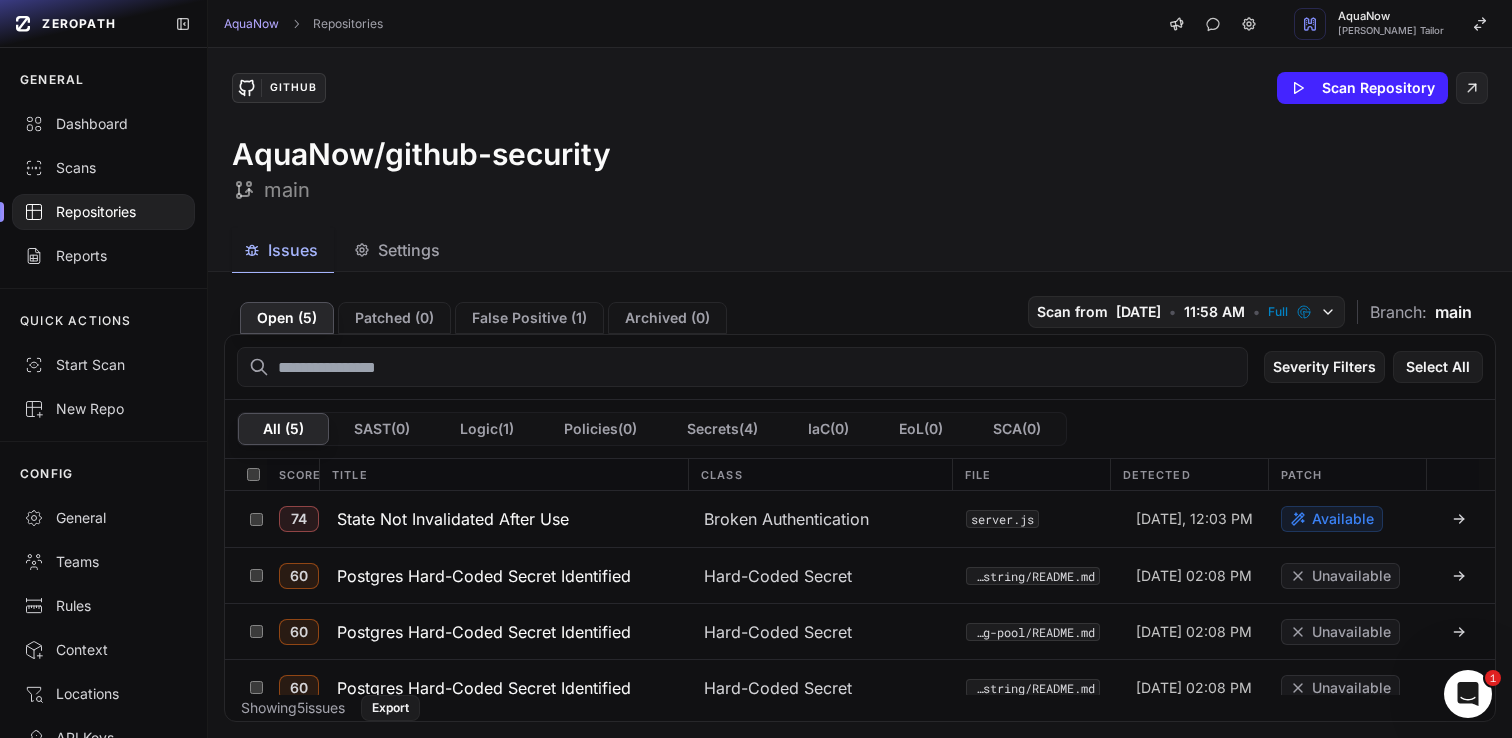 click on "Repositories" at bounding box center [103, 212] 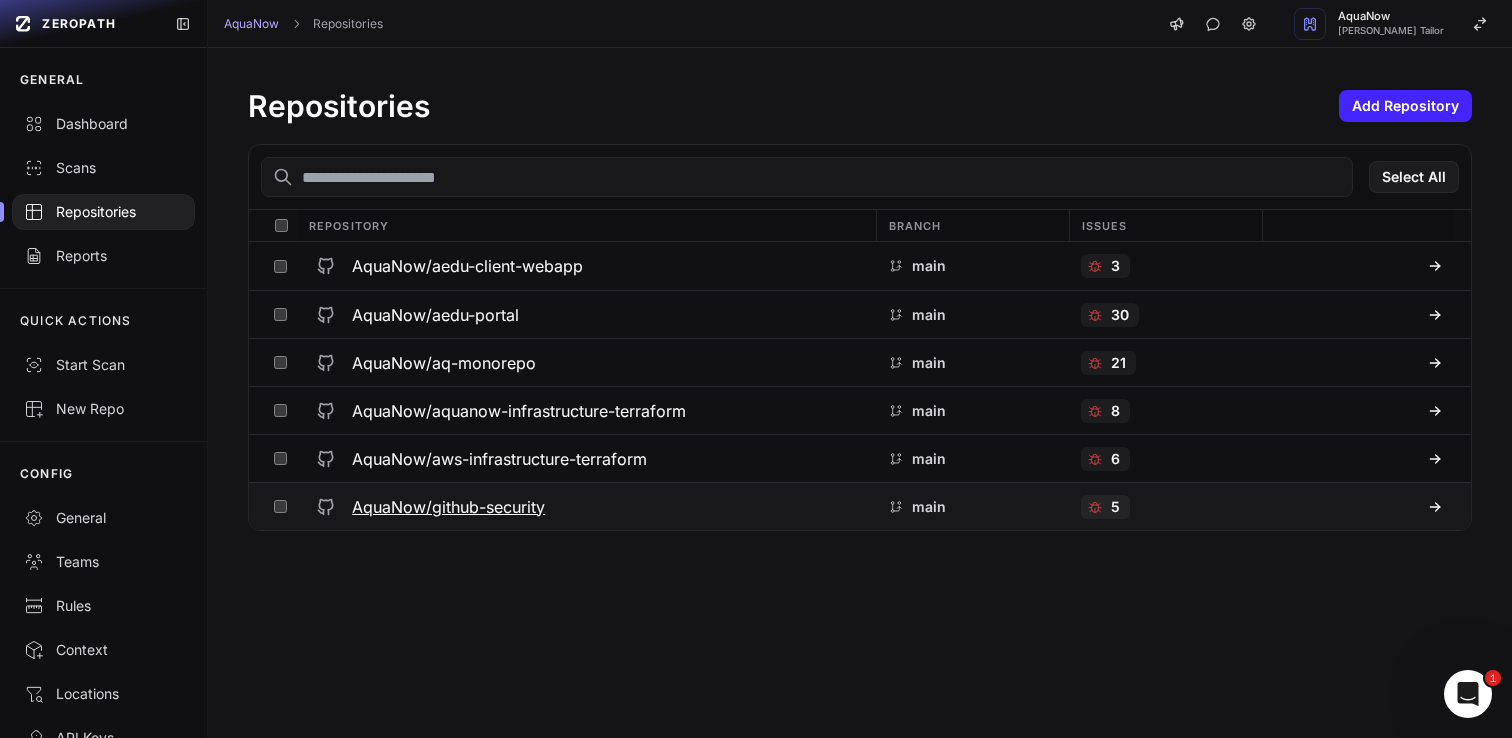 click on "5" 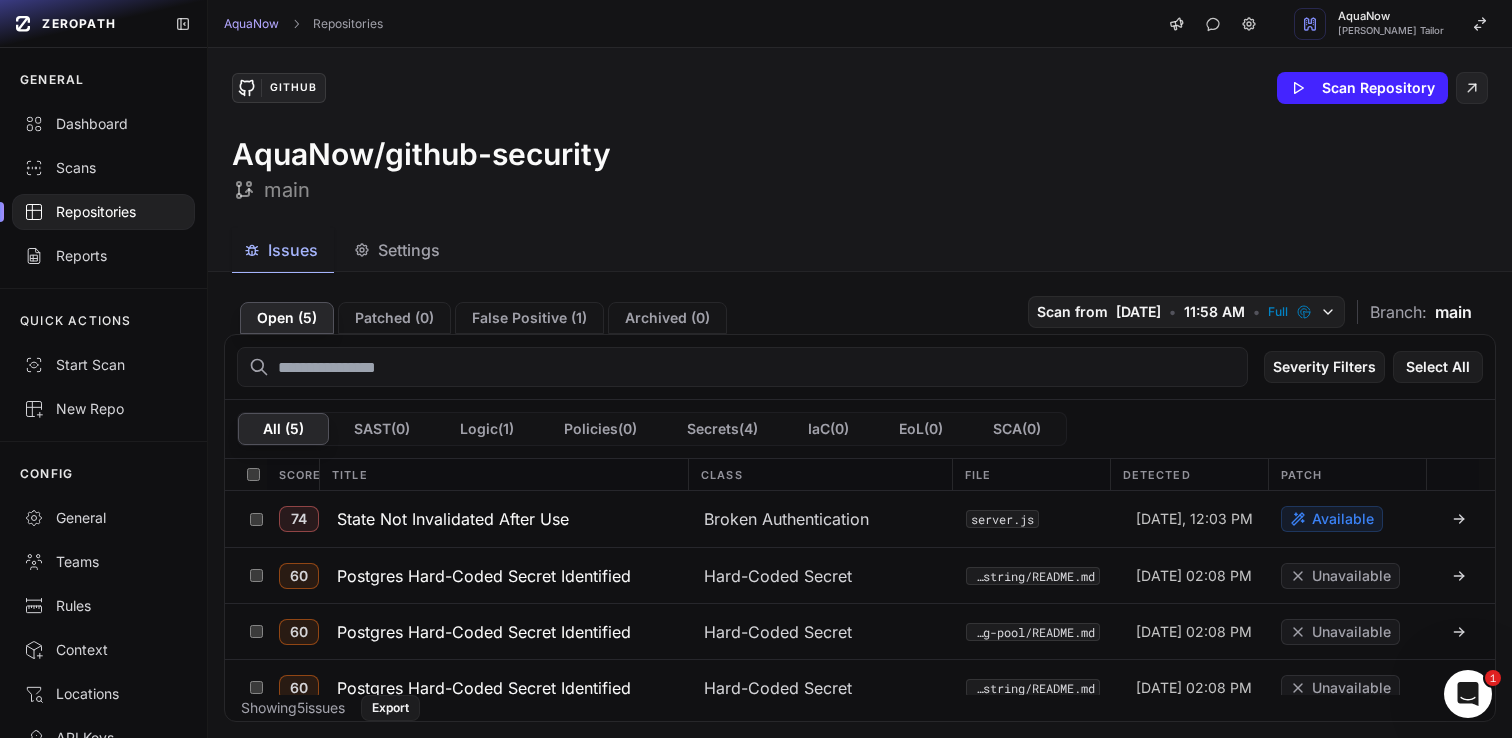 click on "AquaNow     Repositories                   AquaNow   [PERSON_NAME] Tailor" at bounding box center (860, 24) 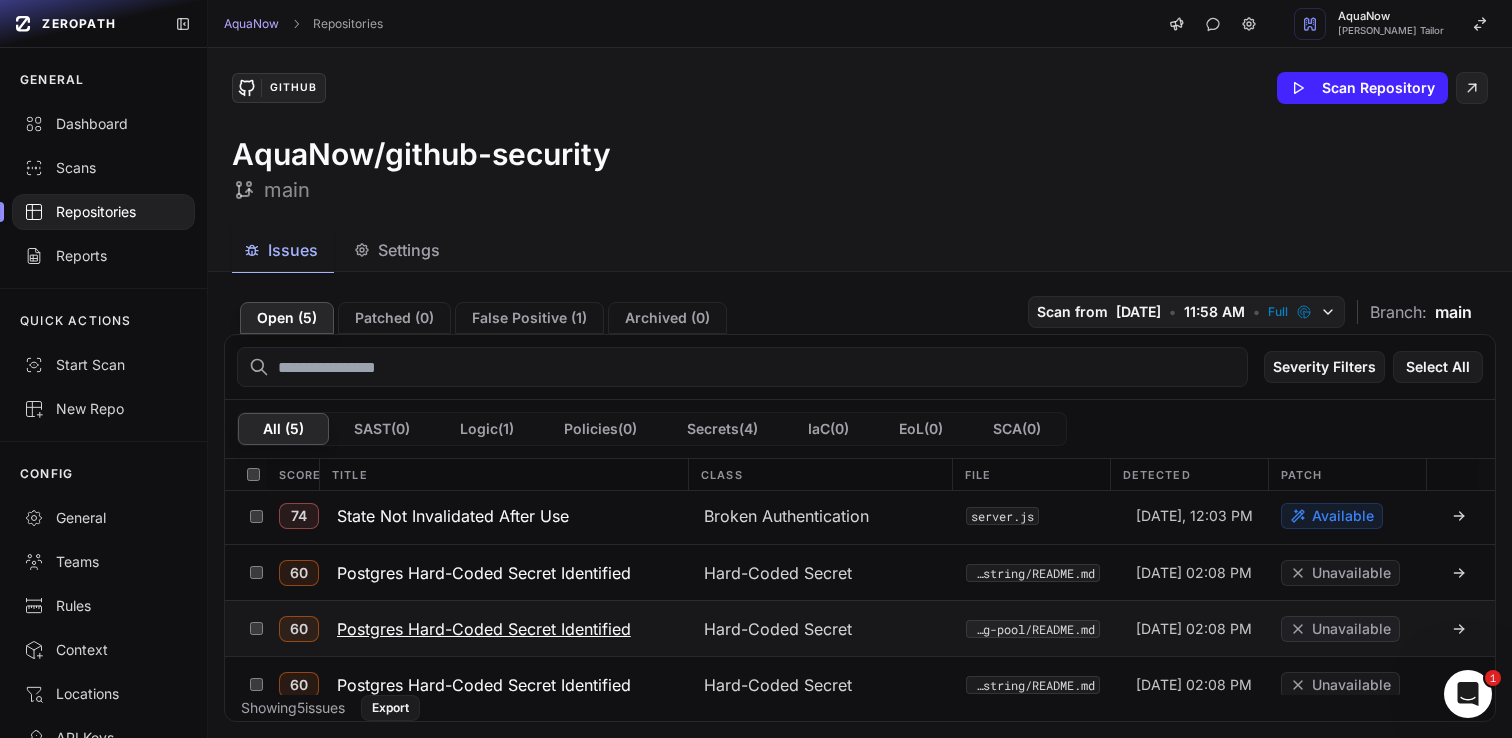 scroll, scrollTop: 0, scrollLeft: 0, axis: both 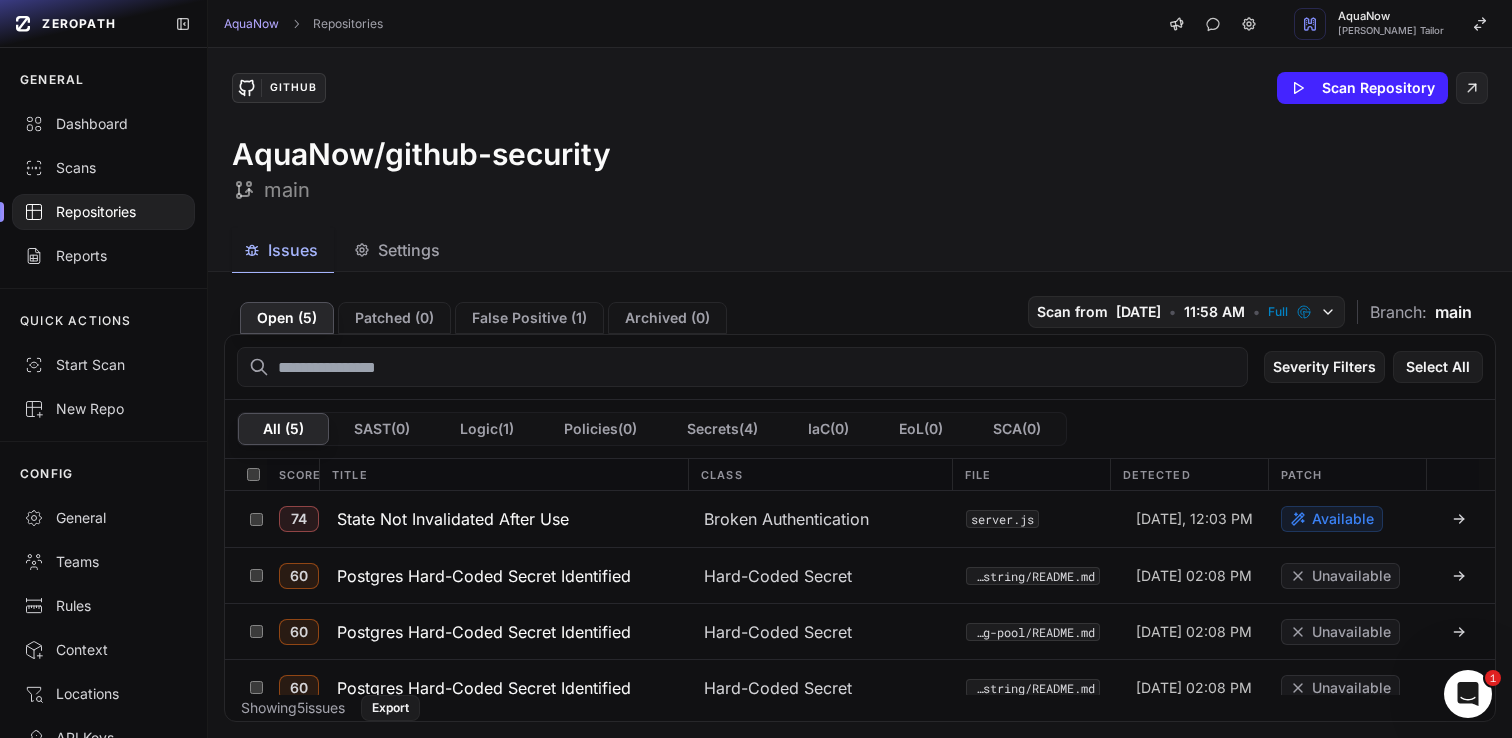 click at bounding box center (103, 212) 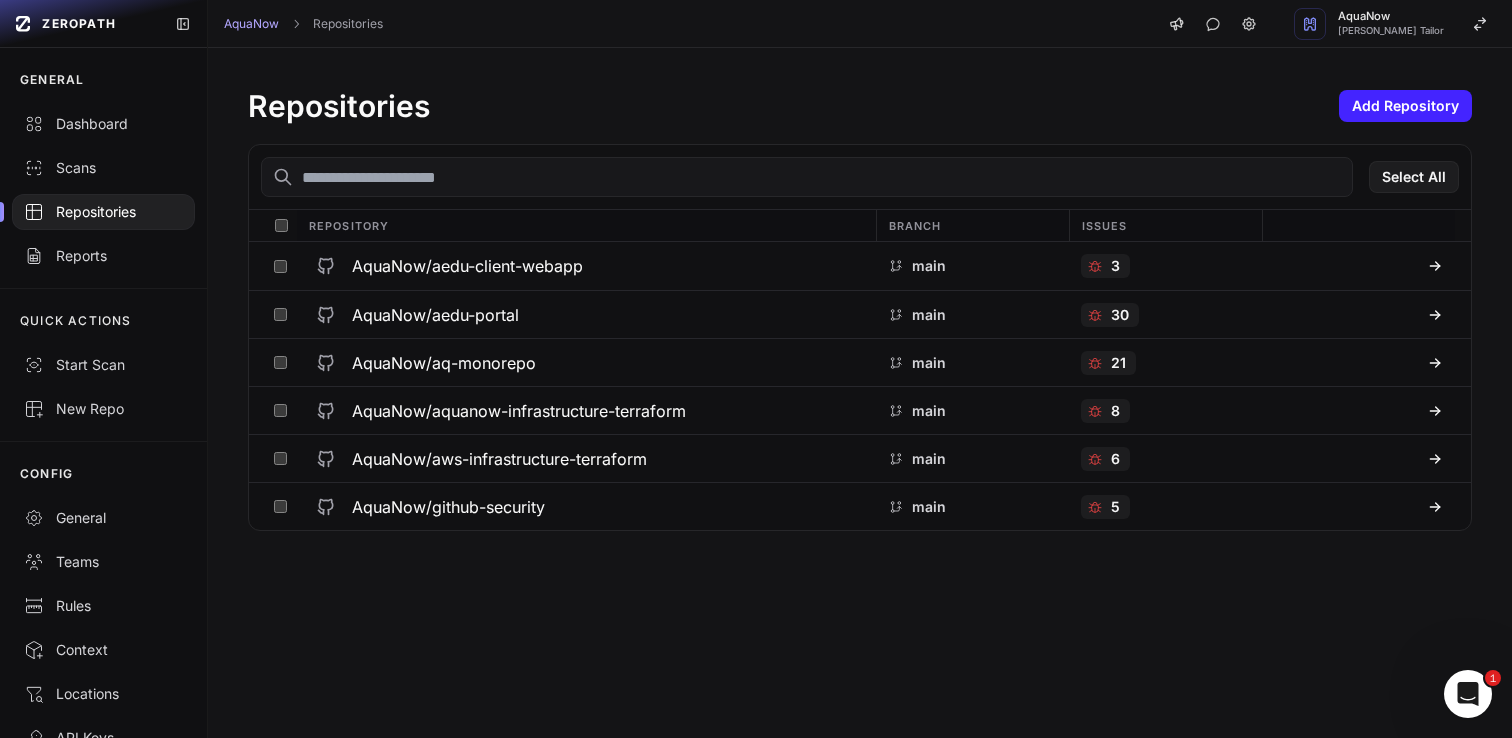 click on "Repositories" at bounding box center [103, 212] 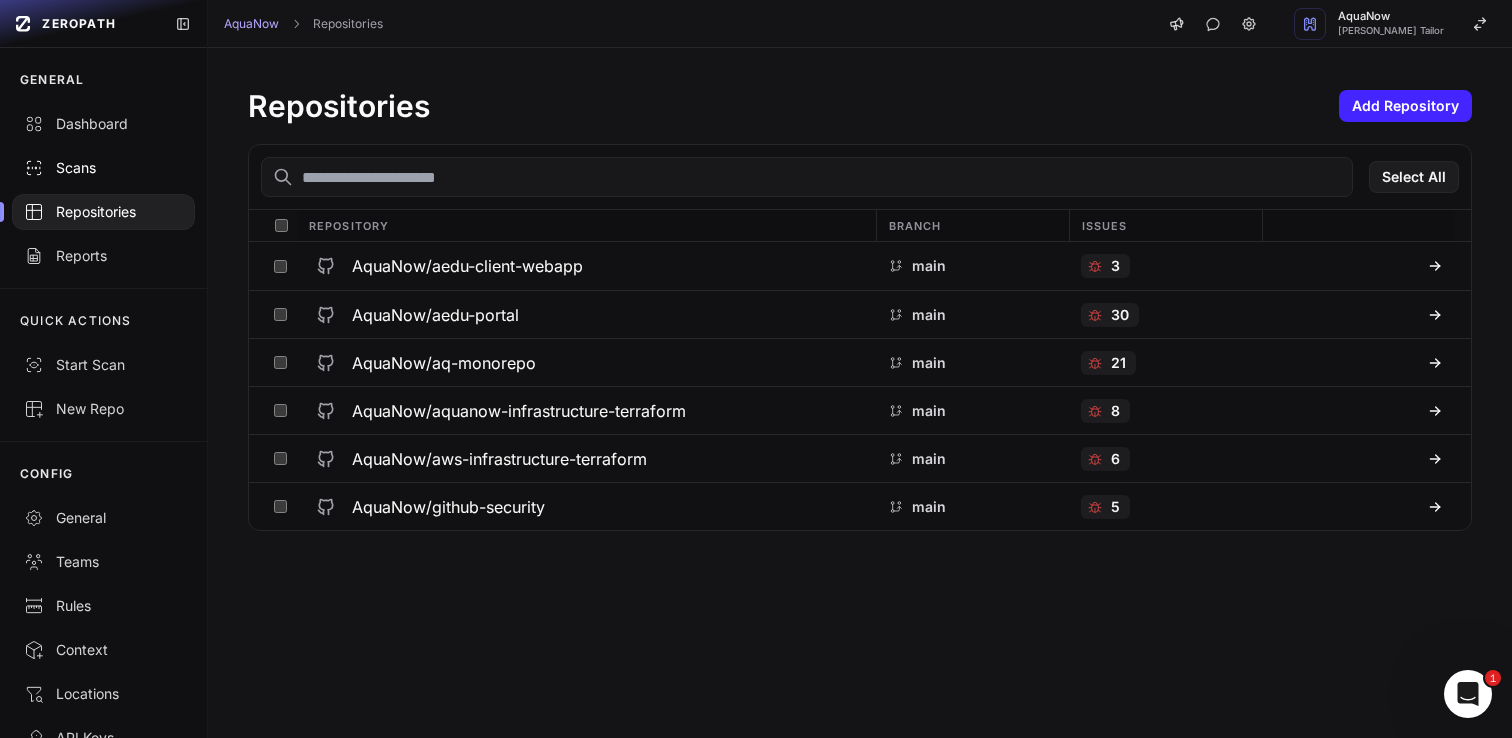 click on "Scans" at bounding box center (103, 168) 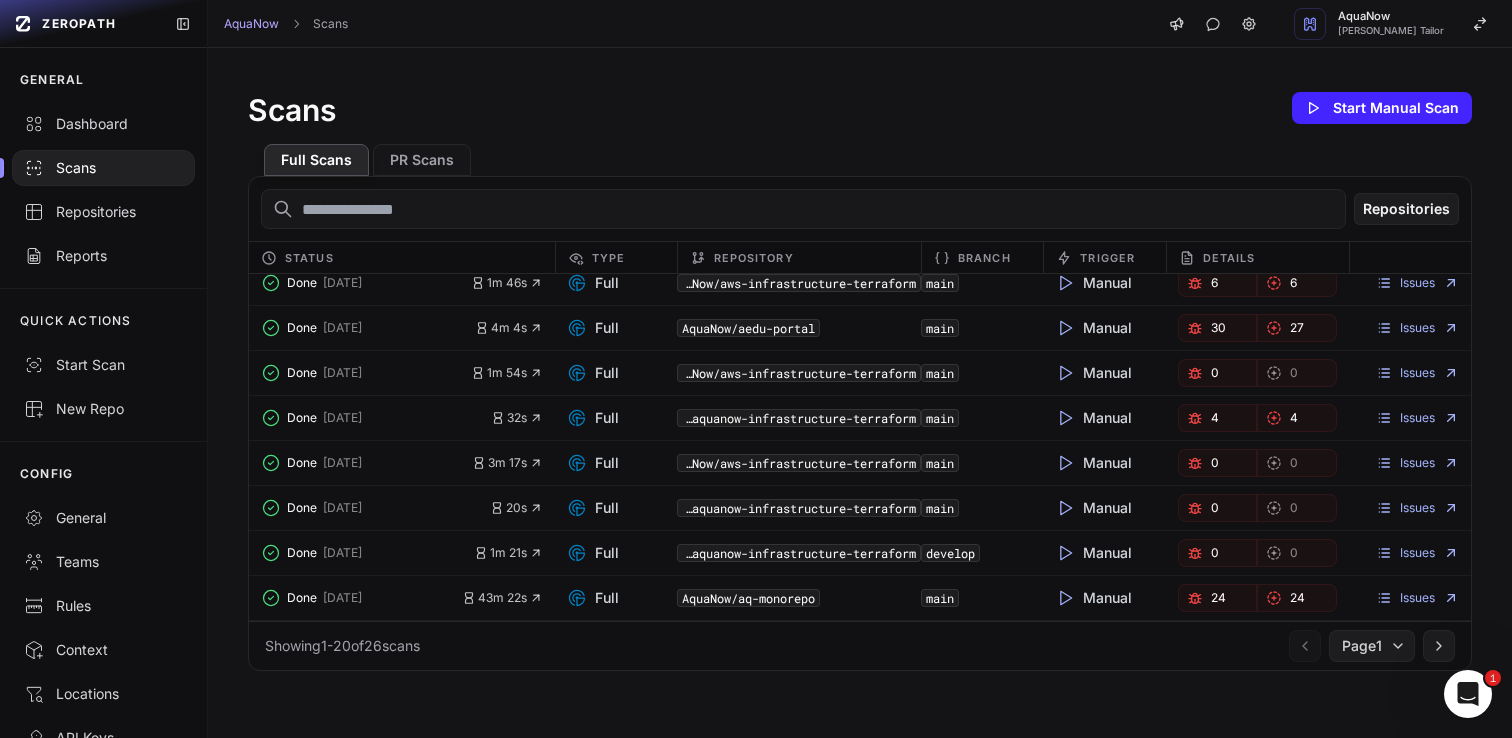 scroll, scrollTop: 0, scrollLeft: 0, axis: both 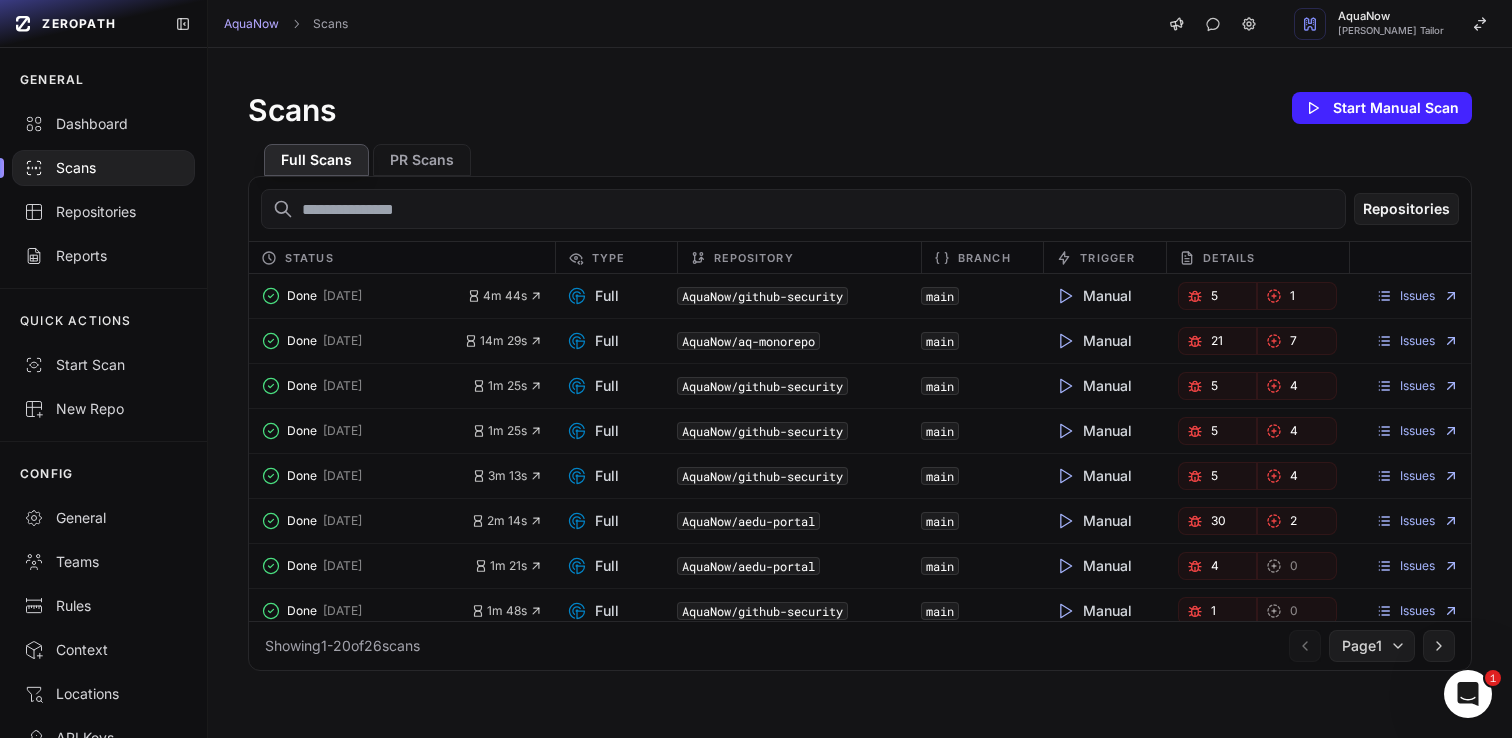 click at bounding box center (803, 209) 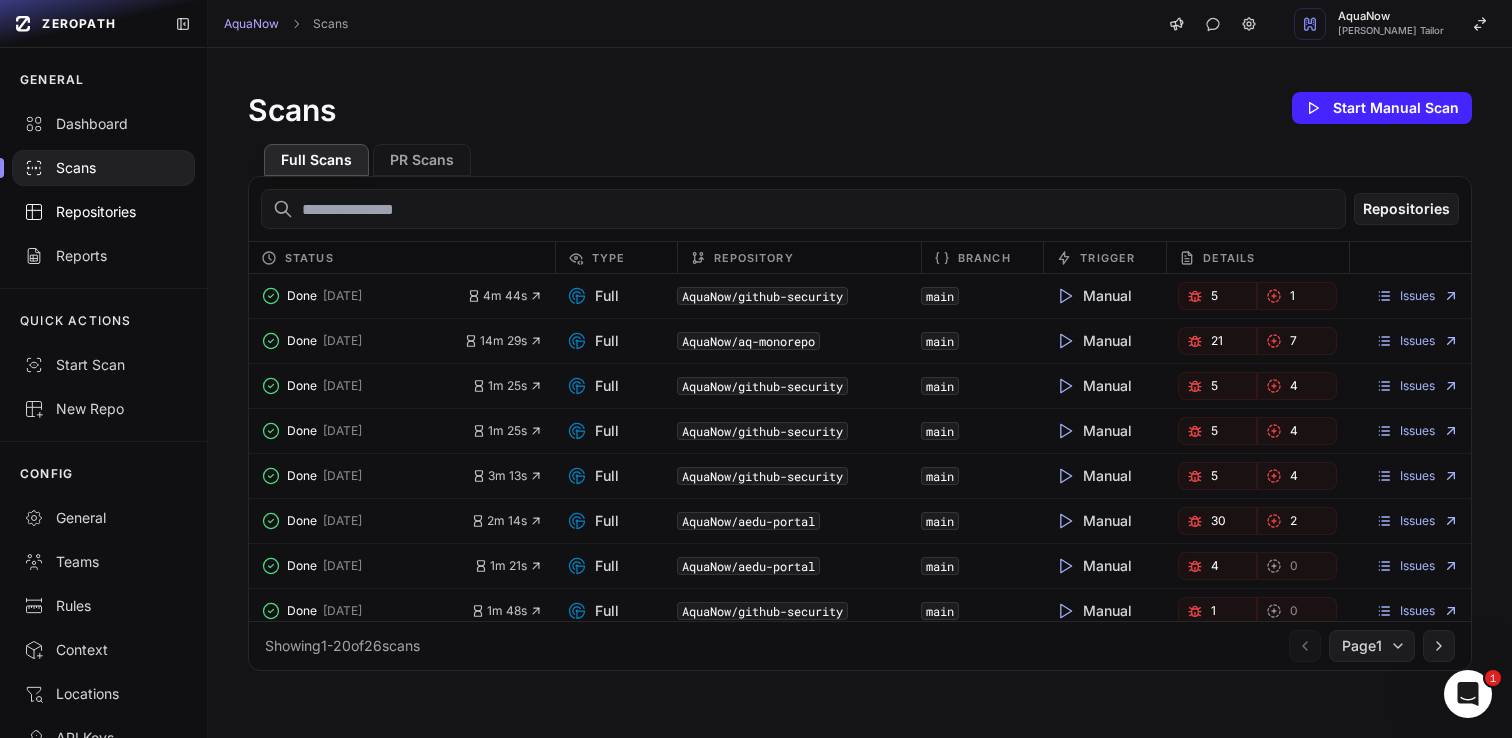 click on "Repositories" at bounding box center [103, 212] 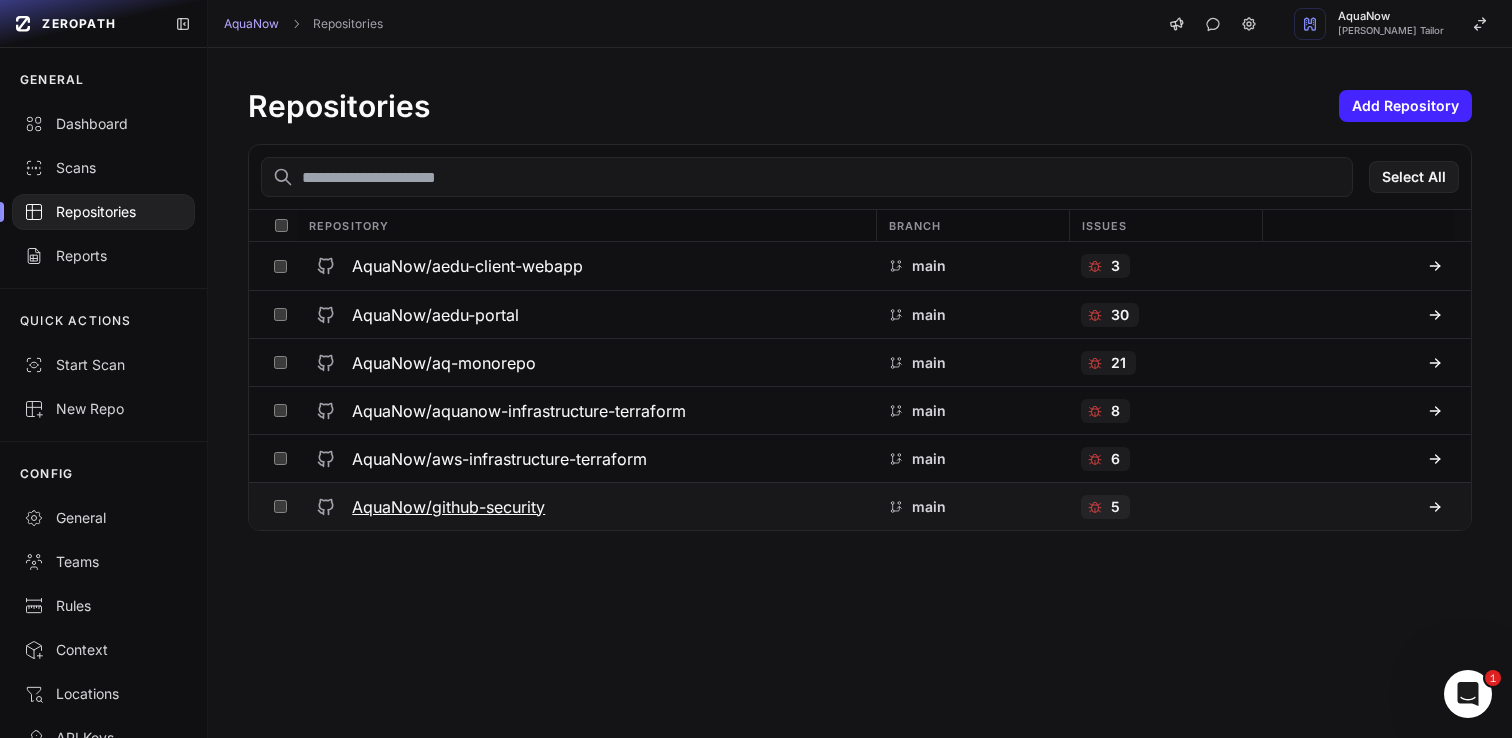 click on "5" 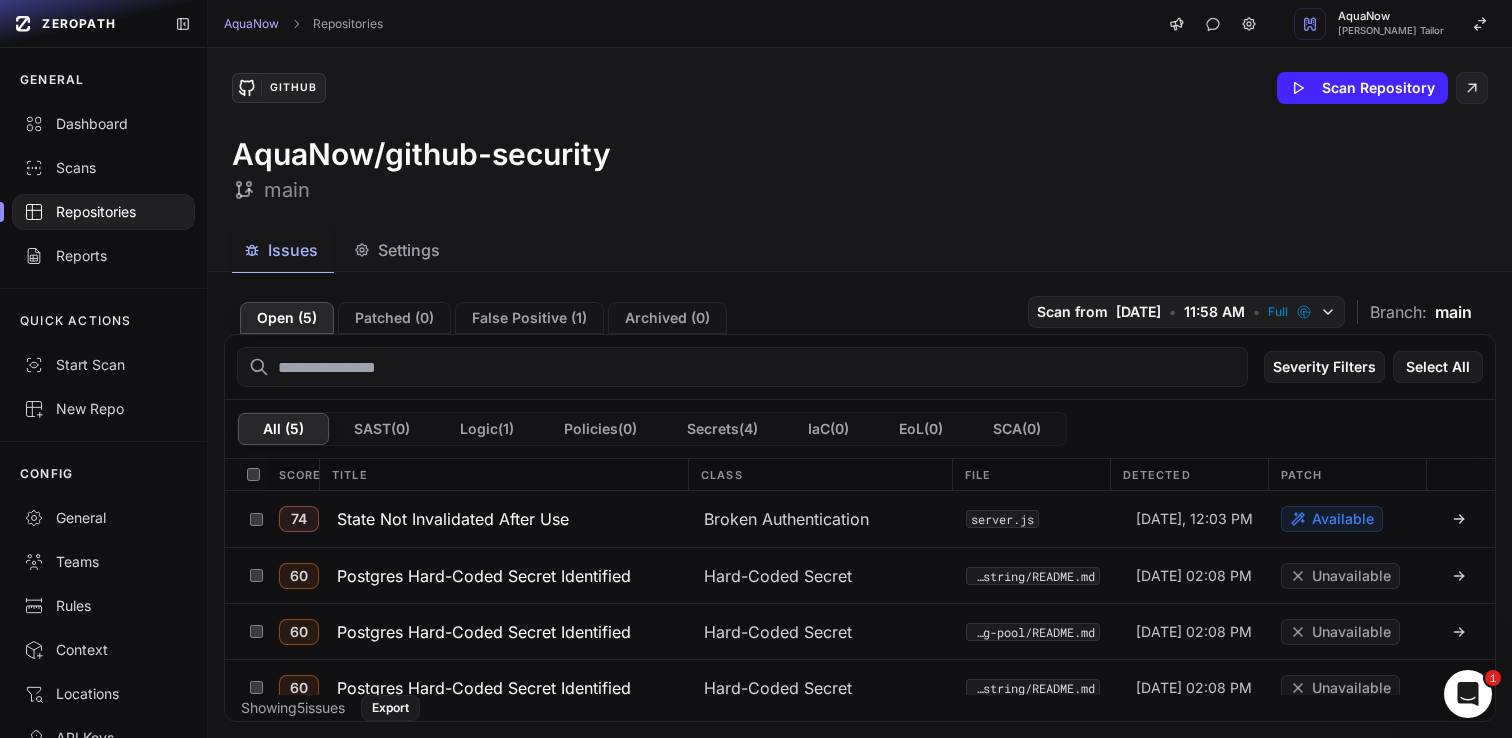 click at bounding box center [103, 212] 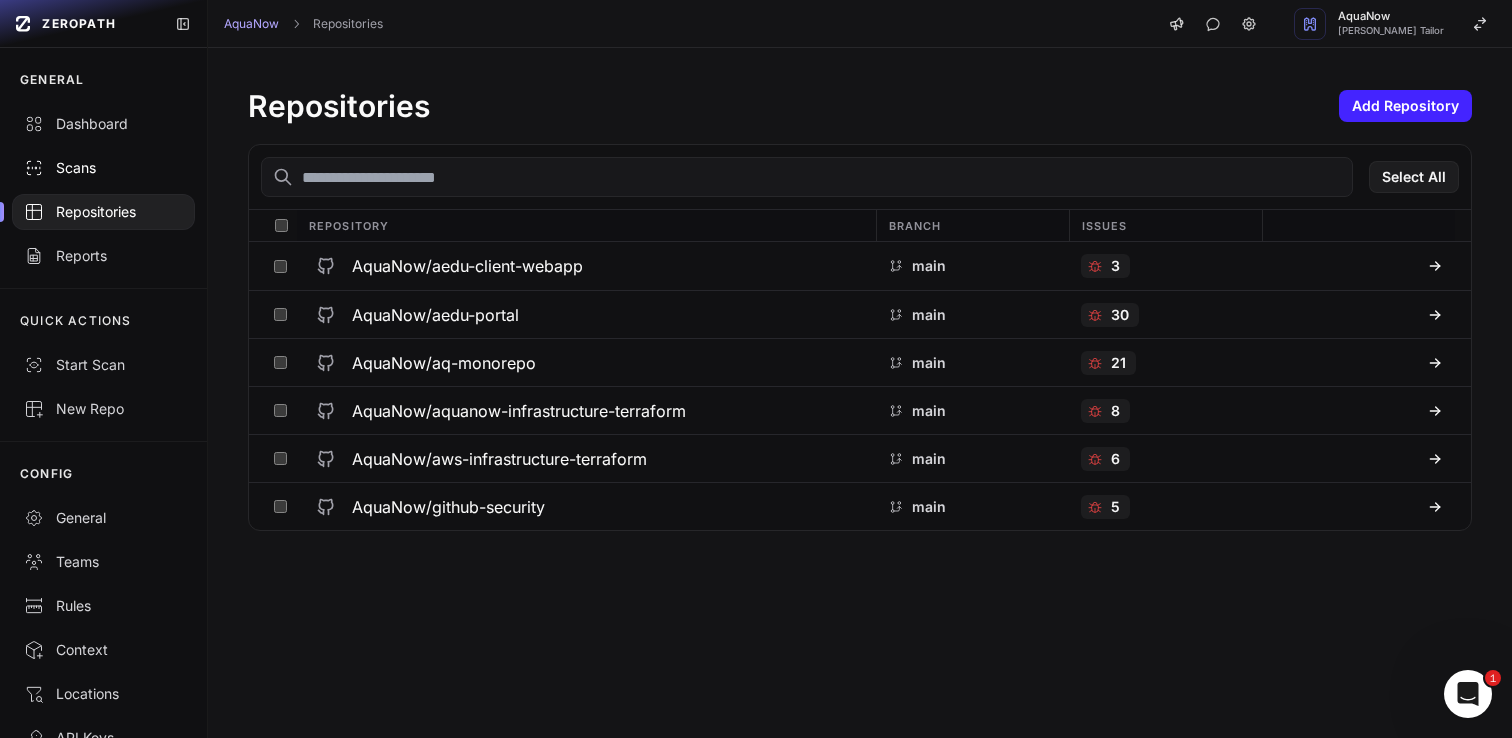 click on "Scans" at bounding box center (103, 168) 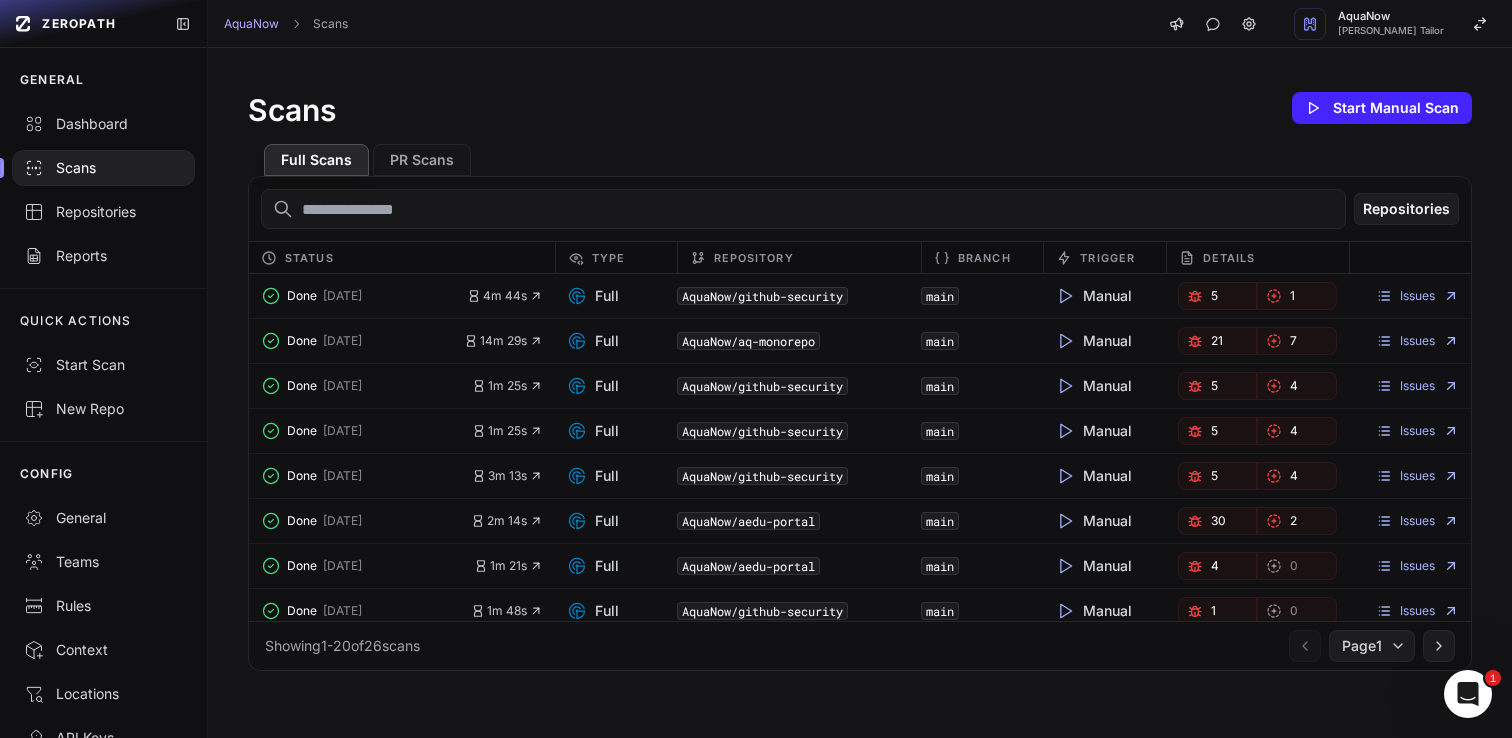 click at bounding box center [803, 209] 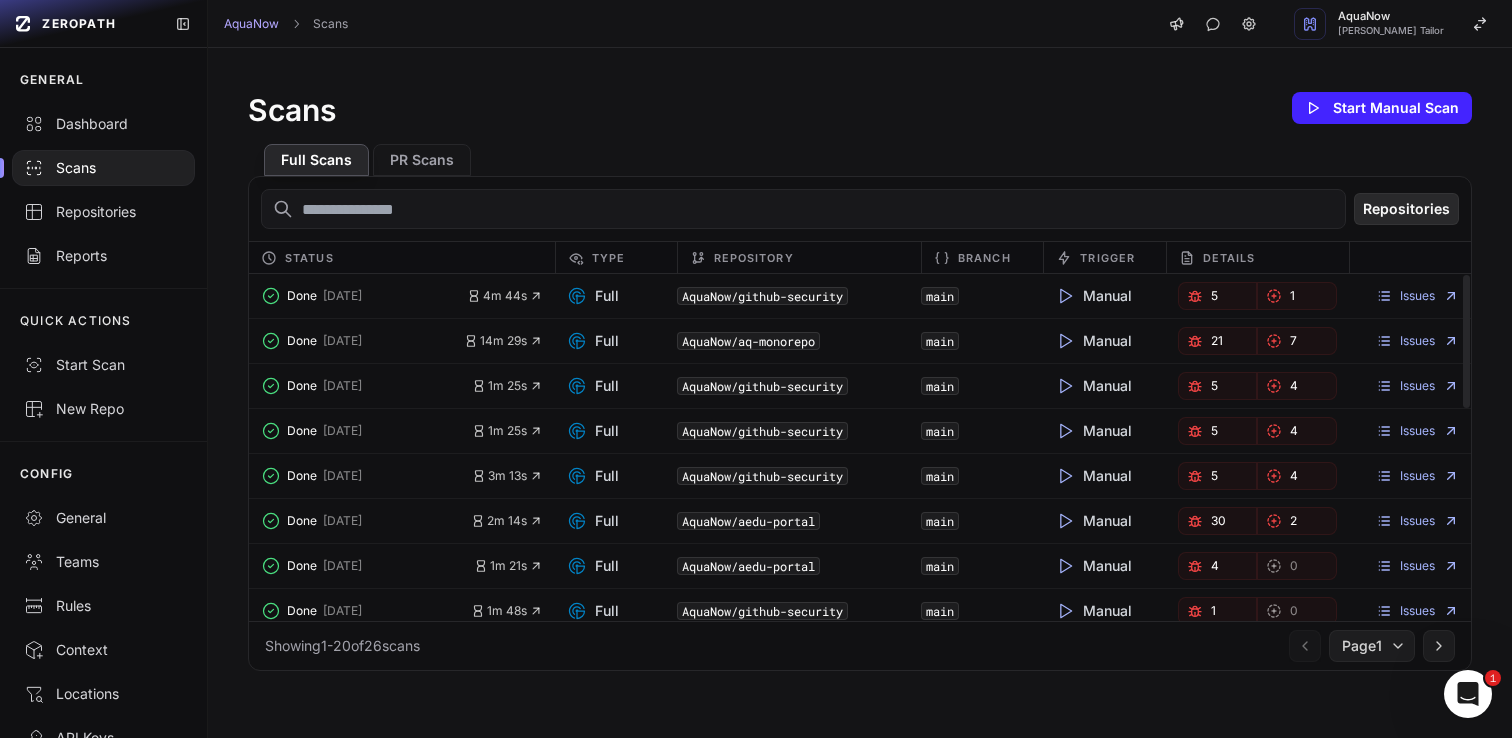 click on "Repositories" at bounding box center [1406, 209] 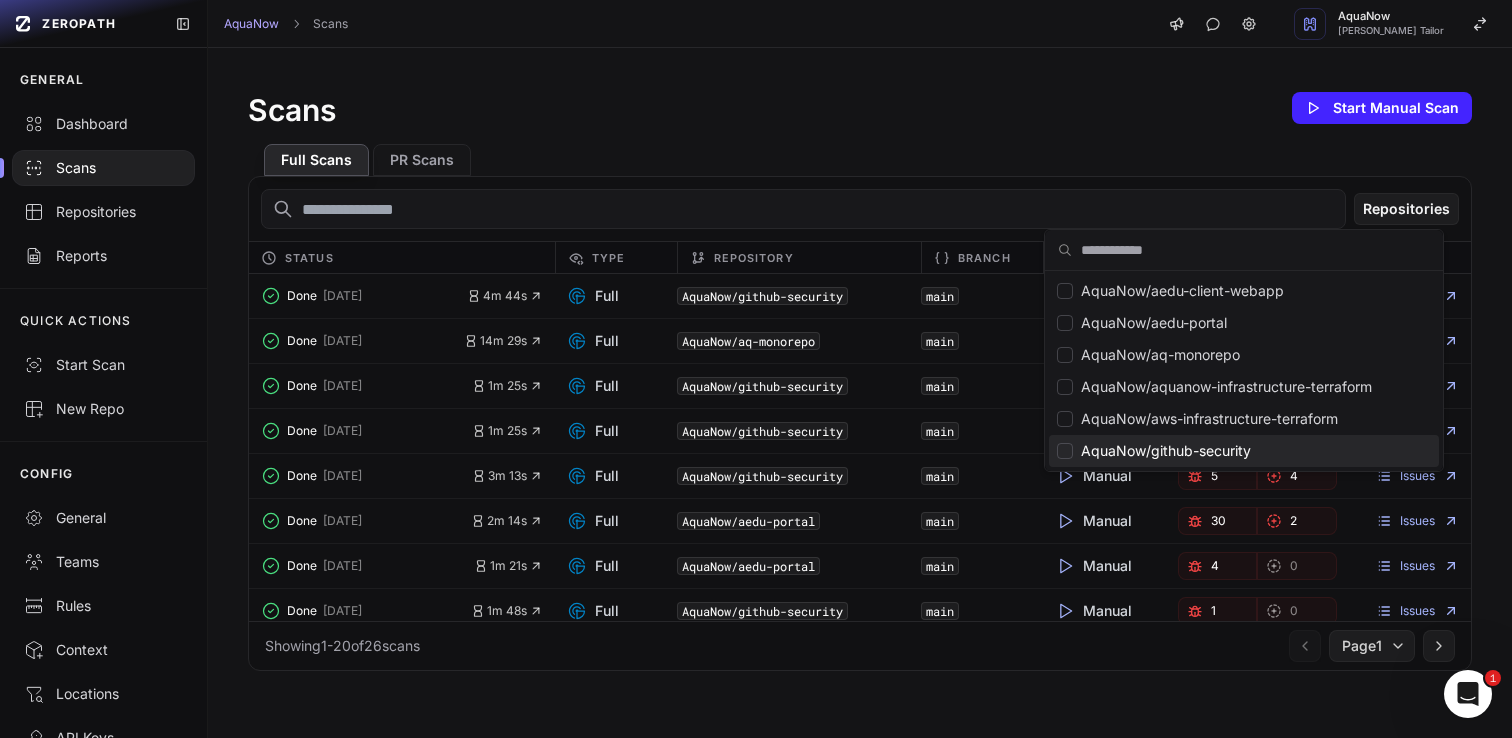 click at bounding box center (1065, 451) 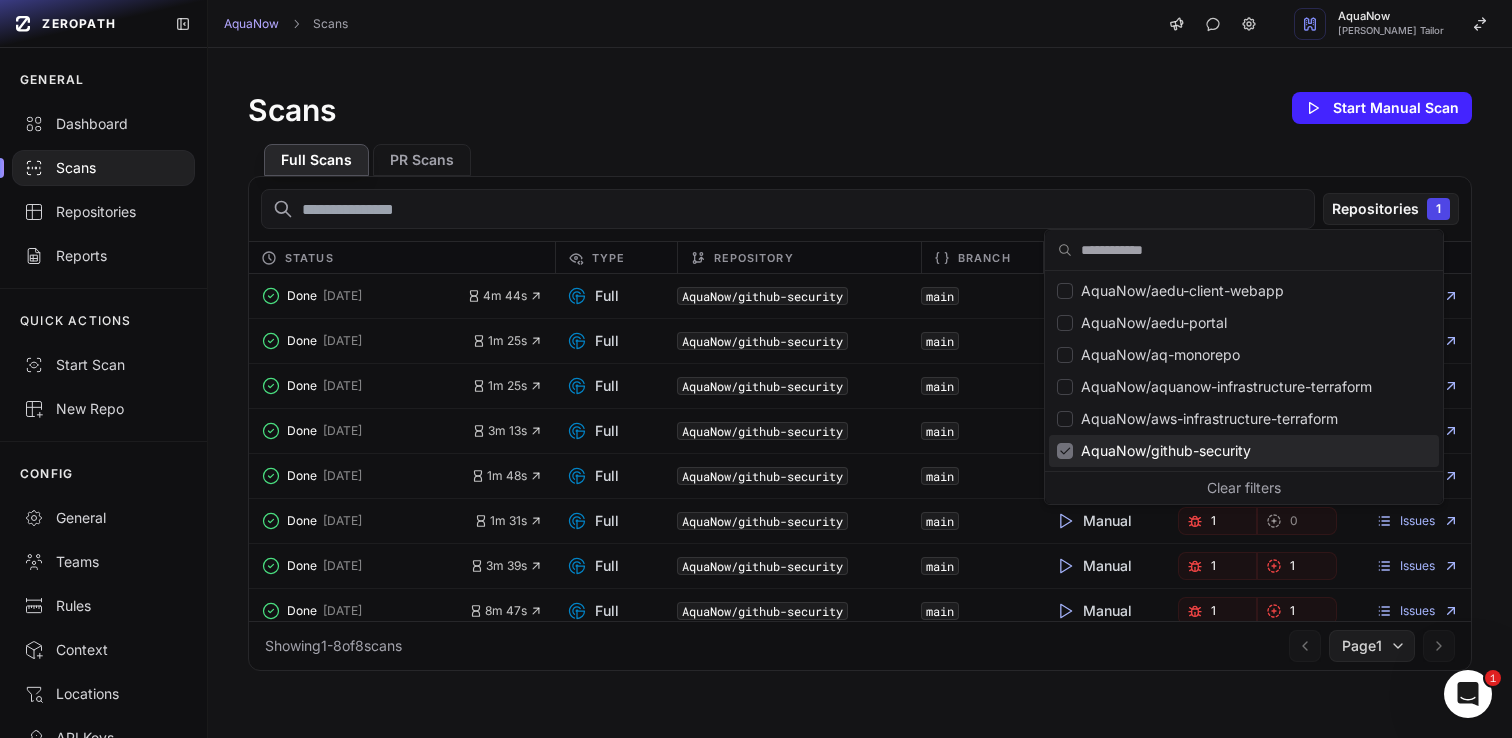 click on "Scans
Start Manual Scan" at bounding box center (860, 108) 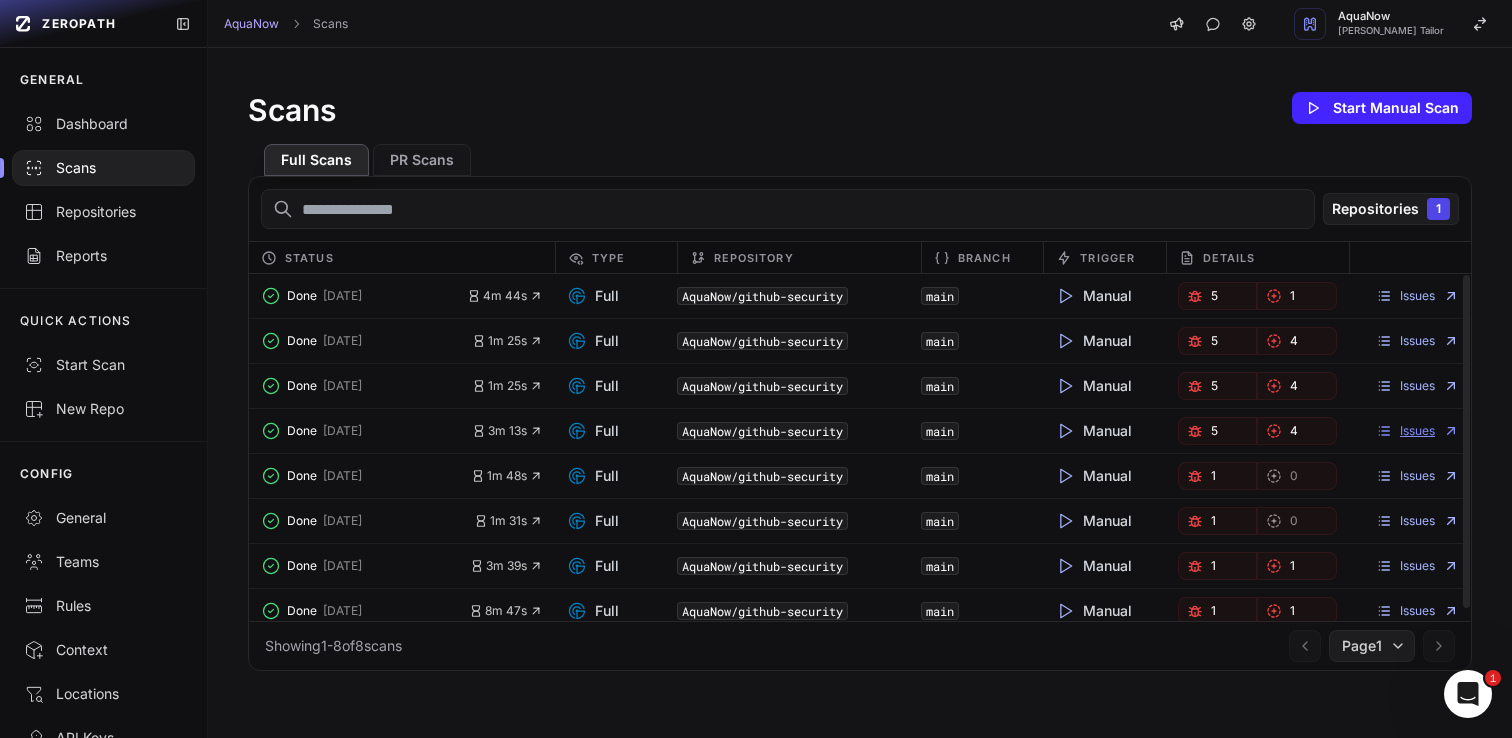 click on "Issues" at bounding box center [1417, 431] 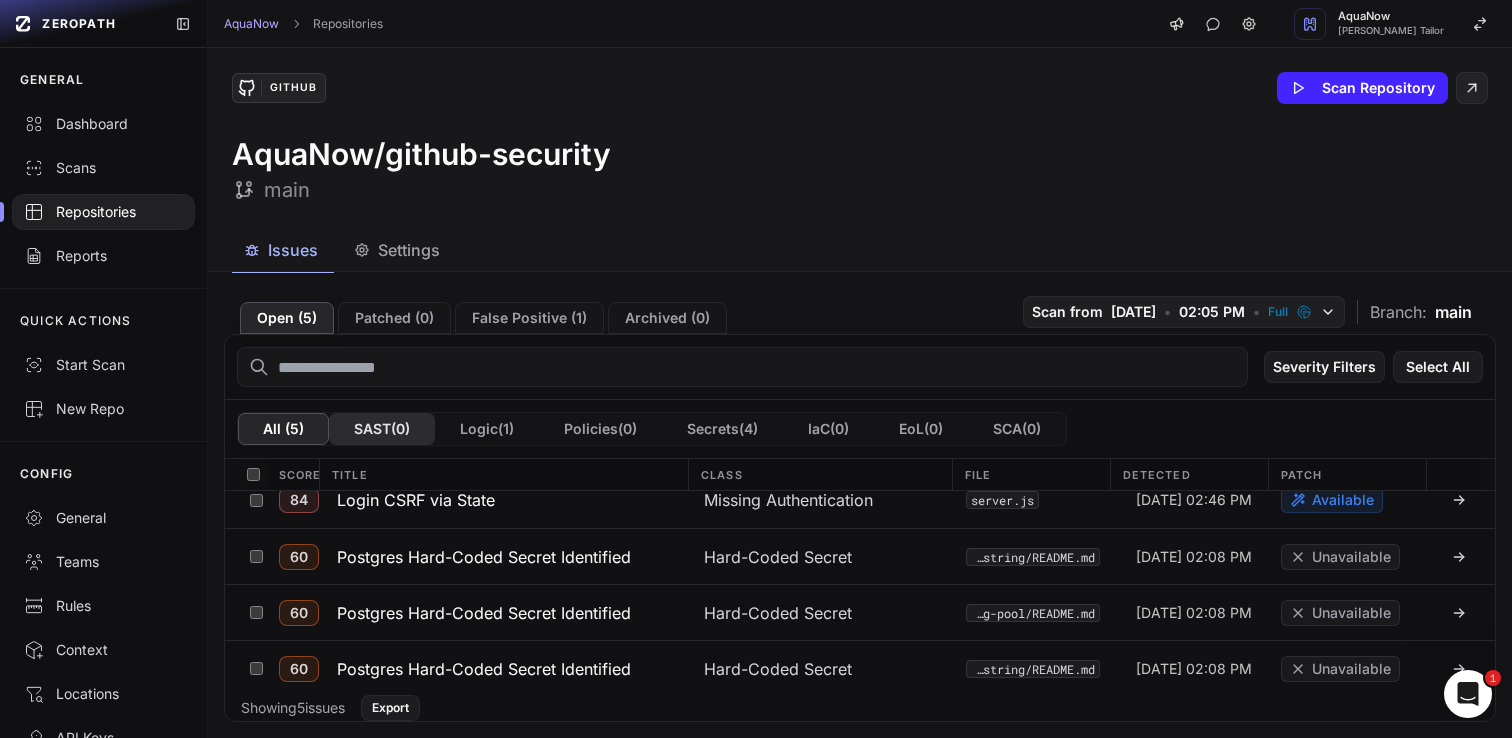 scroll, scrollTop: 0, scrollLeft: 0, axis: both 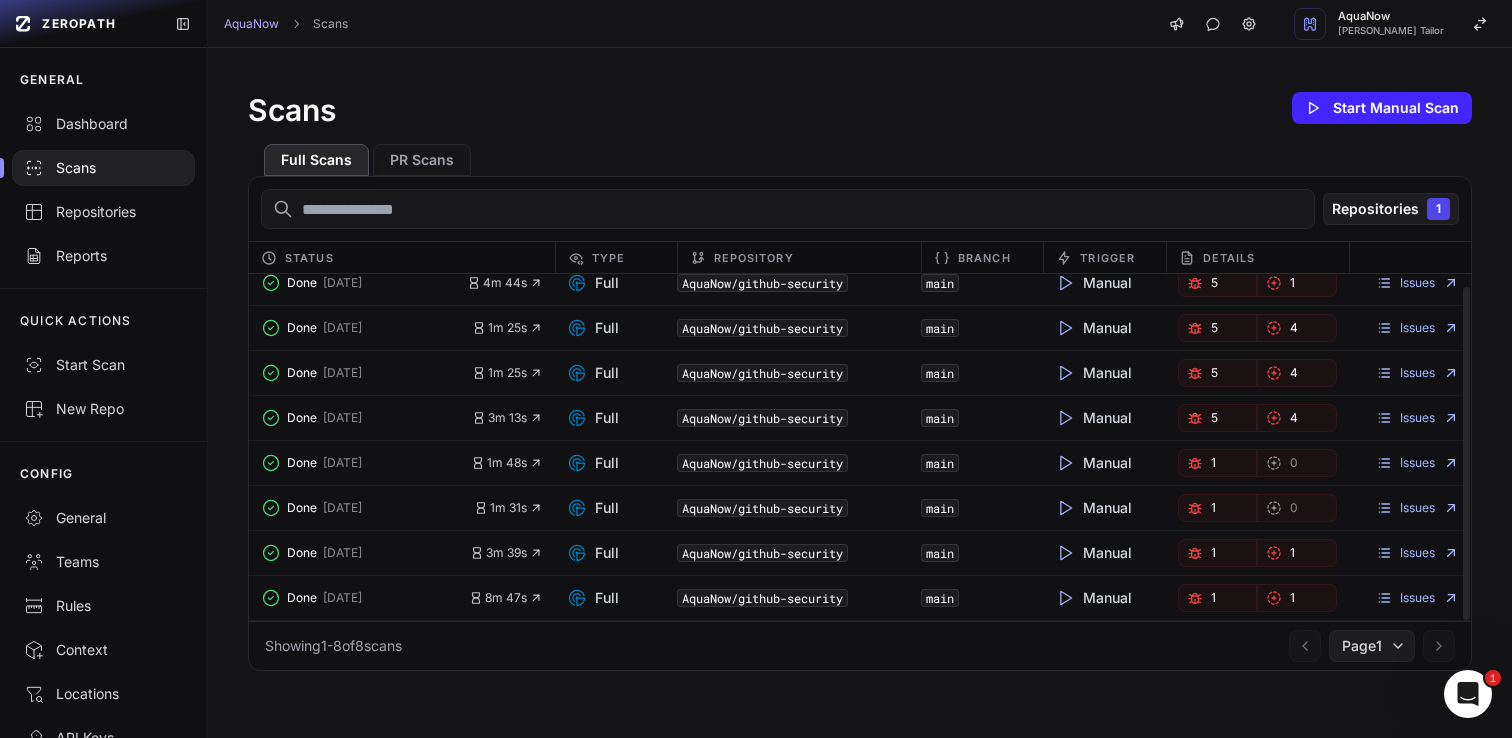 click on "1" at bounding box center [1218, 598] 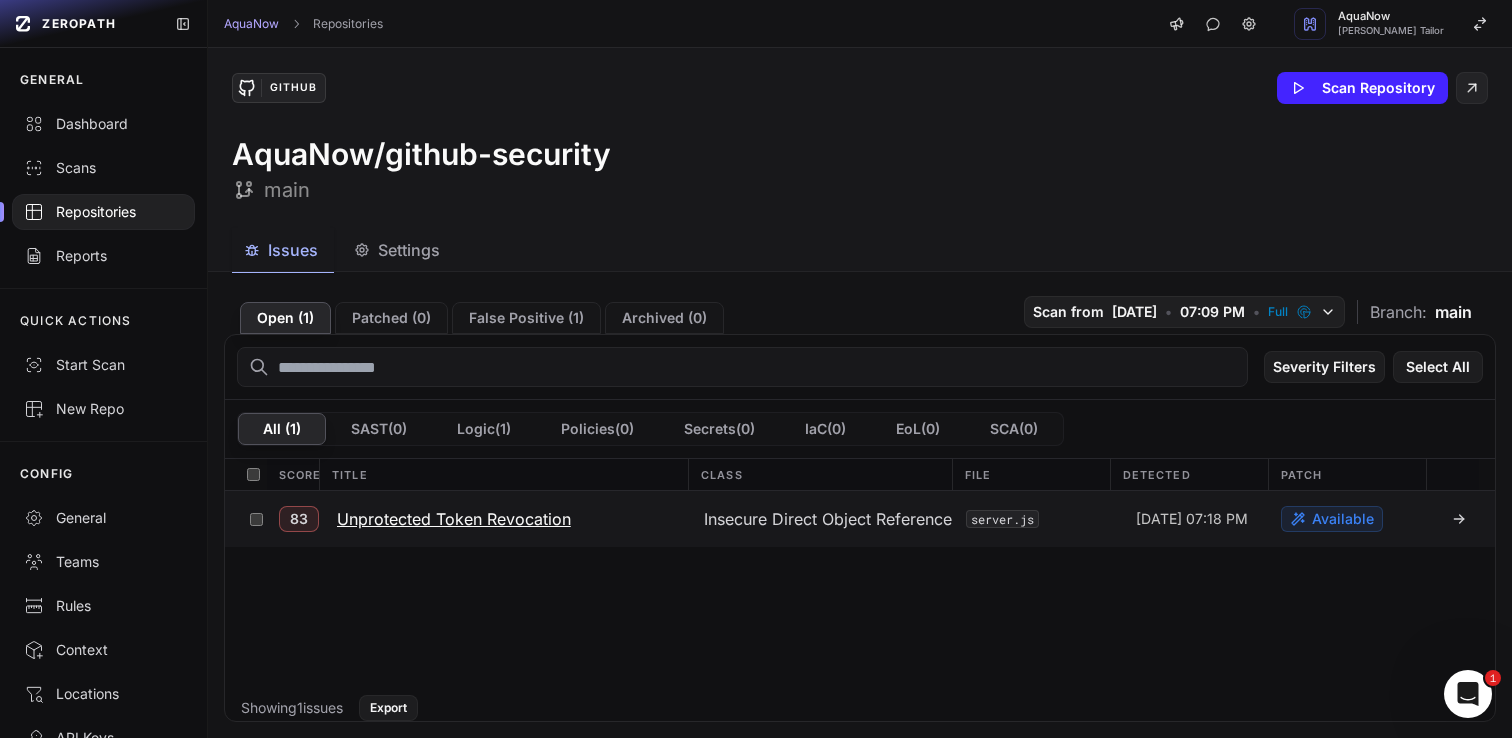 click on "Unprotected Token Revocation" at bounding box center (454, 519) 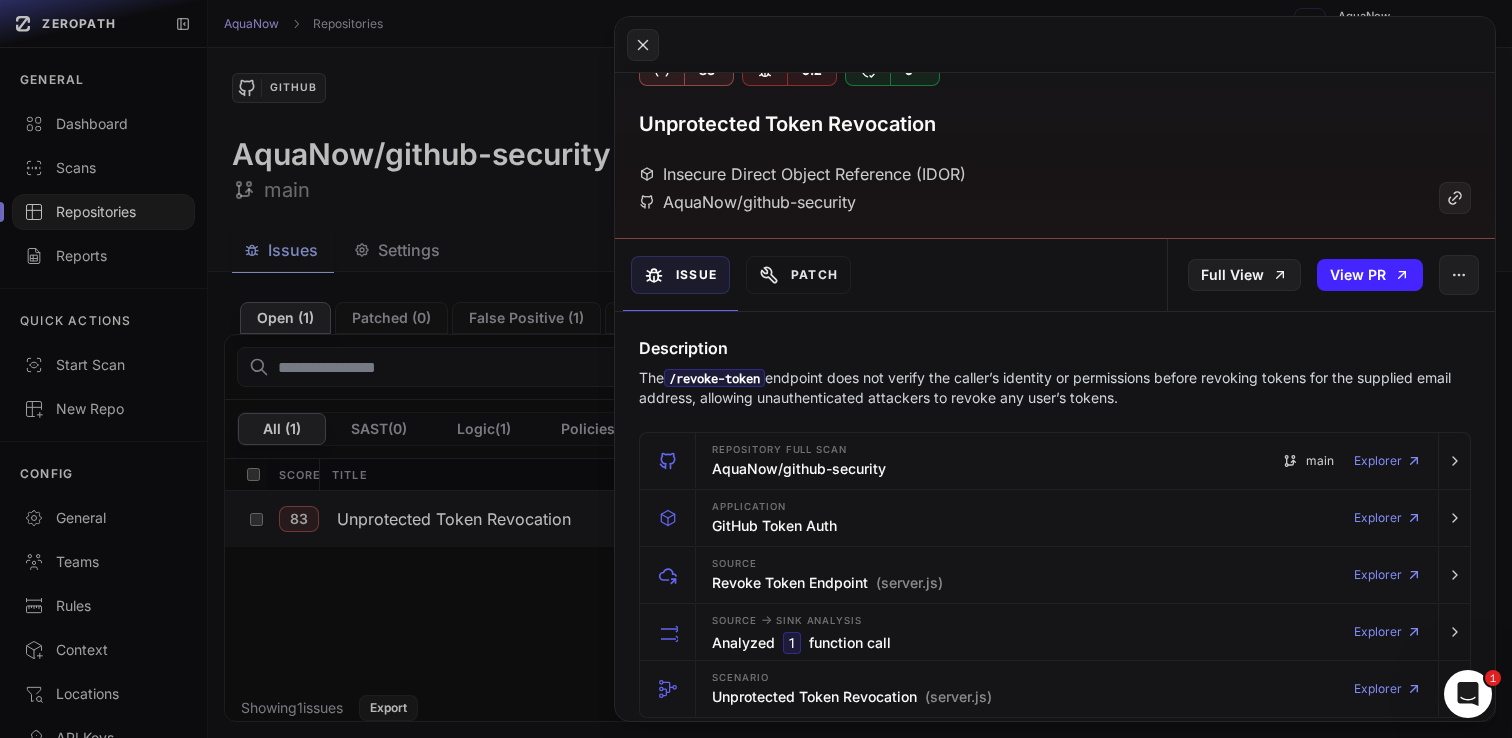 scroll, scrollTop: 0, scrollLeft: 0, axis: both 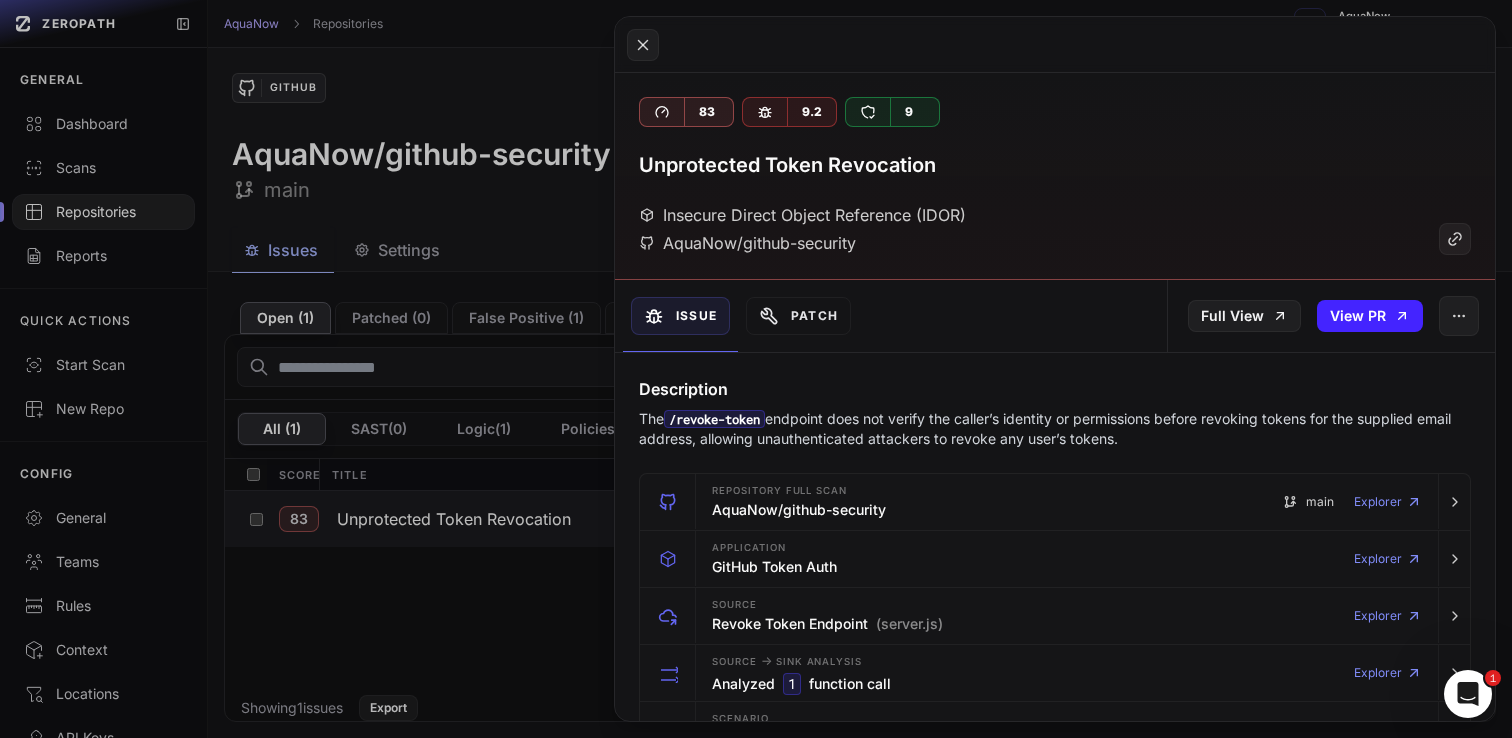 type 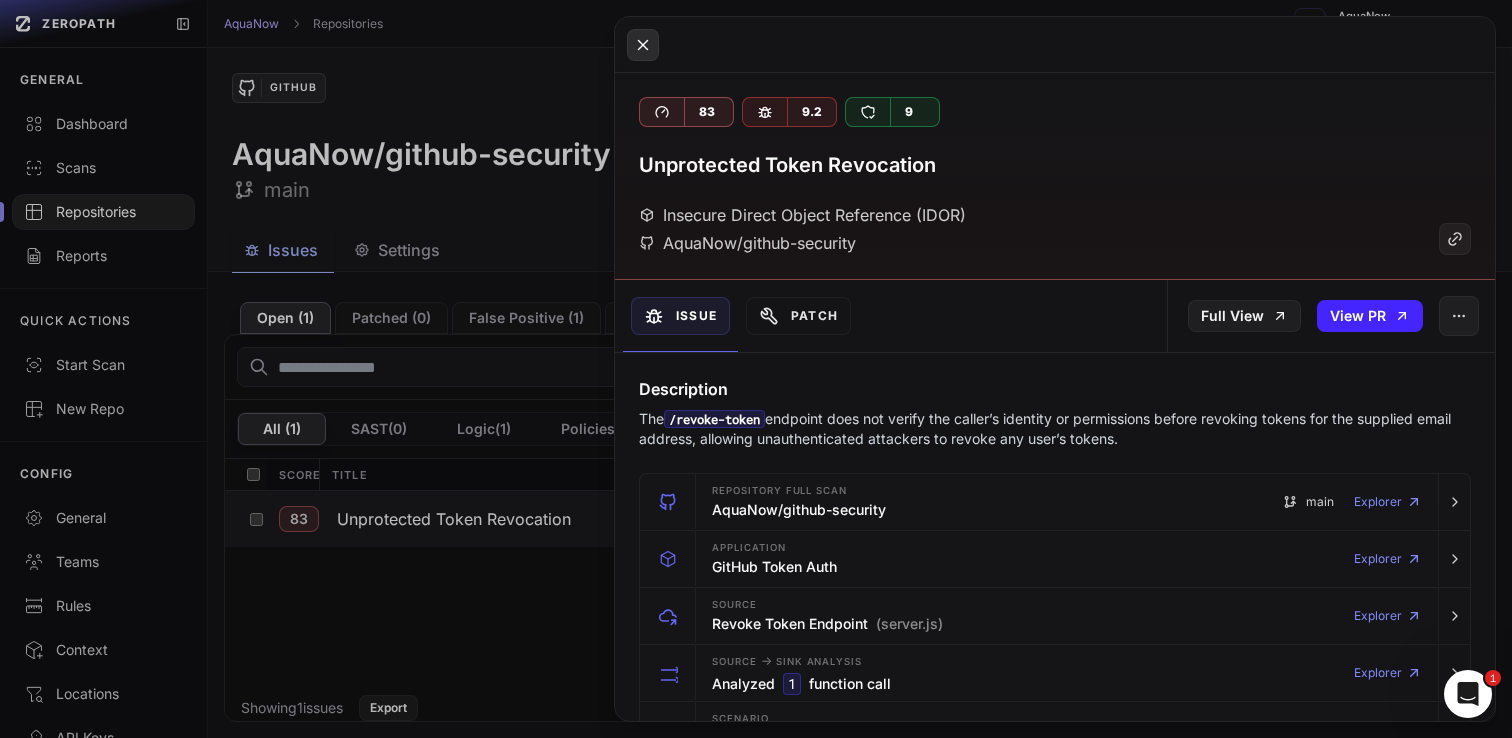 click at bounding box center [643, 45] 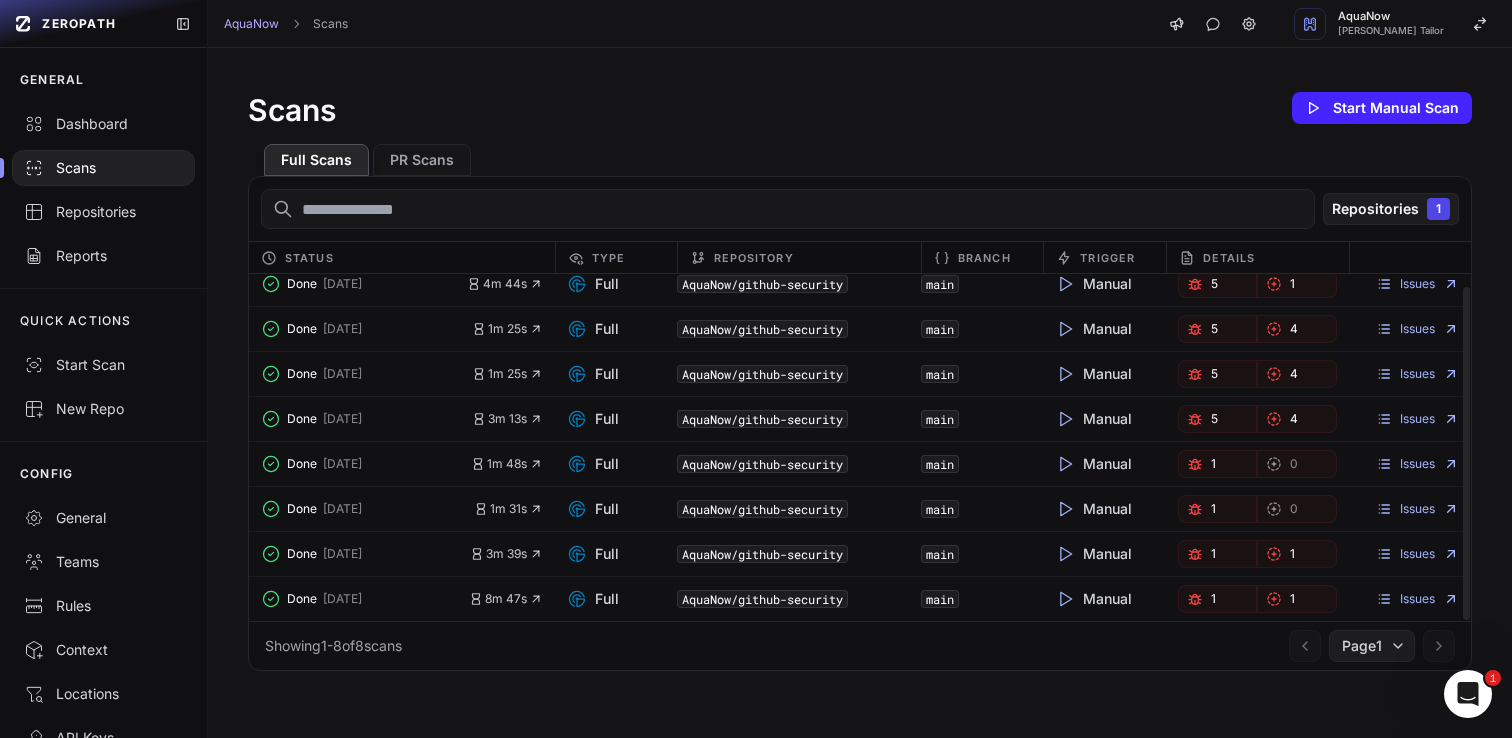 scroll, scrollTop: 13, scrollLeft: 0, axis: vertical 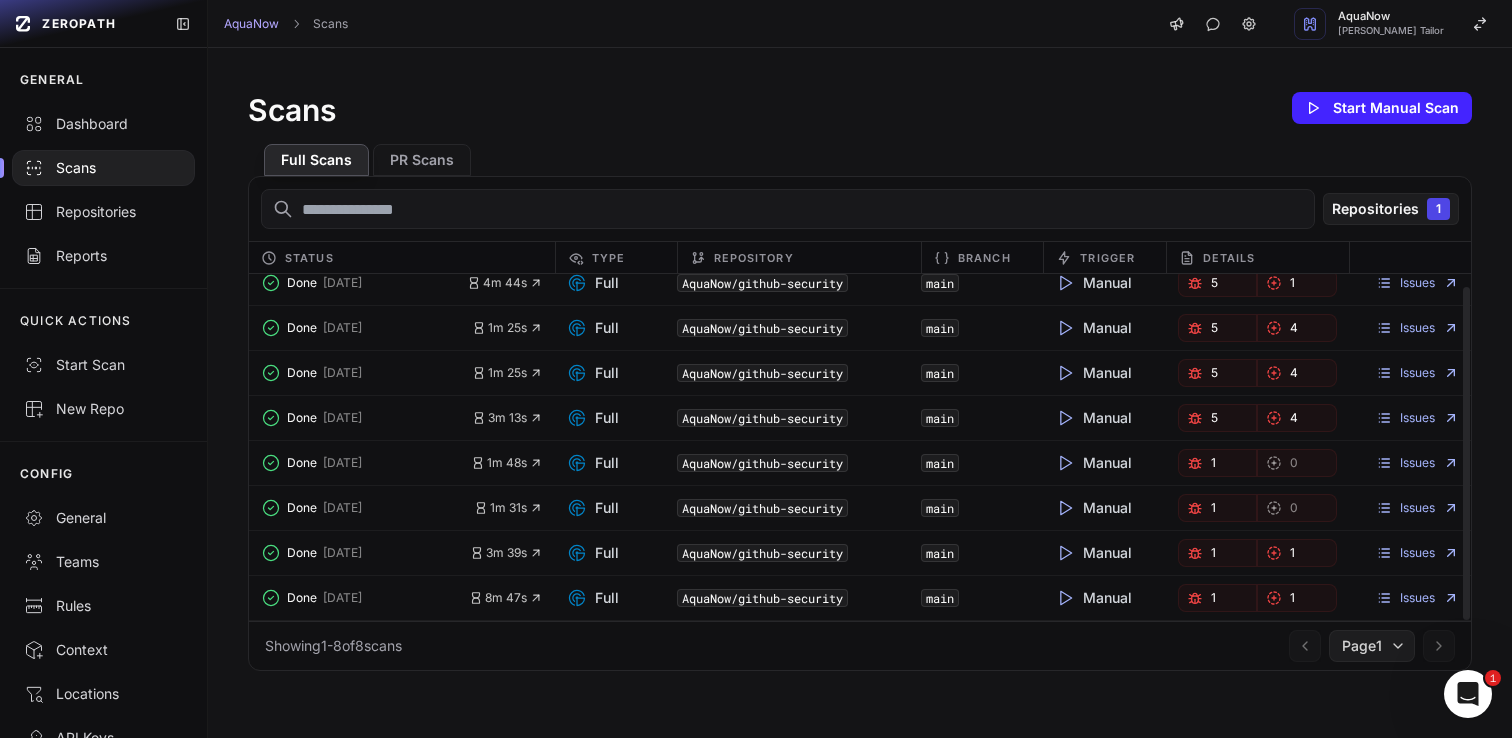 click on "main" at bounding box center (982, 373) 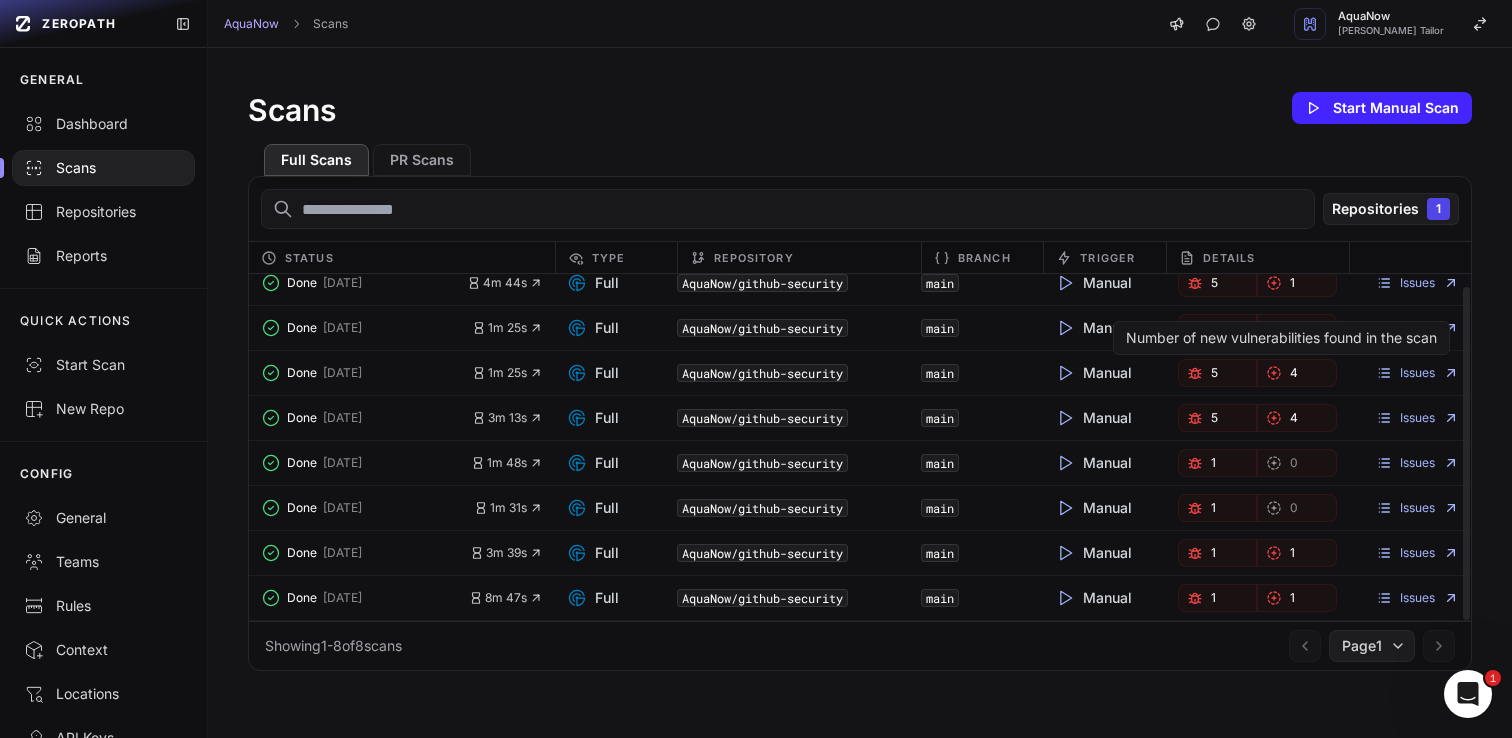 click on "5" at bounding box center (1218, 373) 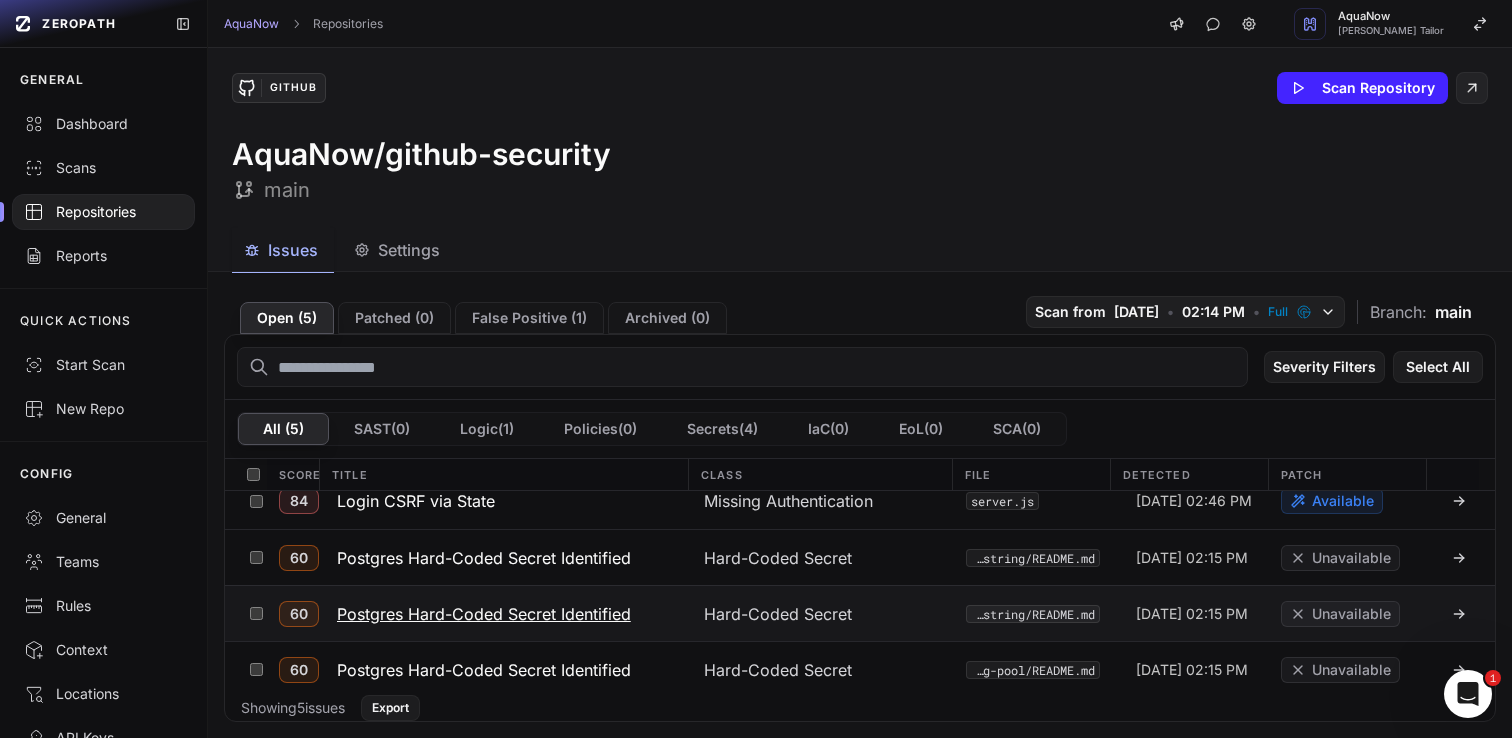 scroll, scrollTop: 0, scrollLeft: 0, axis: both 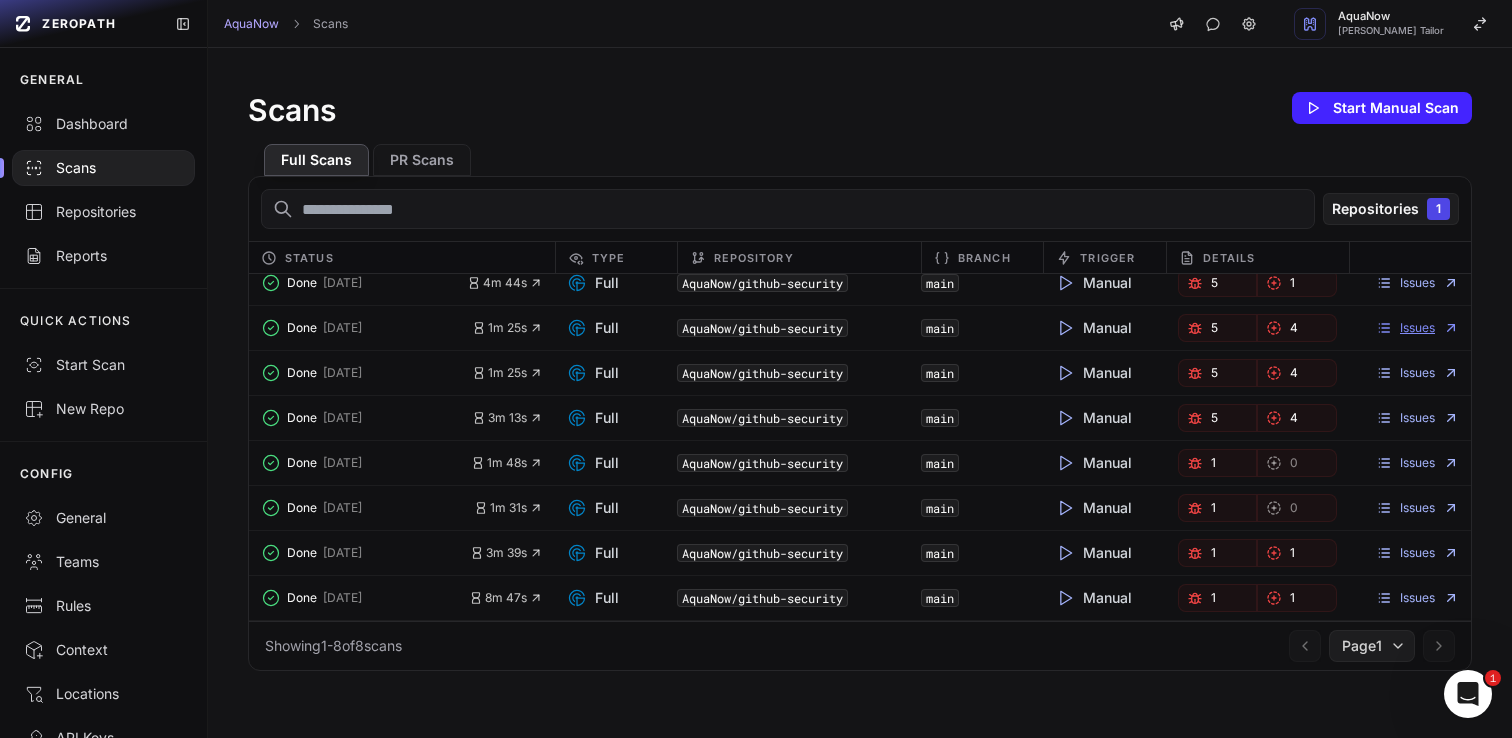 click on "Issues" at bounding box center [1417, 328] 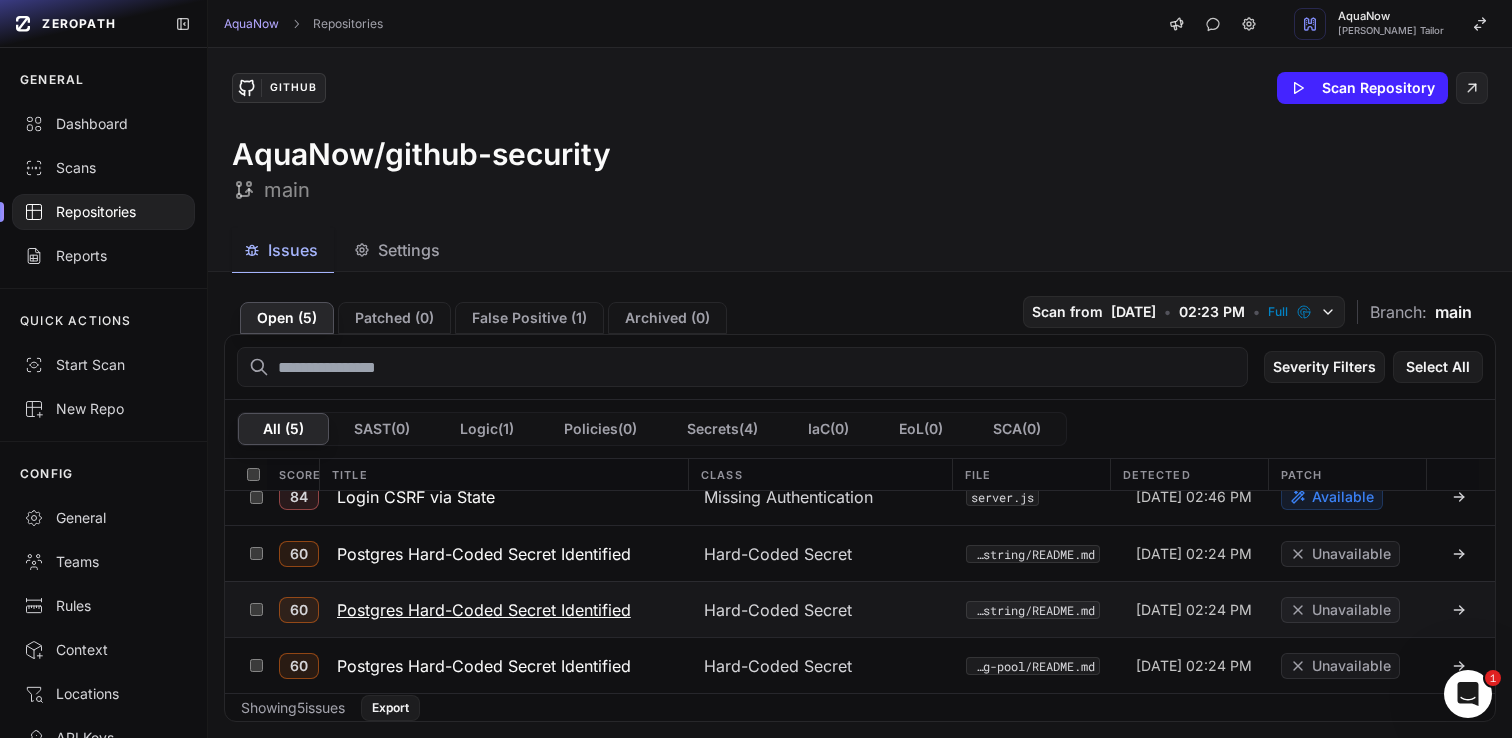 scroll, scrollTop: 0, scrollLeft: 0, axis: both 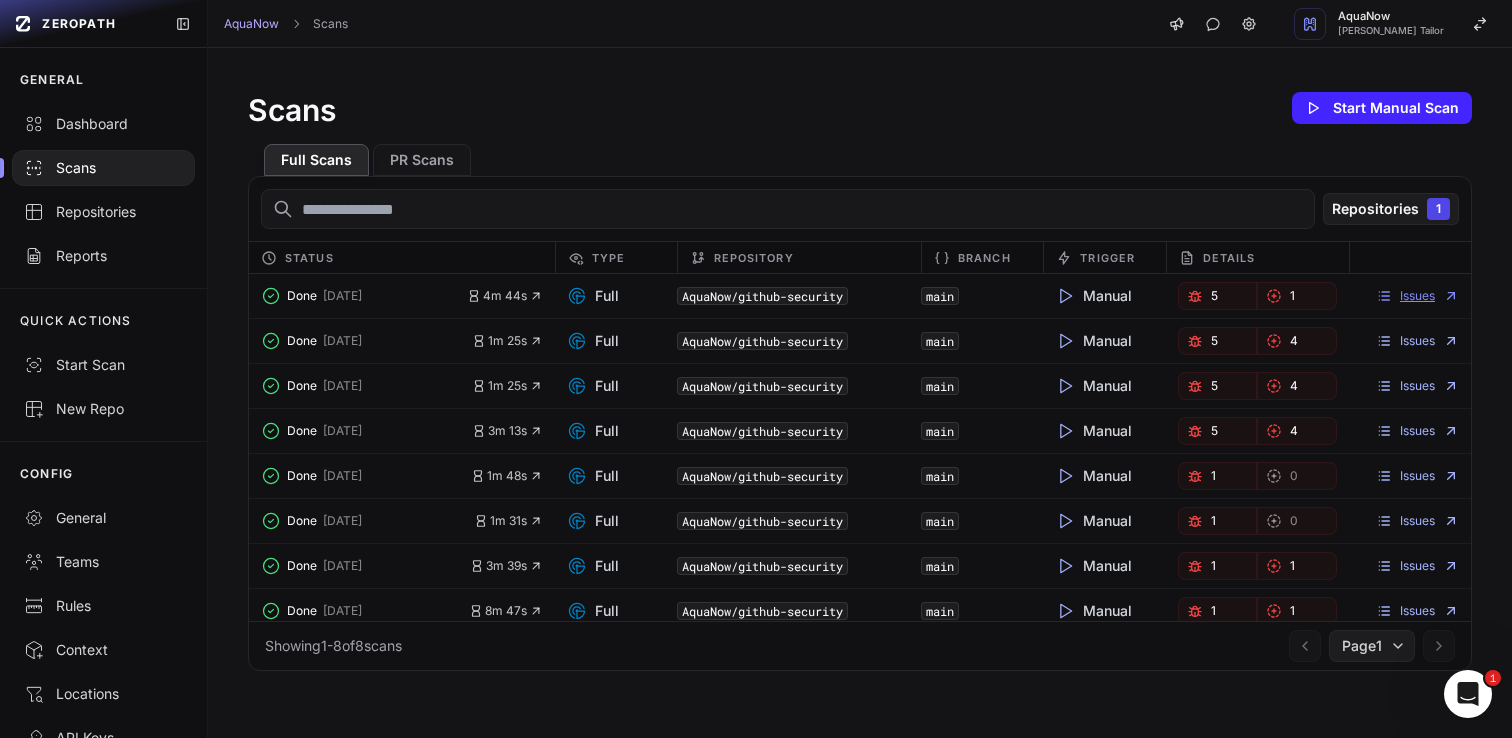 click on "Issues" at bounding box center [1417, 296] 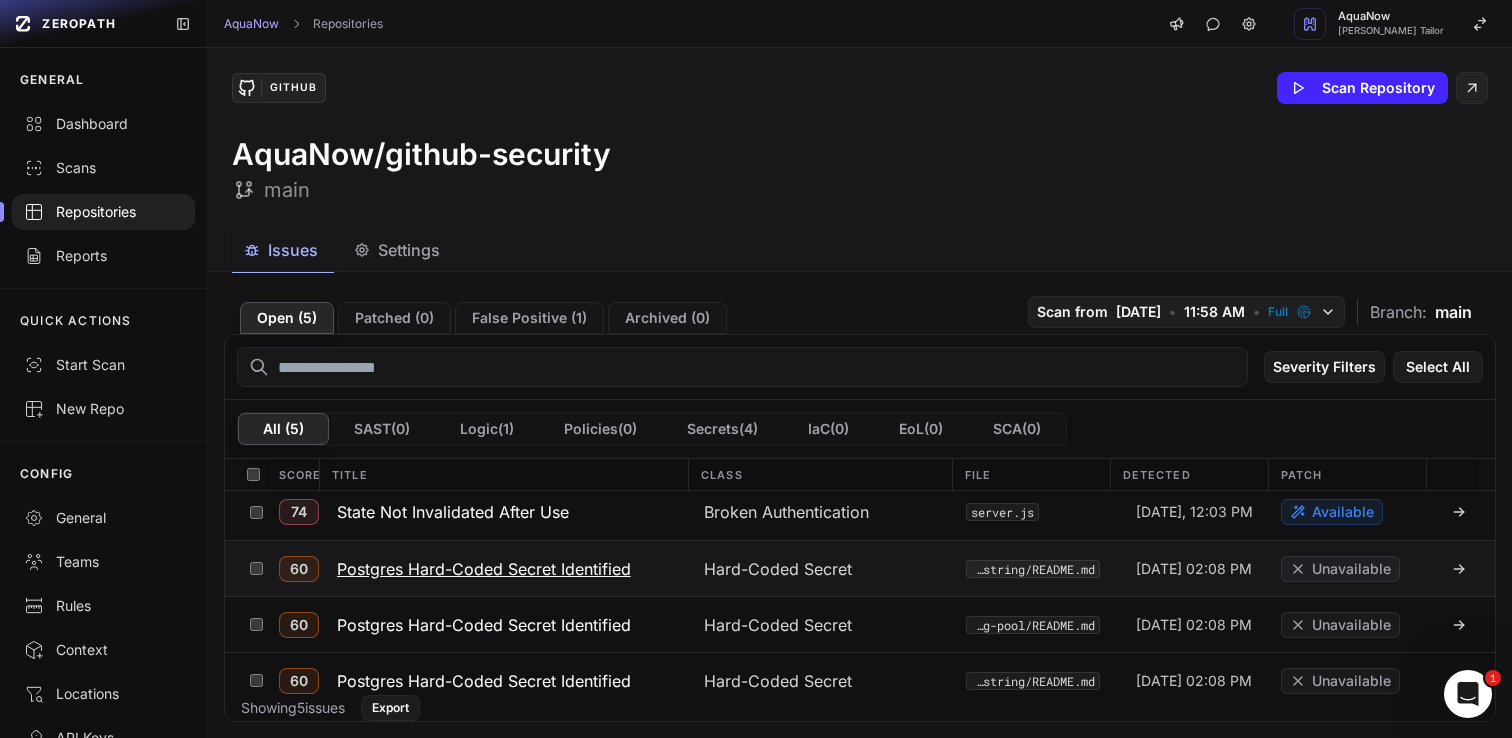 scroll, scrollTop: 0, scrollLeft: 0, axis: both 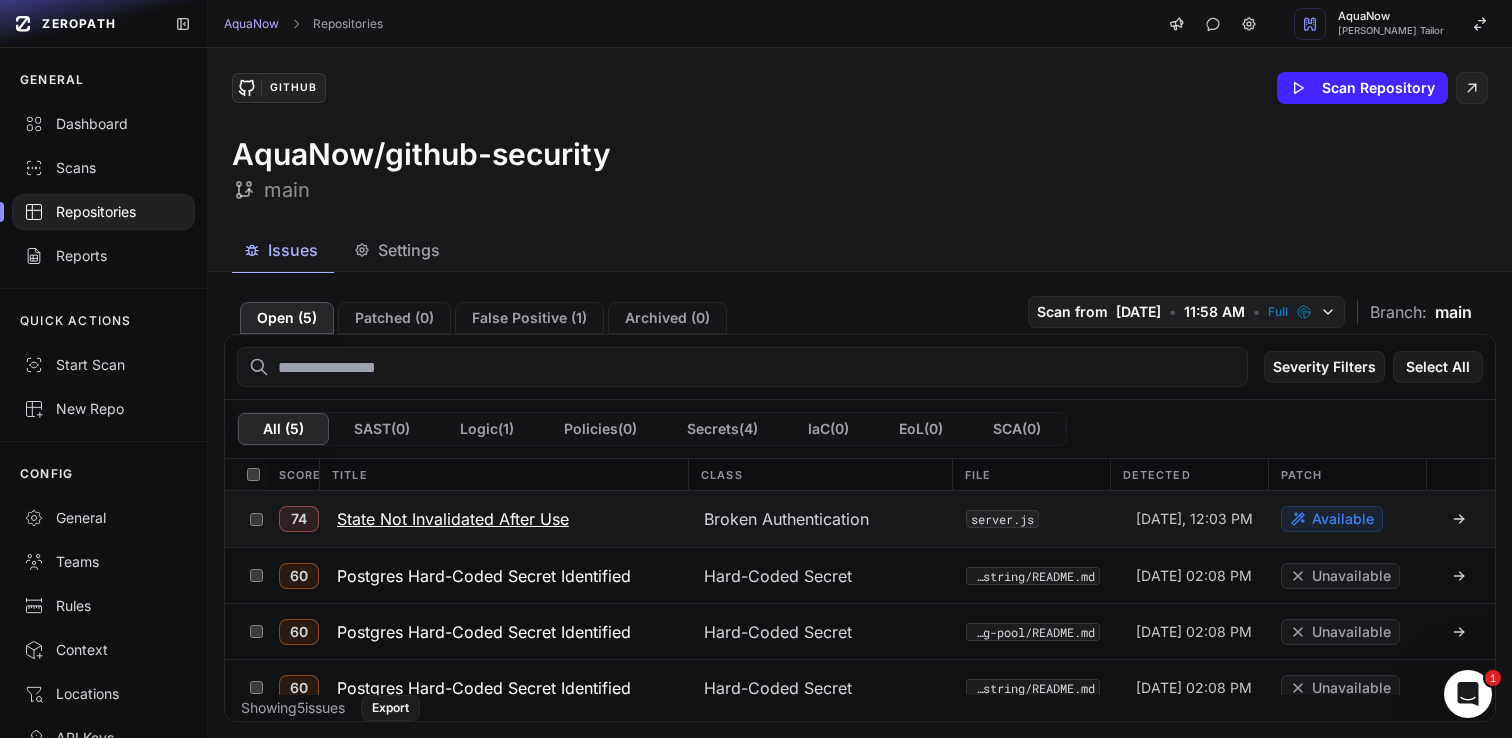 click on "State Not Invalidated After Use" at bounding box center (453, 519) 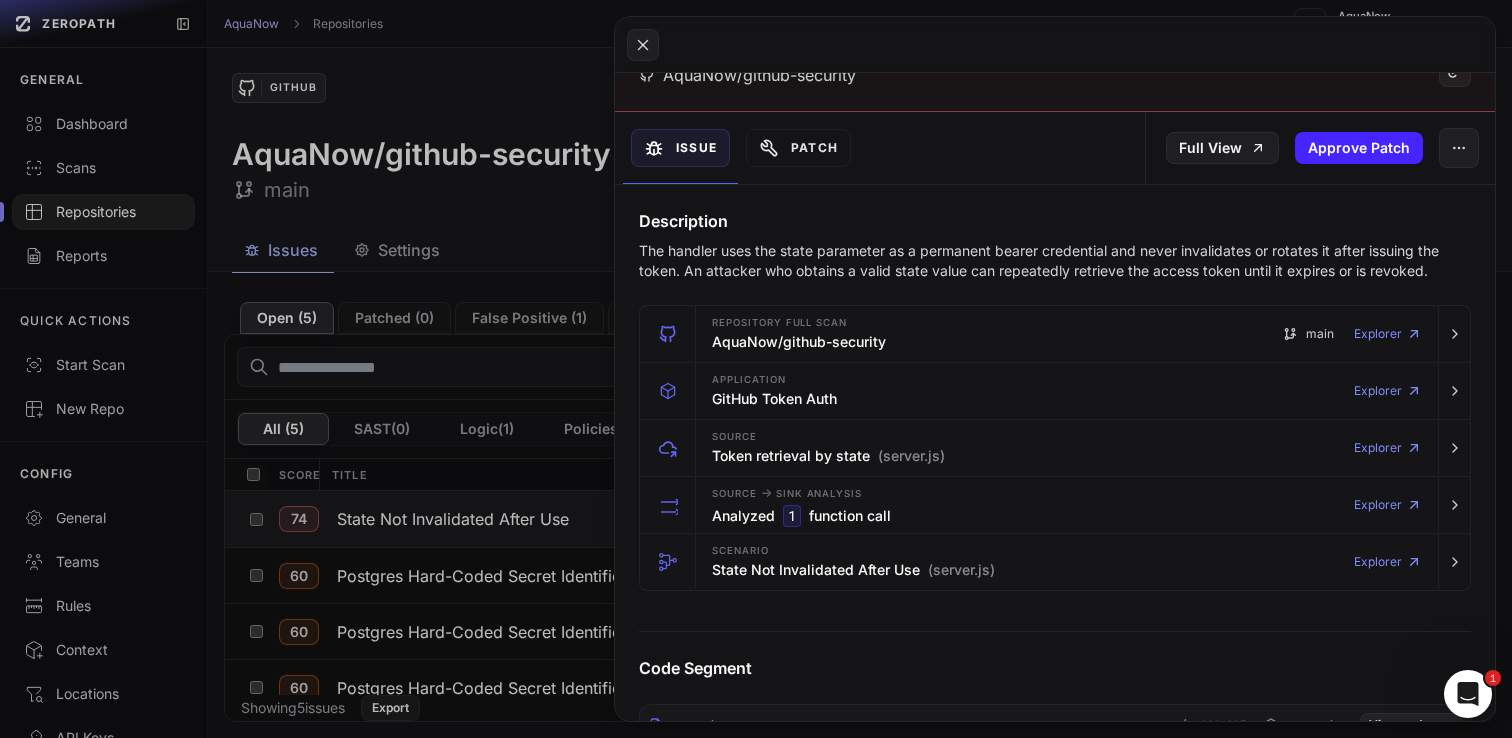 scroll, scrollTop: 0, scrollLeft: 0, axis: both 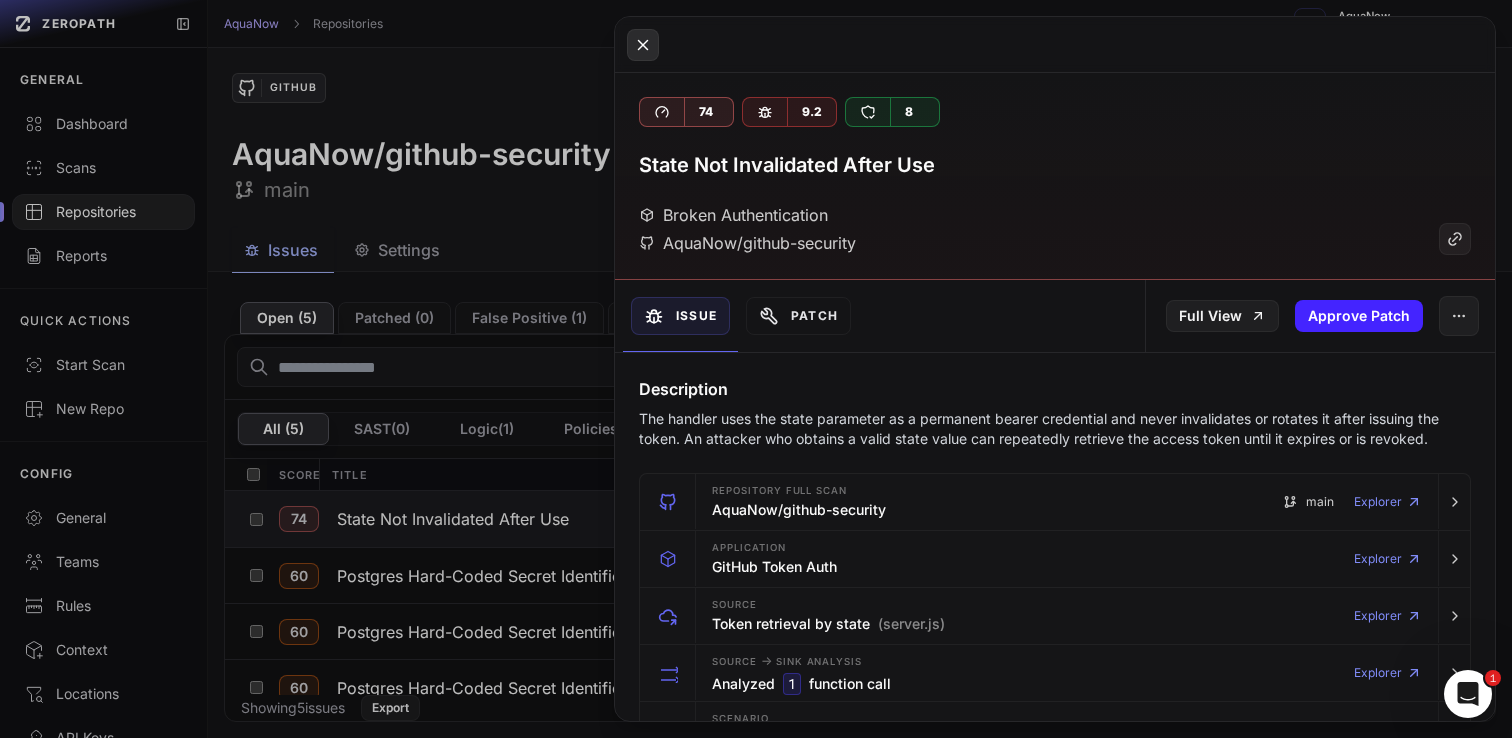click 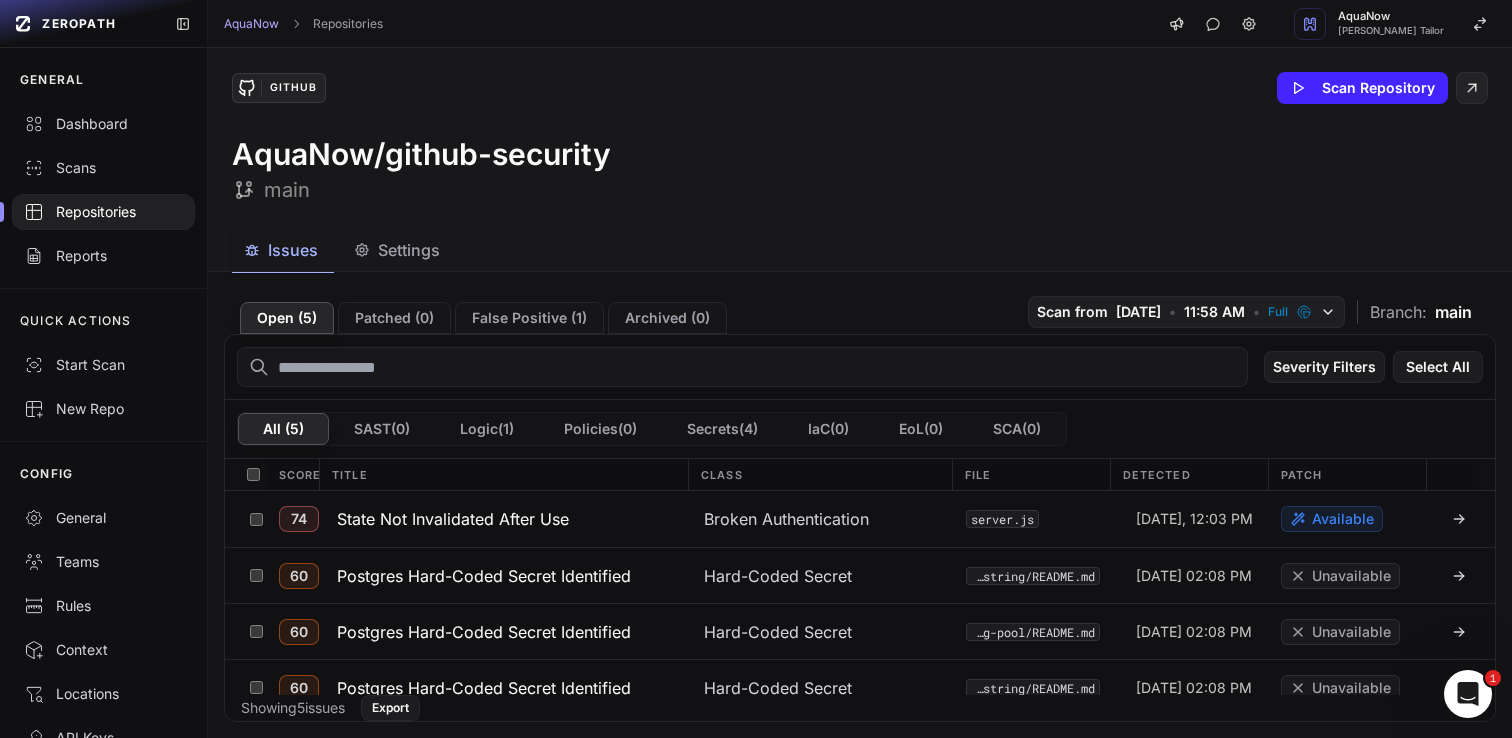 click on "AquaNow/github-security     main" at bounding box center [860, 170] 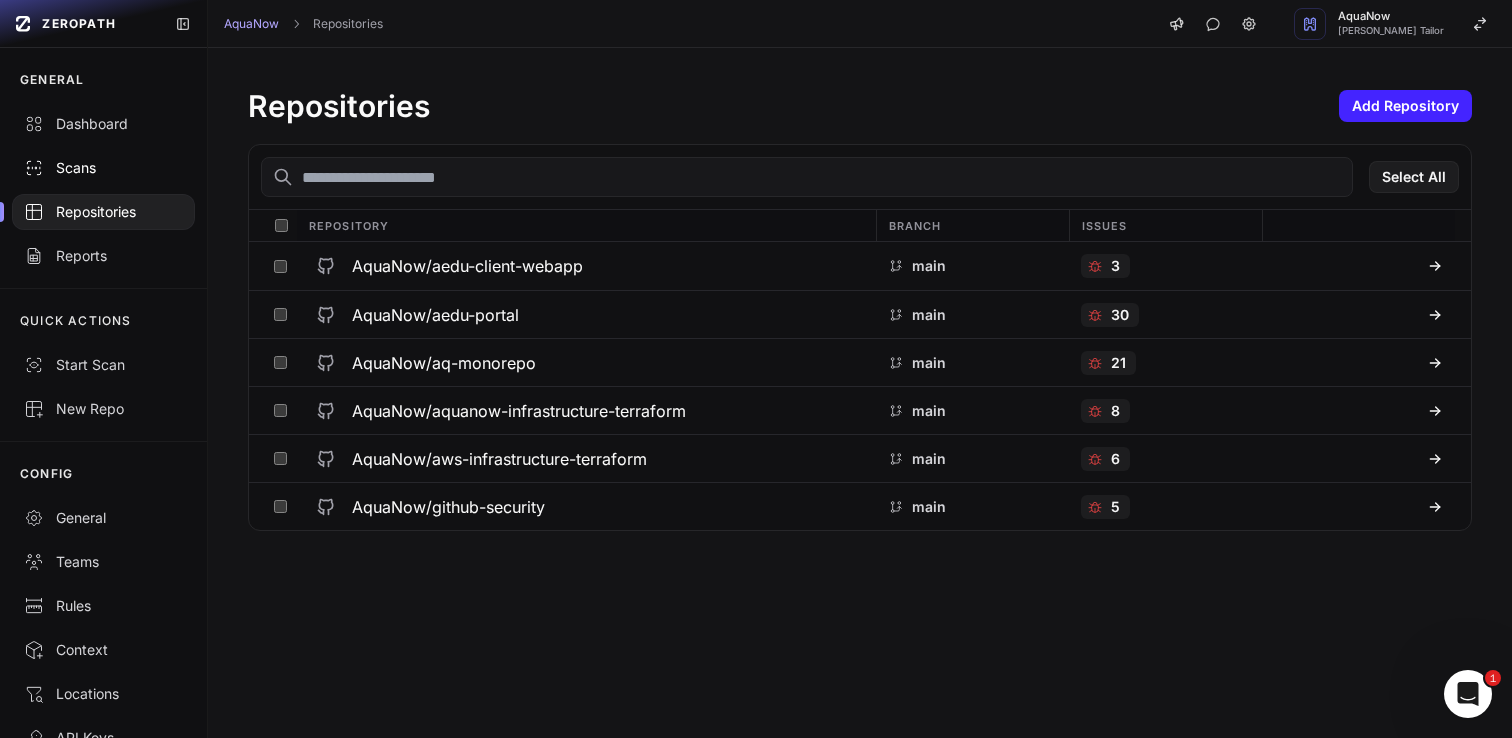 click on "Scans" at bounding box center (103, 168) 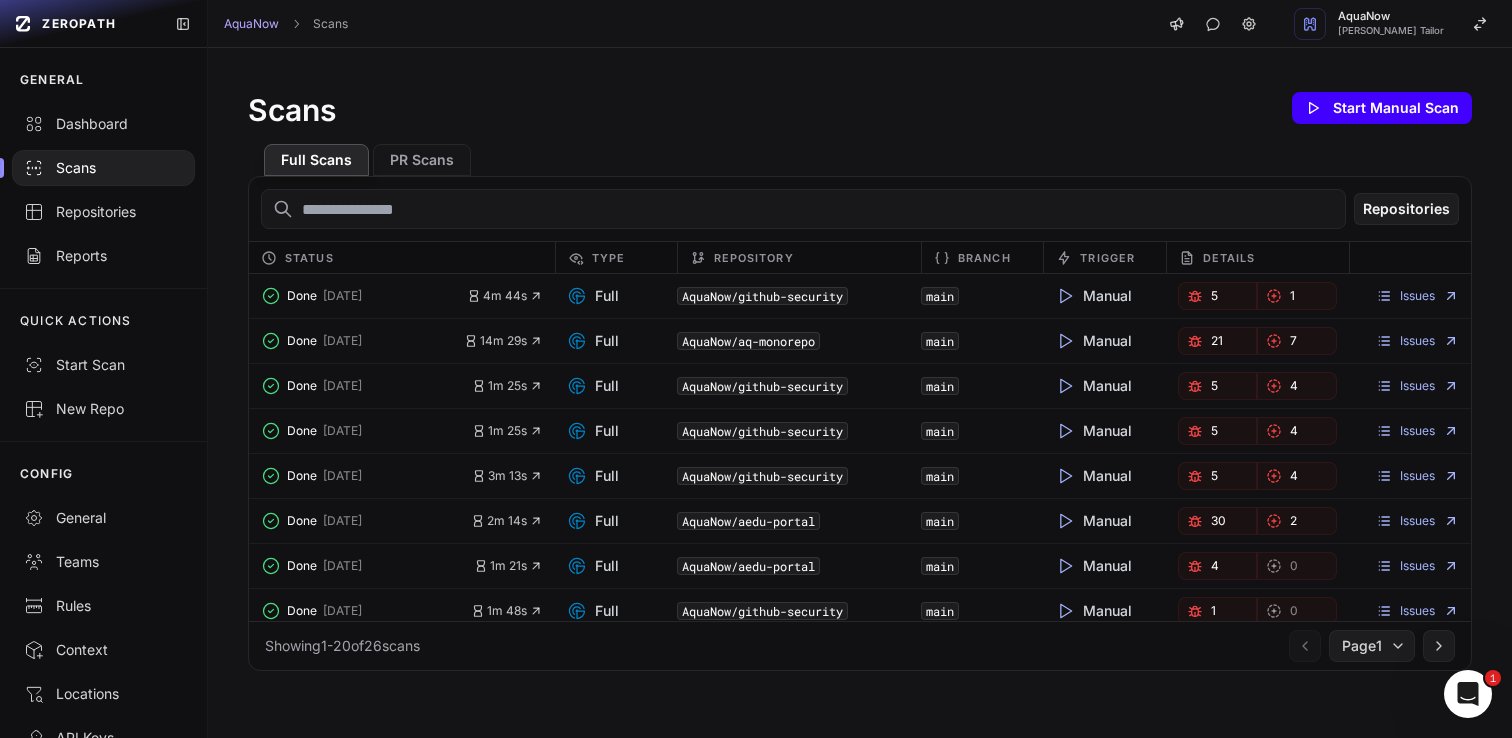click on "Start Manual Scan" at bounding box center [1382, 108] 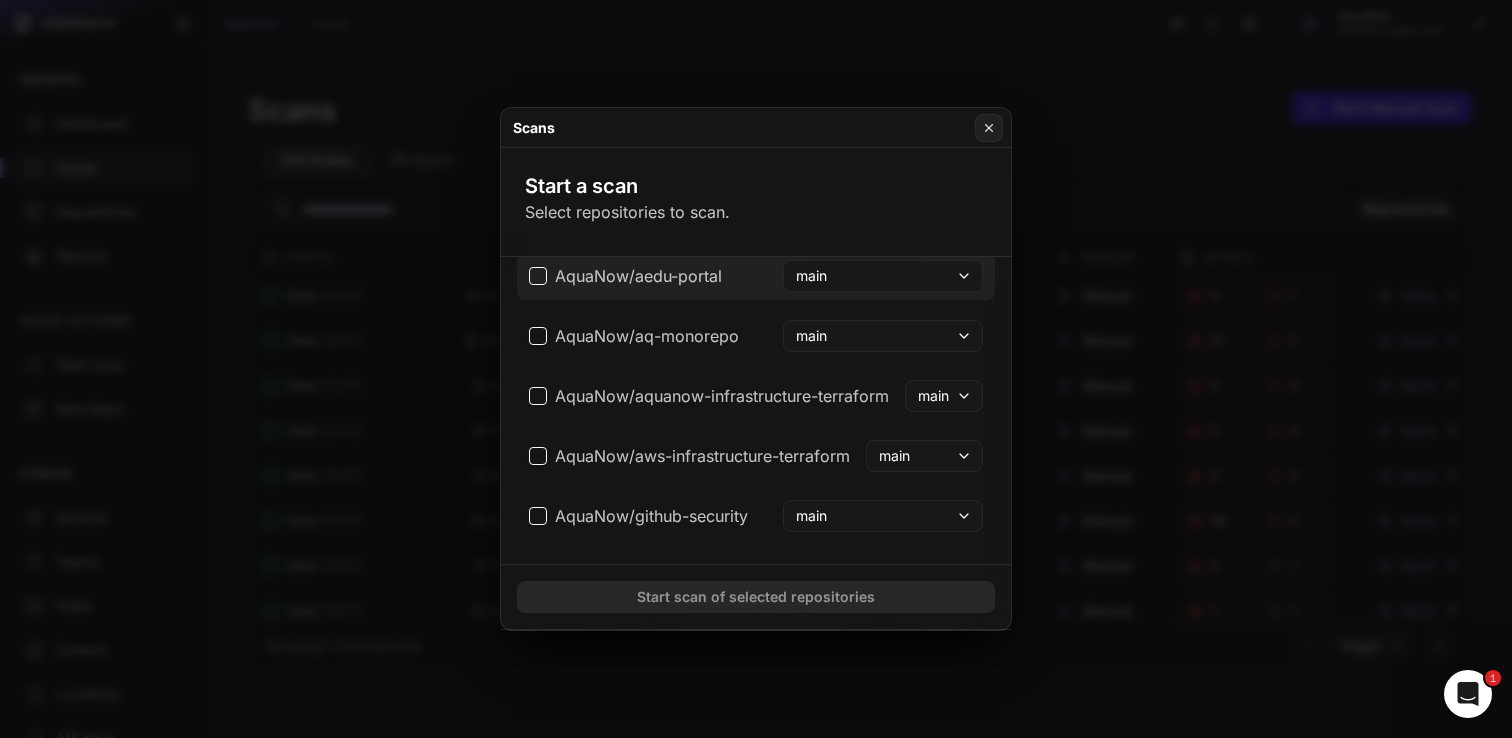 scroll, scrollTop: 162, scrollLeft: 0, axis: vertical 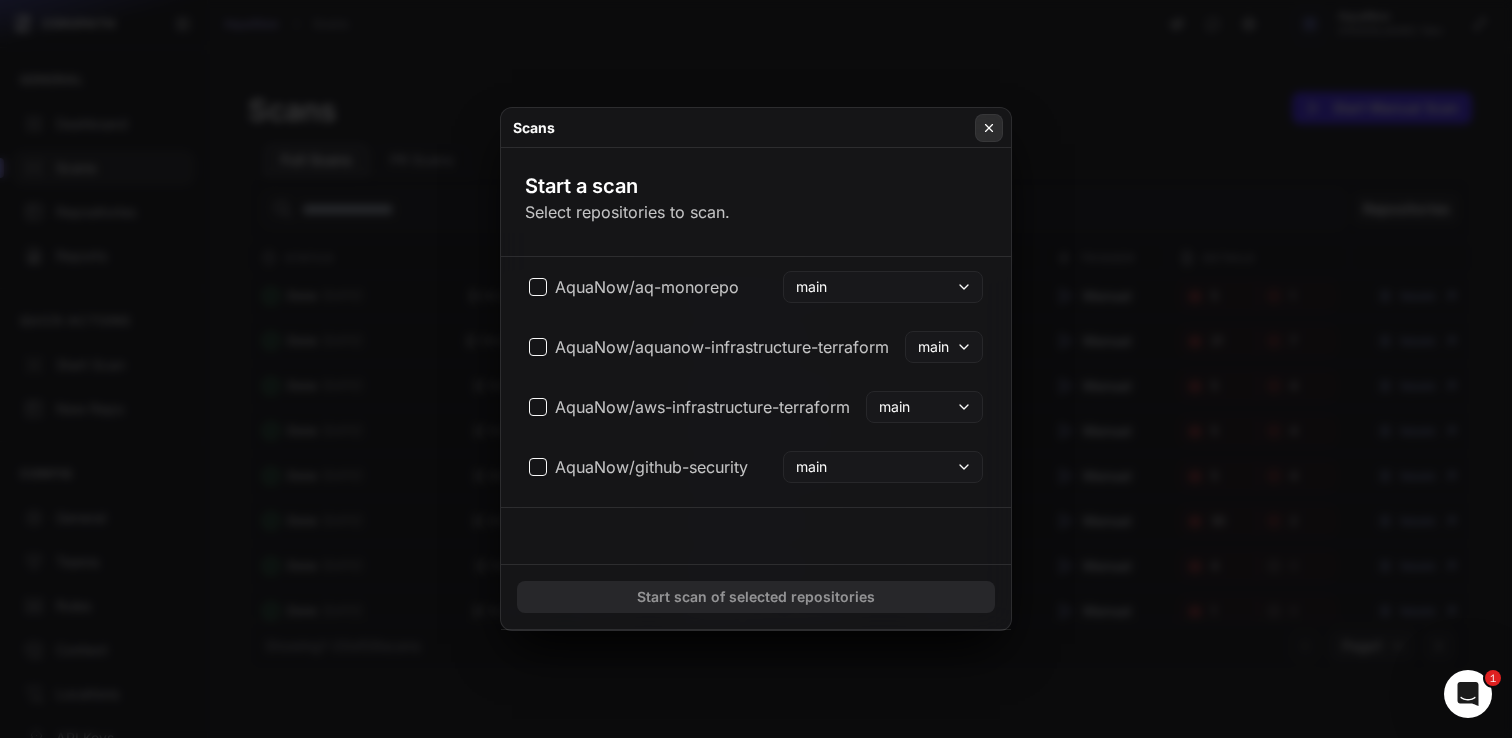 click 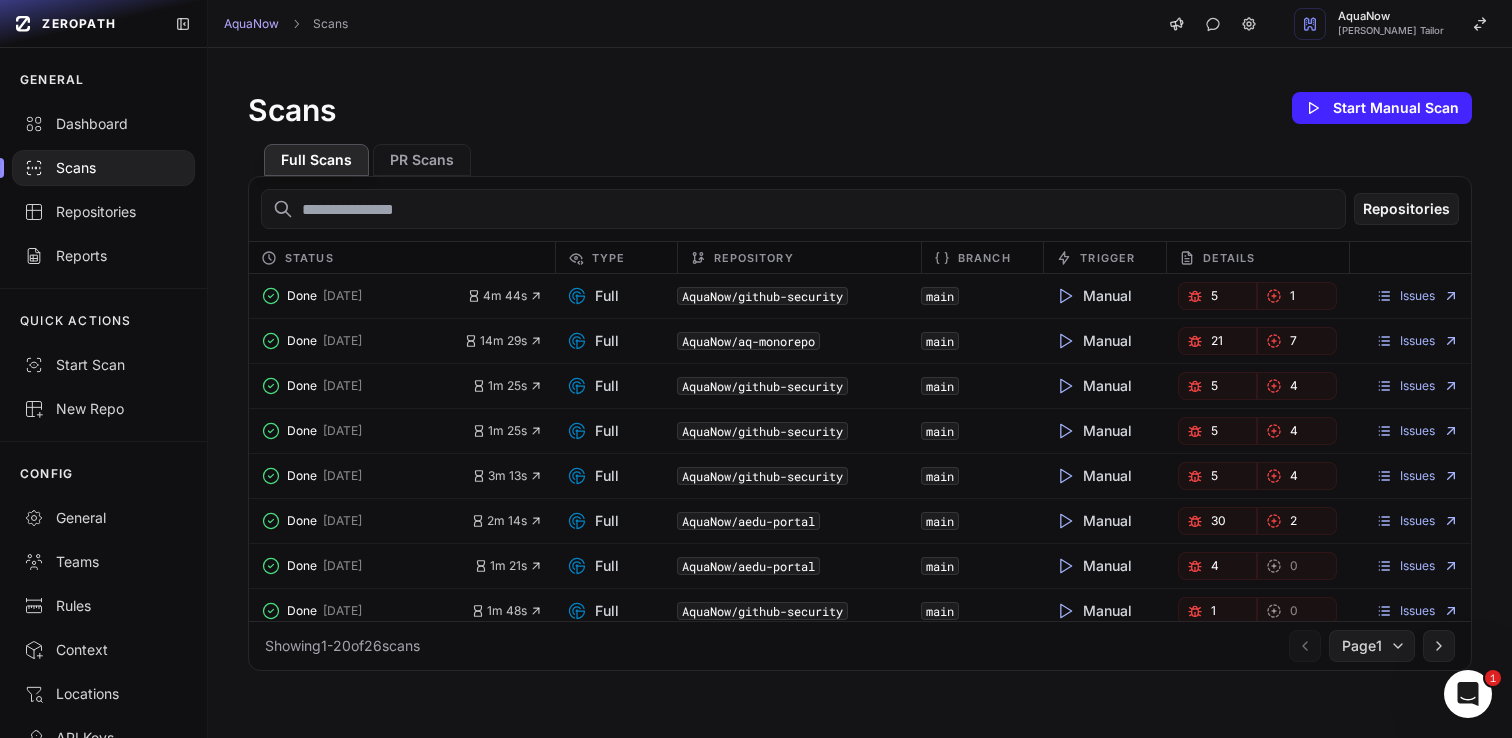 click on "Scans
Start Manual Scan" at bounding box center [860, 108] 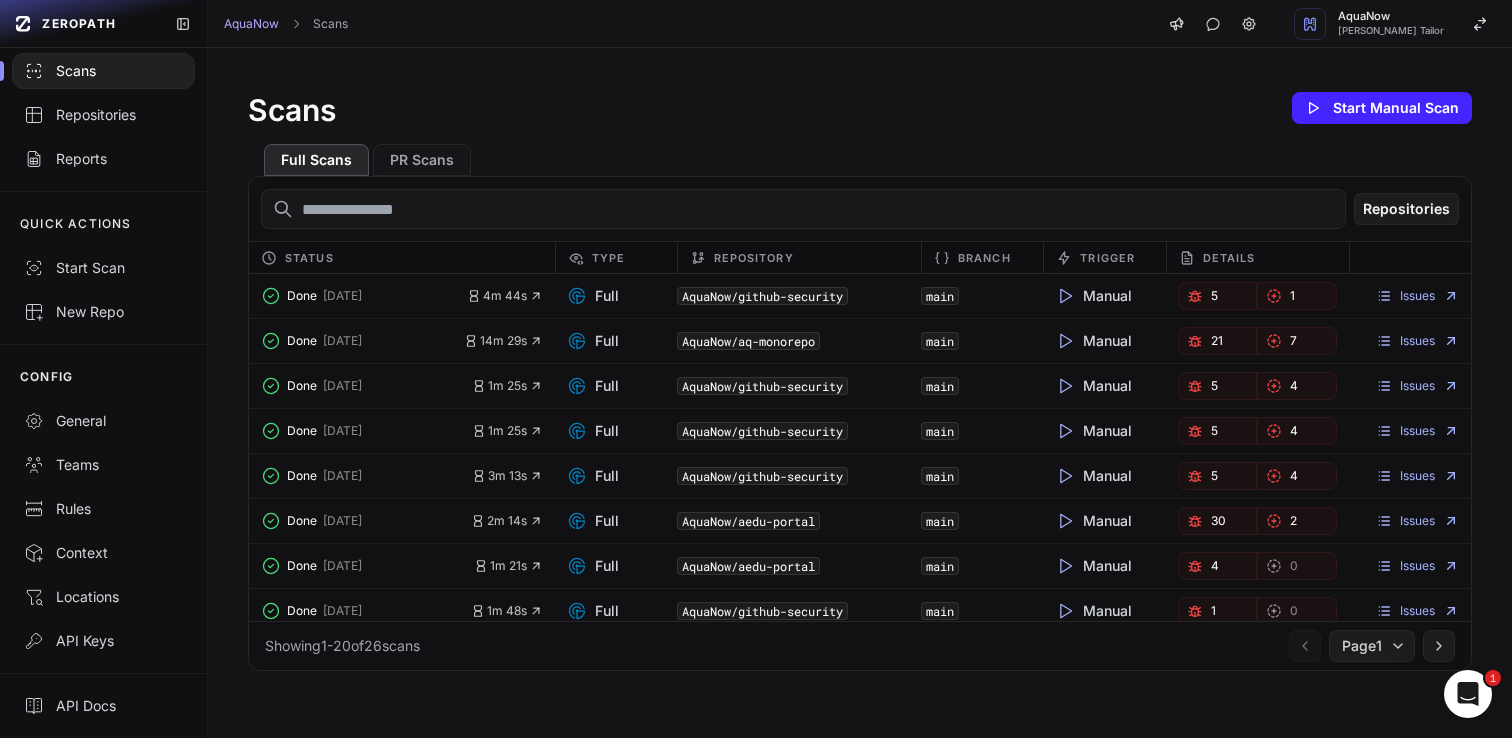 scroll, scrollTop: 0, scrollLeft: 0, axis: both 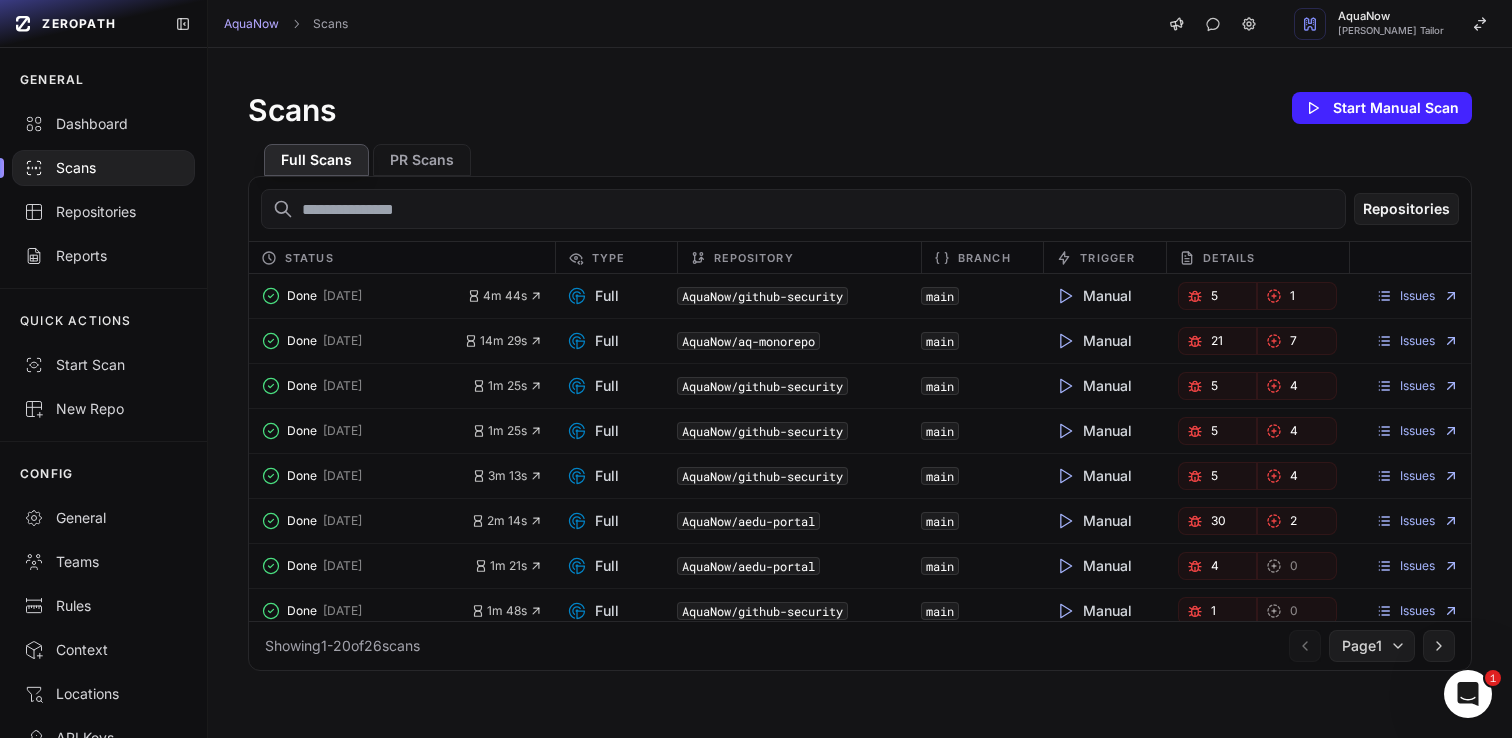 click on "Scans
Start Manual Scan   Full Scans   PR Scans       Repositories         Status     Type     Repository     Branch     Trigger     Details         Done   [DATE]       4m 44s         Full   AquaNow/github-security   main     Manual     5       1
Issues        Done   [DATE]       14m 29s         Full   AquaNow/aq-monorepo   main     Manual     21       7
Issues        Done   [DATE]       1m 25s         Full   AquaNow/github-security   main     Manual     5       4
Issues        Done   [DATE]       1m 25s         Full   AquaNow/github-security   main     Manual     5       4
Issues        Done   [DATE]       3m 13s         Full   AquaNow/github-security   main     Manual     5       4
Issues        Done   [DATE]       2m 14s         Full   AquaNow/aedu-portal   main     Manual     30       2
Issues        Done   [DATE]       1m 21s         Full   AquaNow/aedu-portal   main" at bounding box center (860, 379) 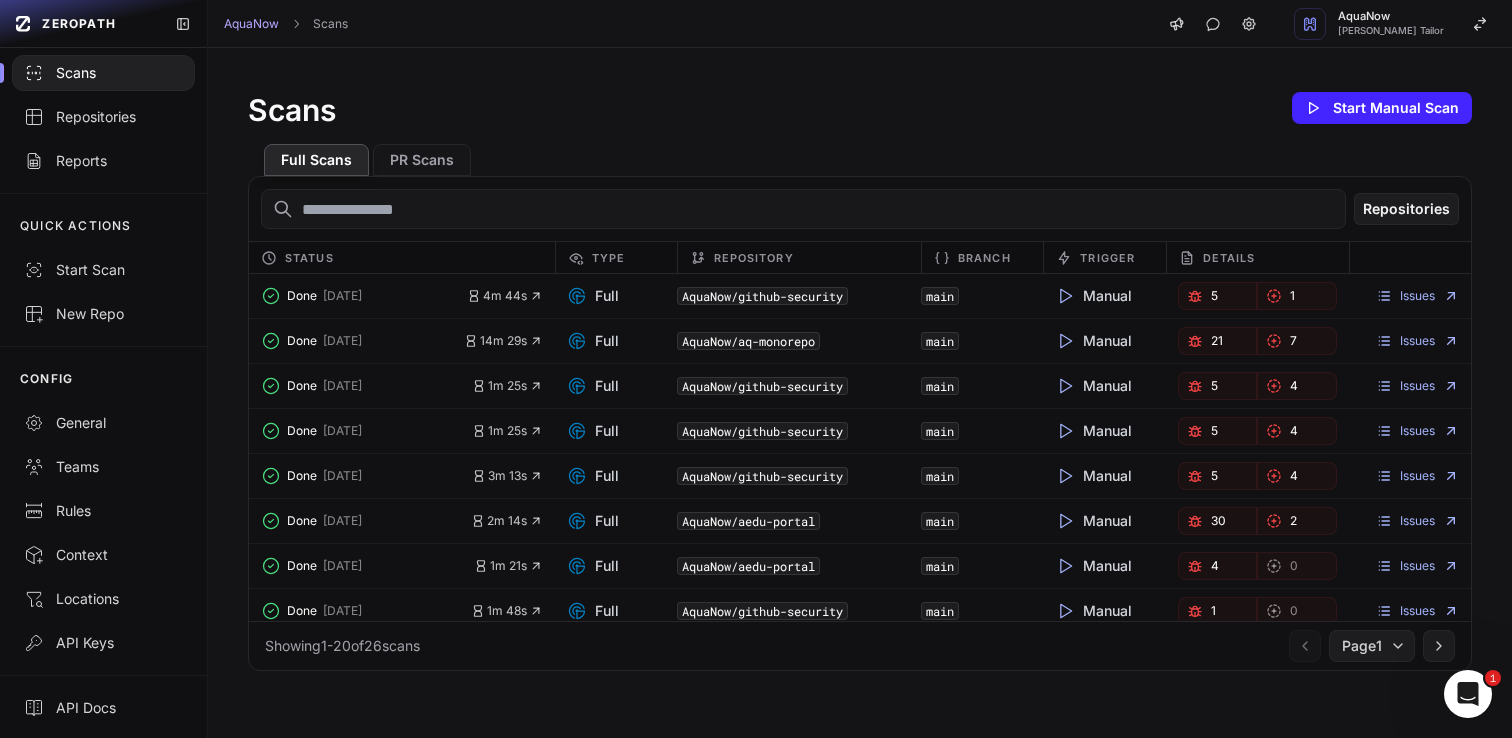 scroll, scrollTop: 97, scrollLeft: 0, axis: vertical 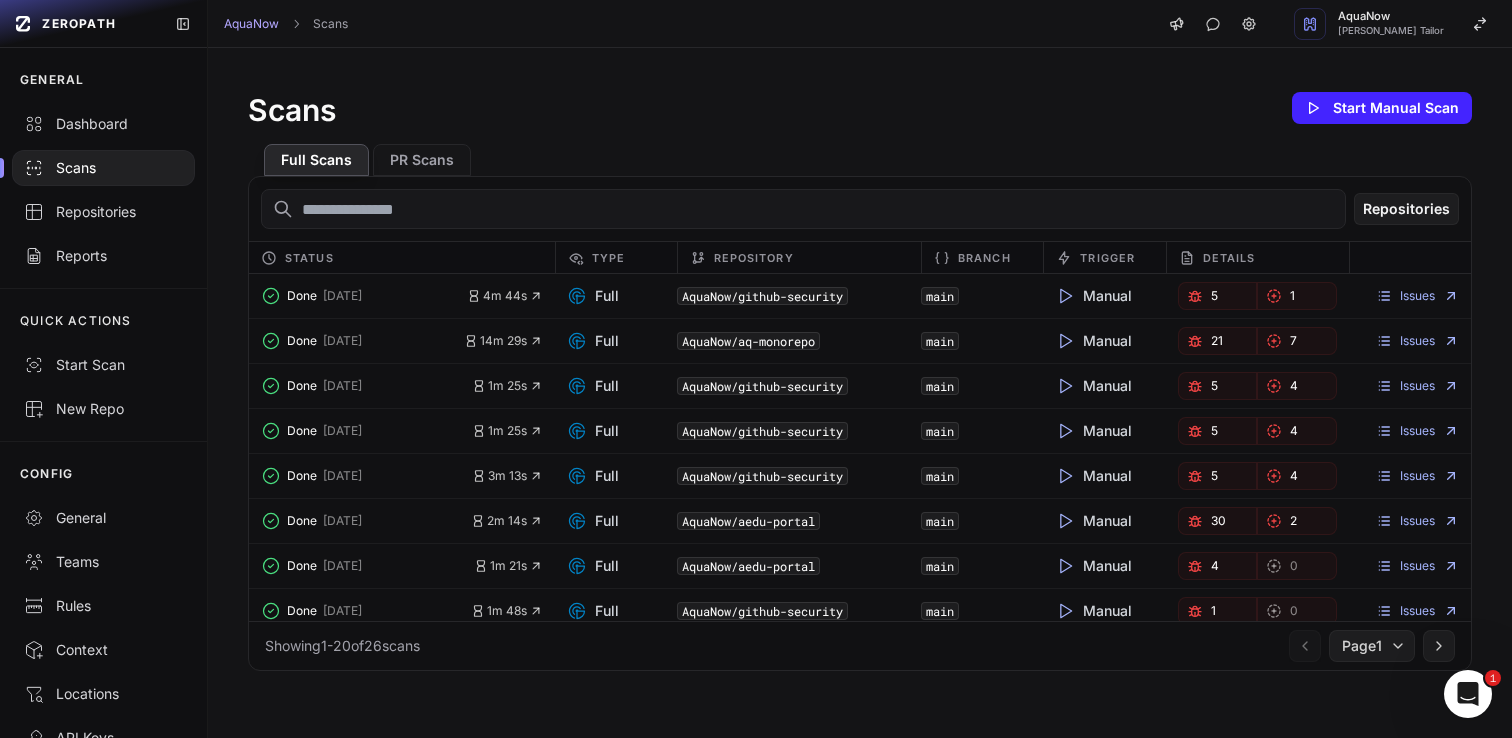 click on "Scans
Start Manual Scan   Full Scans   PR Scans       Repositories         Status     Type     Repository     Branch     Trigger     Details         Done   [DATE]       4m 44s         Full   AquaNow/github-security   main     Manual     5       1
Issues        Done   [DATE]       14m 29s         Full   AquaNow/aq-monorepo   main     Manual     21       7
Issues        Done   [DATE]       1m 25s         Full   AquaNow/github-security   main     Manual     5       4
Issues        Done   [DATE]       1m 25s         Full   AquaNow/github-security   main     Manual     5       4
Issues        Done   [DATE]       3m 13s         Full   AquaNow/github-security   main     Manual     5       4
Issues        Done   [DATE]       2m 14s         Full   AquaNow/aedu-portal   main     Manual     30       2
Issues        Done   [DATE]       1m 21s         Full   AquaNow/aedu-portal   main" at bounding box center (860, 379) 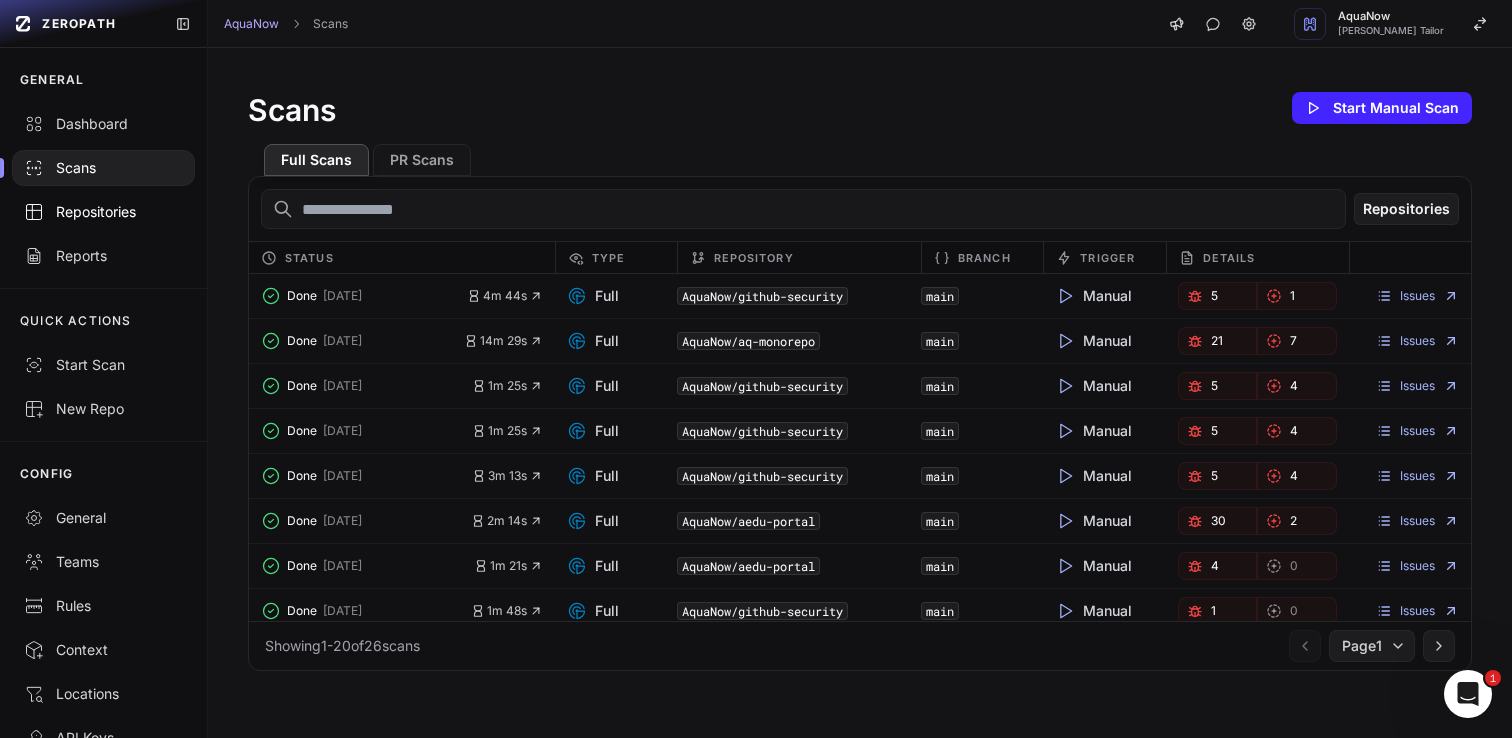 click on "Repositories" at bounding box center [103, 212] 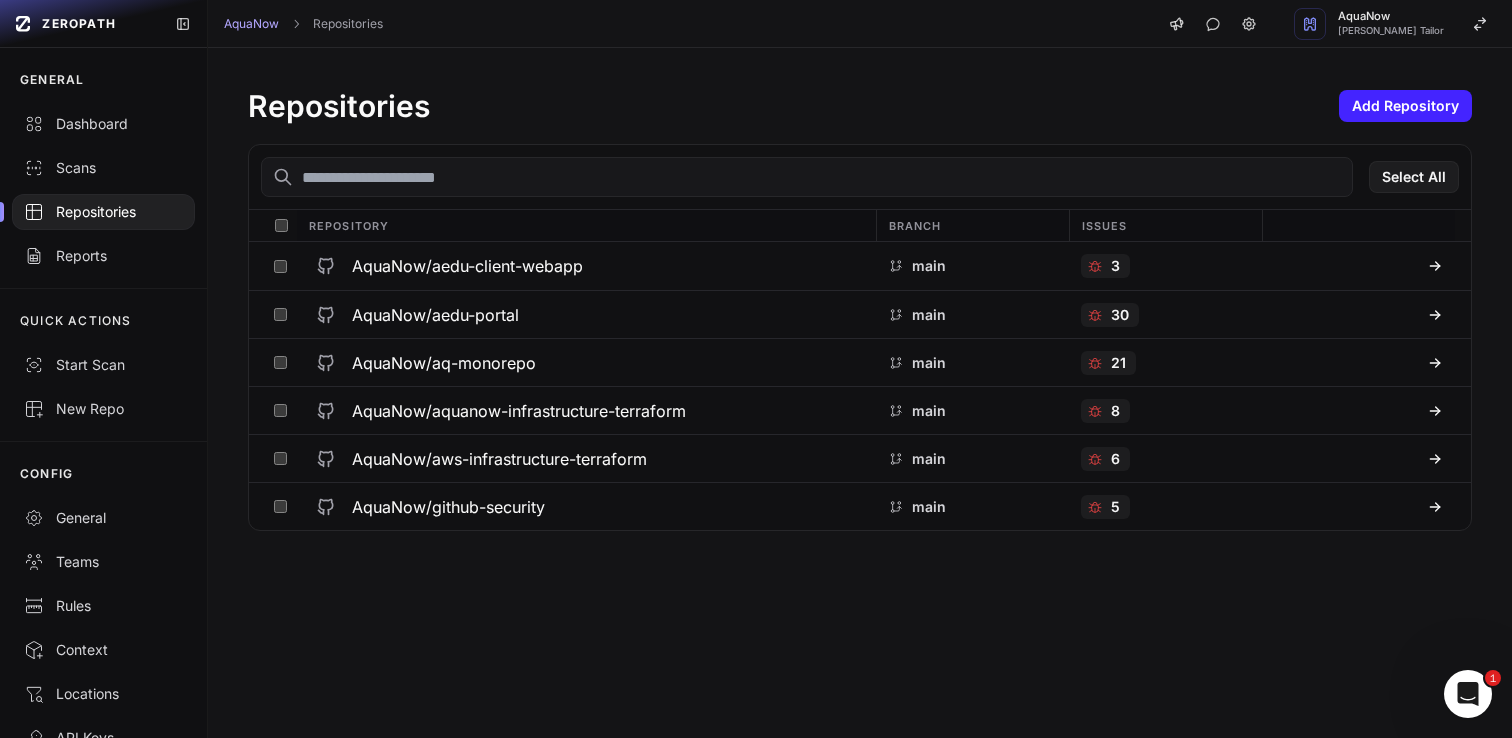 click on "Repositories   Add Repository         Select All         Repository   Branch   Issues             AquaNow/aedu-client-webapp       main     3           AquaNow/aedu-portal       main     30           AquaNow/aq-monorepo       main     21           AquaNow/aquanow-infrastructure-terraform       main     8           AquaNow/aws-infrastructure-terraform       main     6           AquaNow/github-security       main     5" at bounding box center (860, 393) 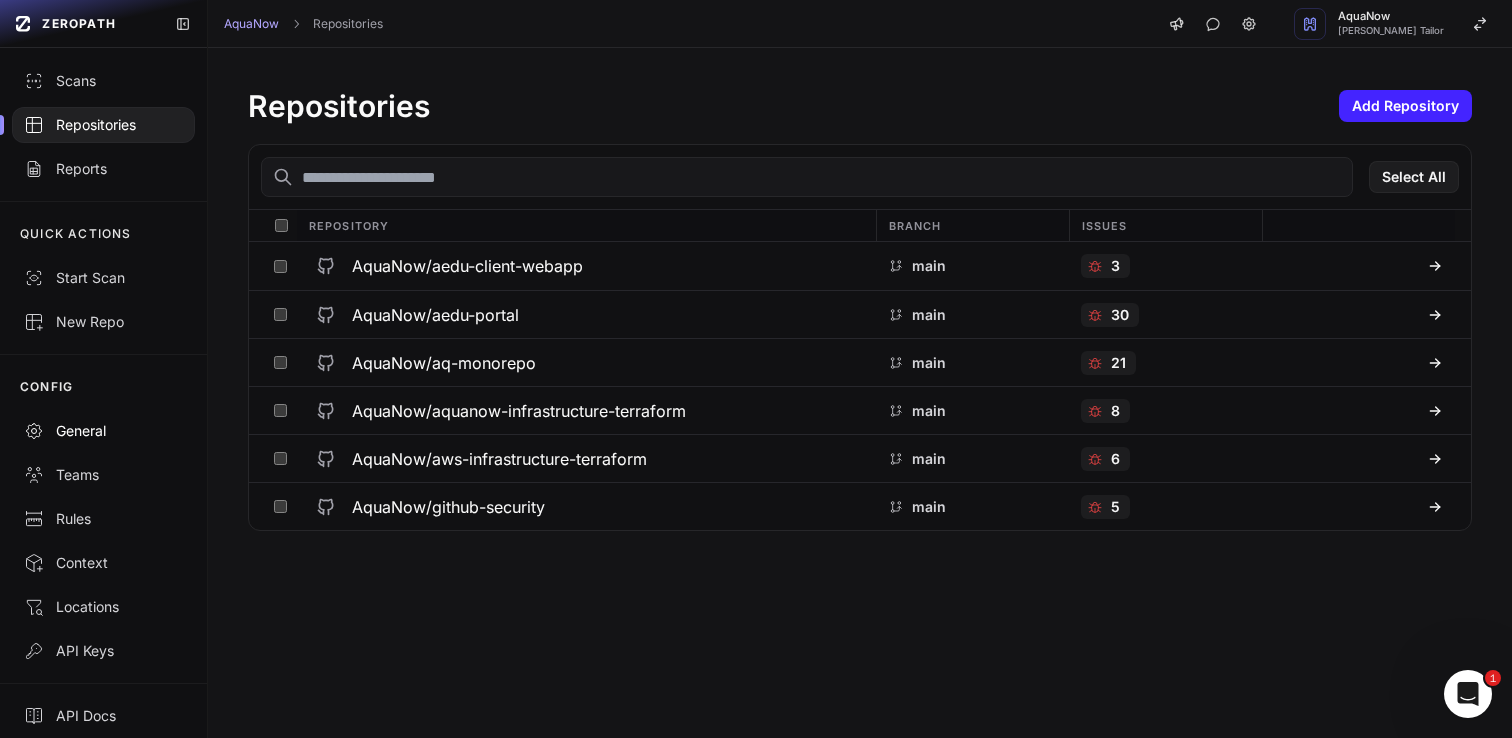 scroll, scrollTop: 97, scrollLeft: 0, axis: vertical 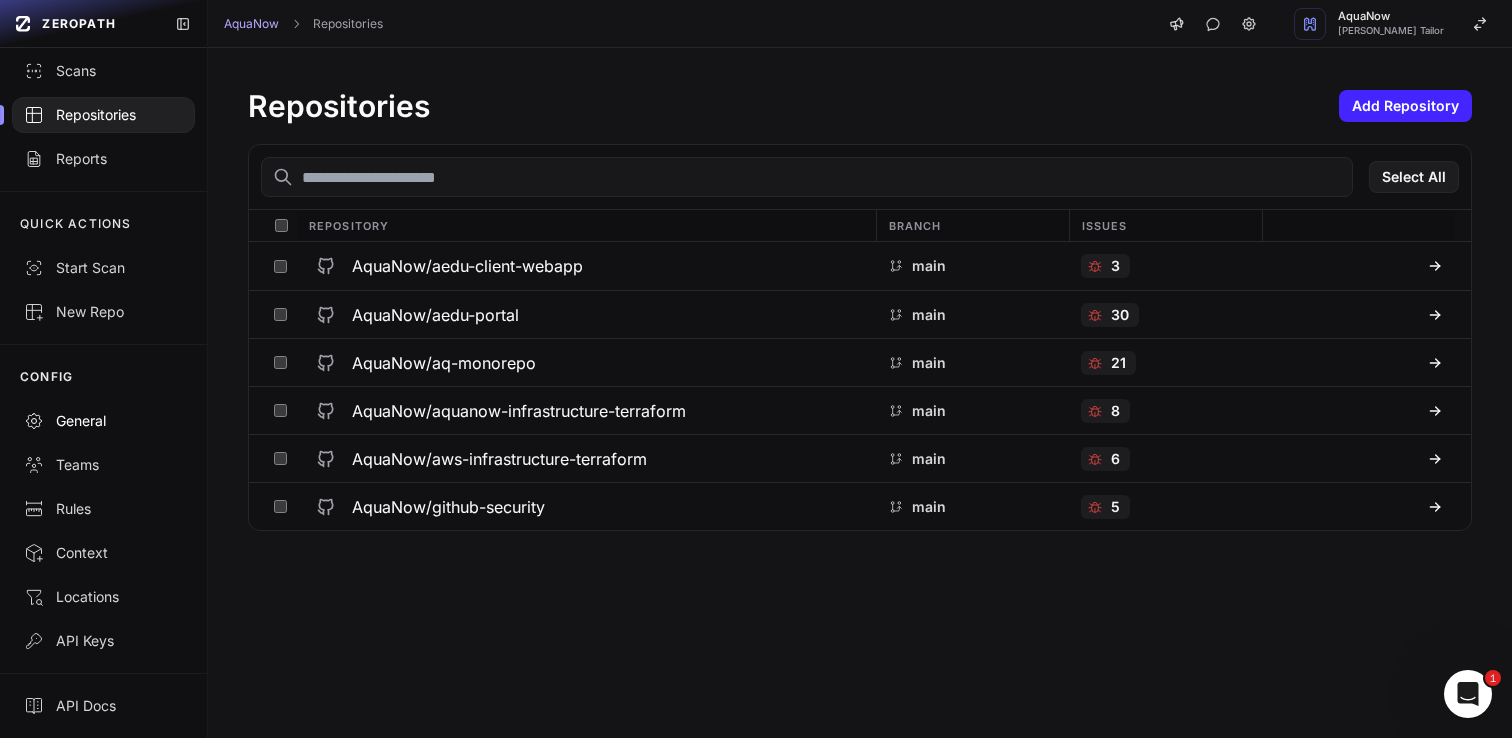 click on "General" at bounding box center [103, 421] 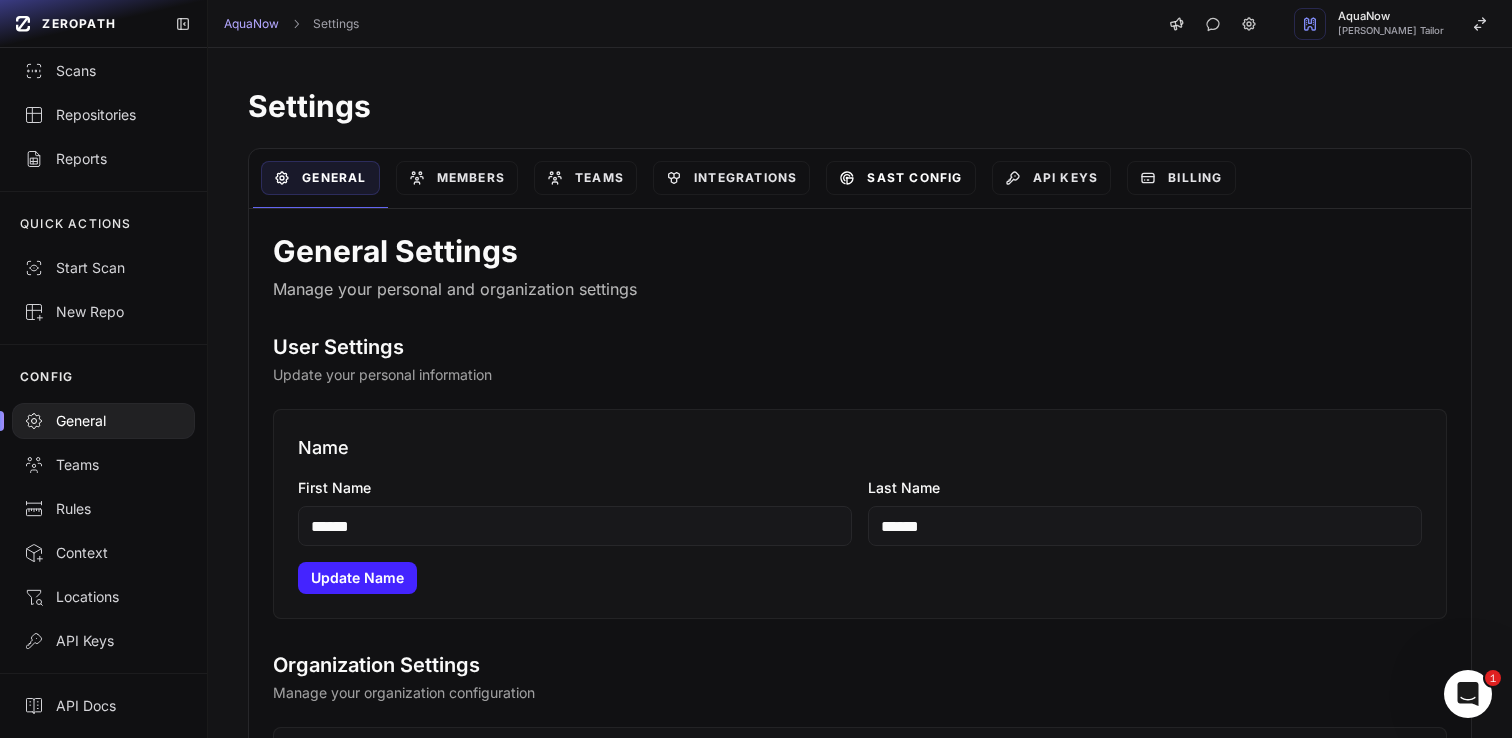 click on "SAST Config" at bounding box center [900, 178] 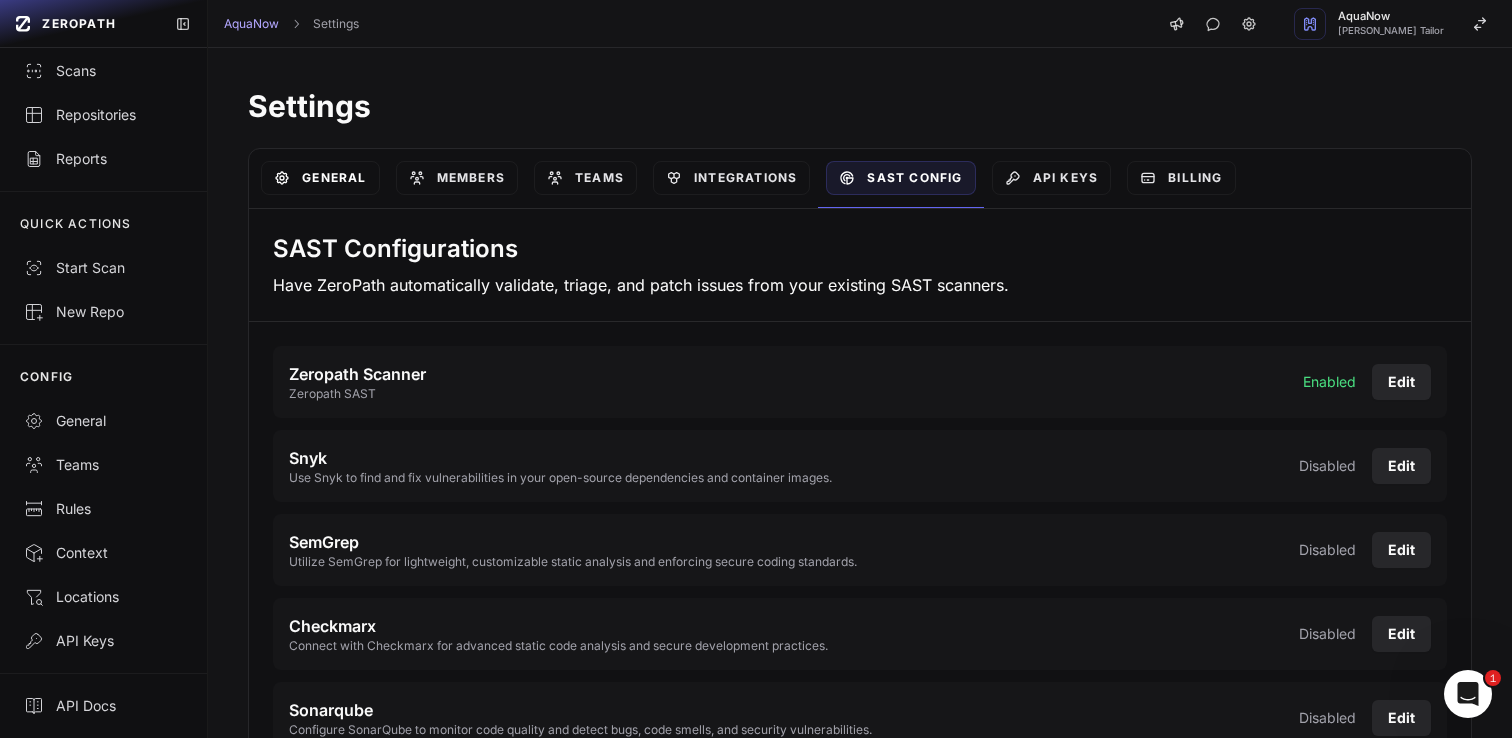 click on "General" at bounding box center [320, 178] 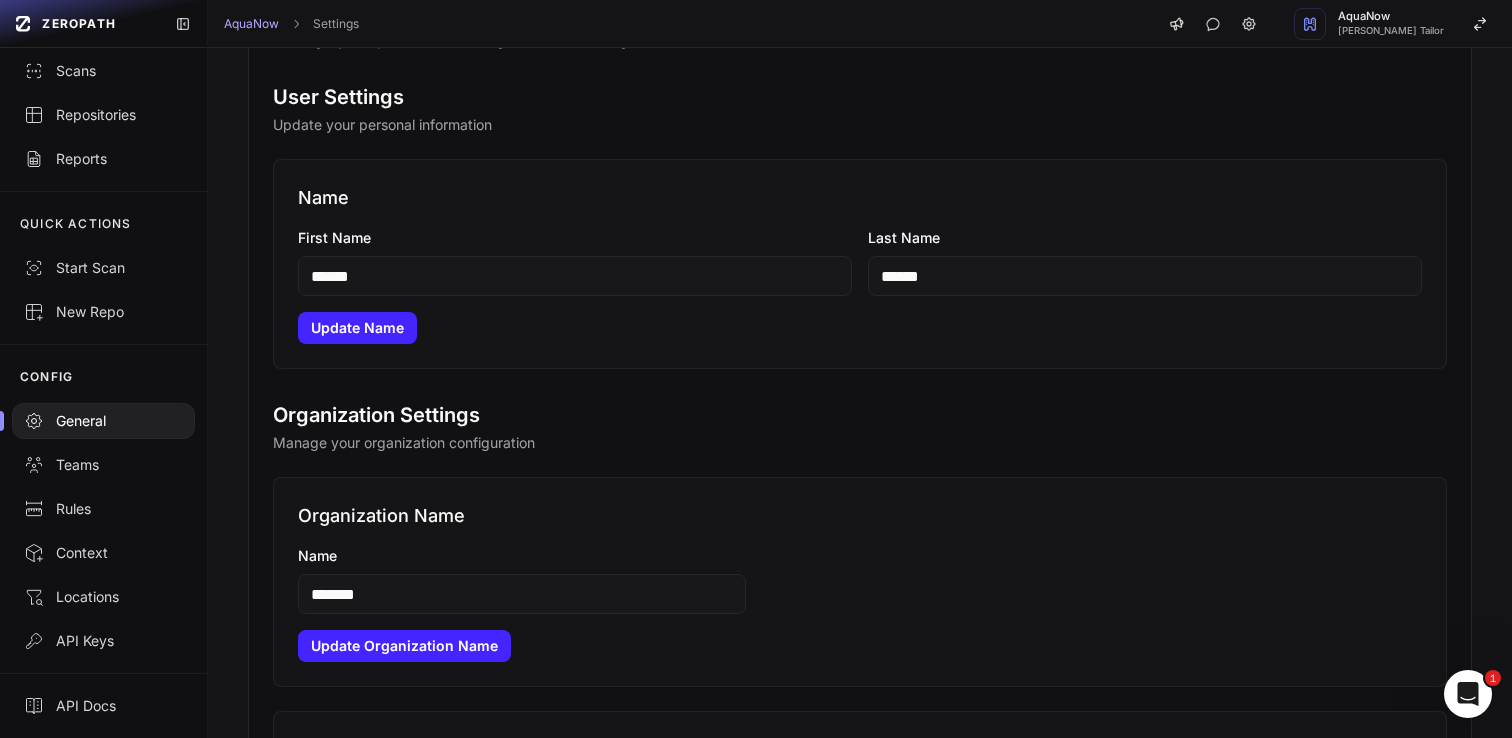 scroll, scrollTop: 0, scrollLeft: 0, axis: both 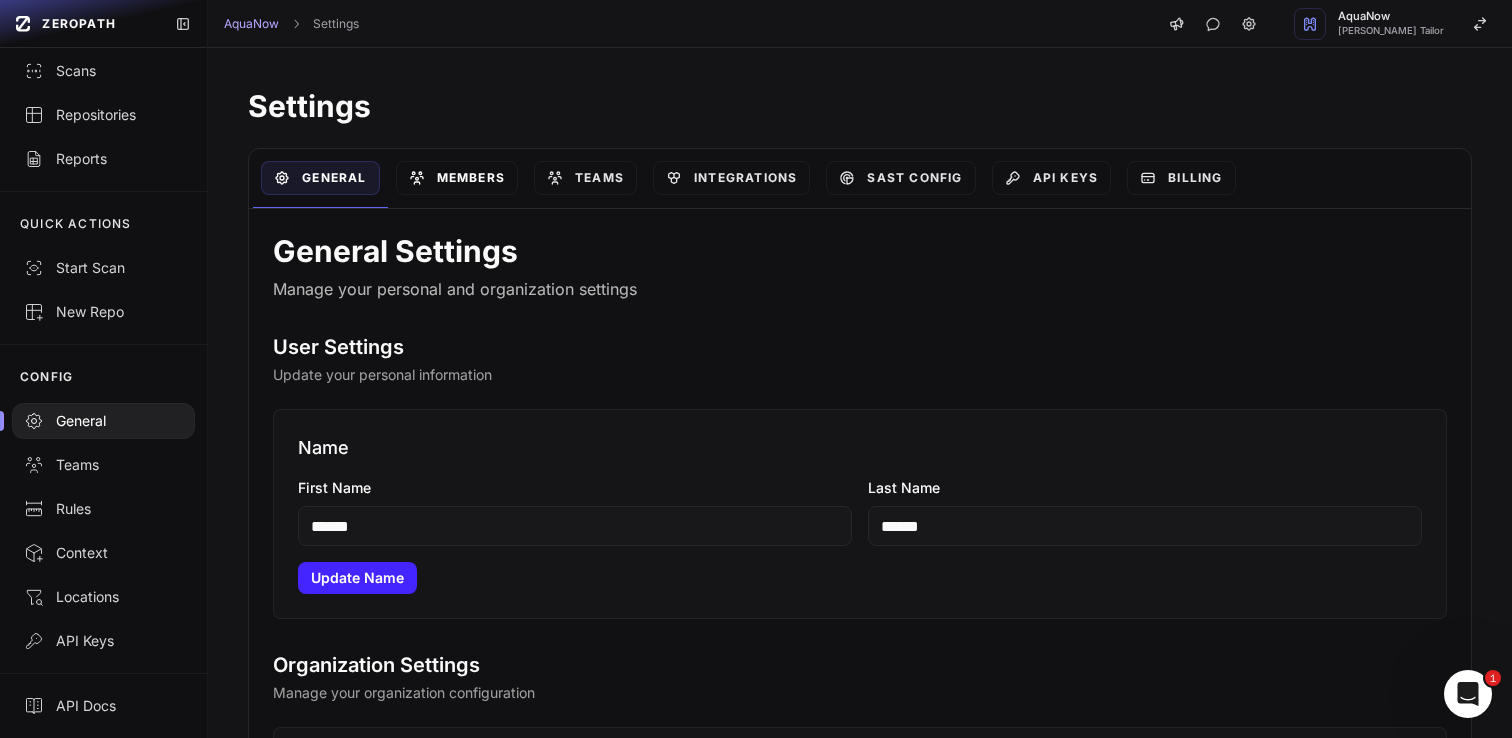 click on "Members" at bounding box center (457, 178) 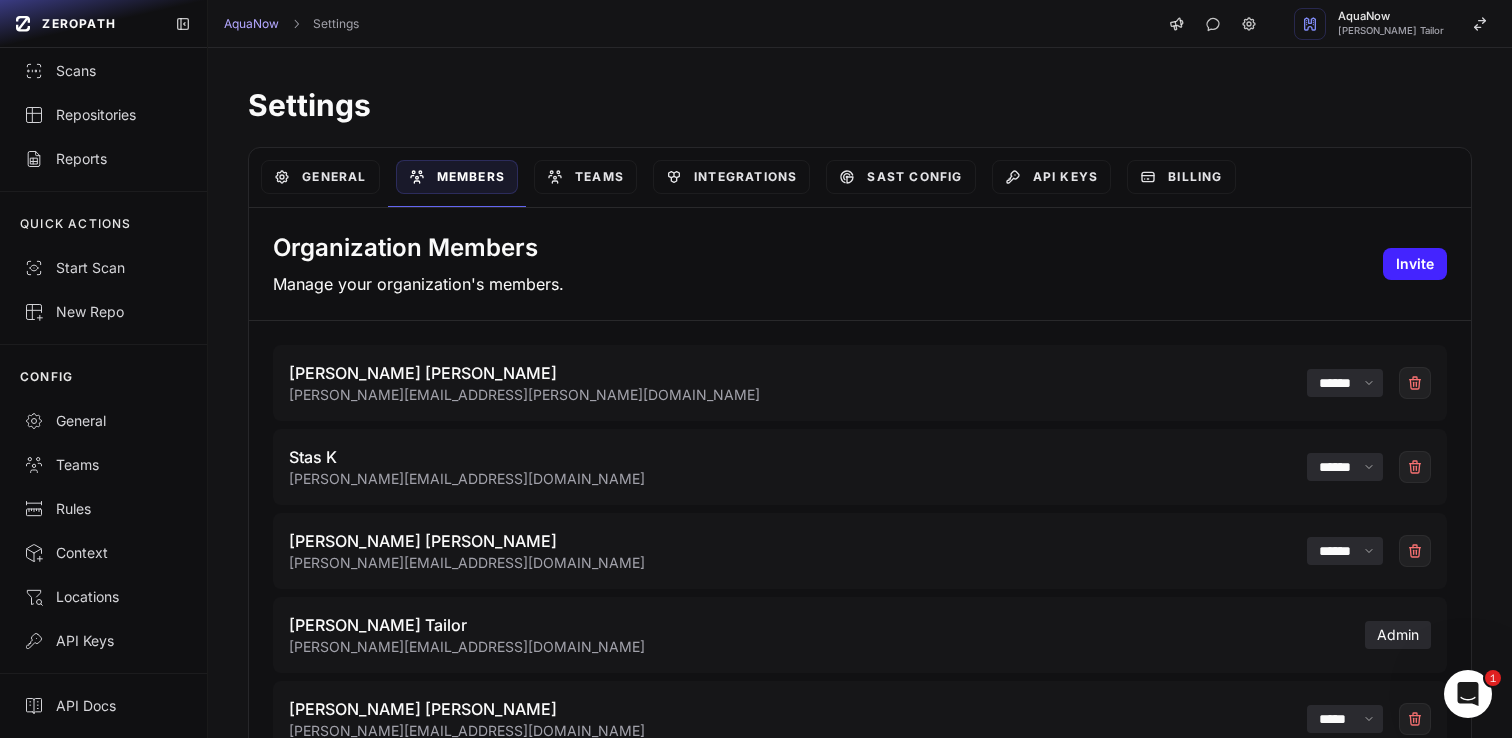 scroll, scrollTop: 0, scrollLeft: 0, axis: both 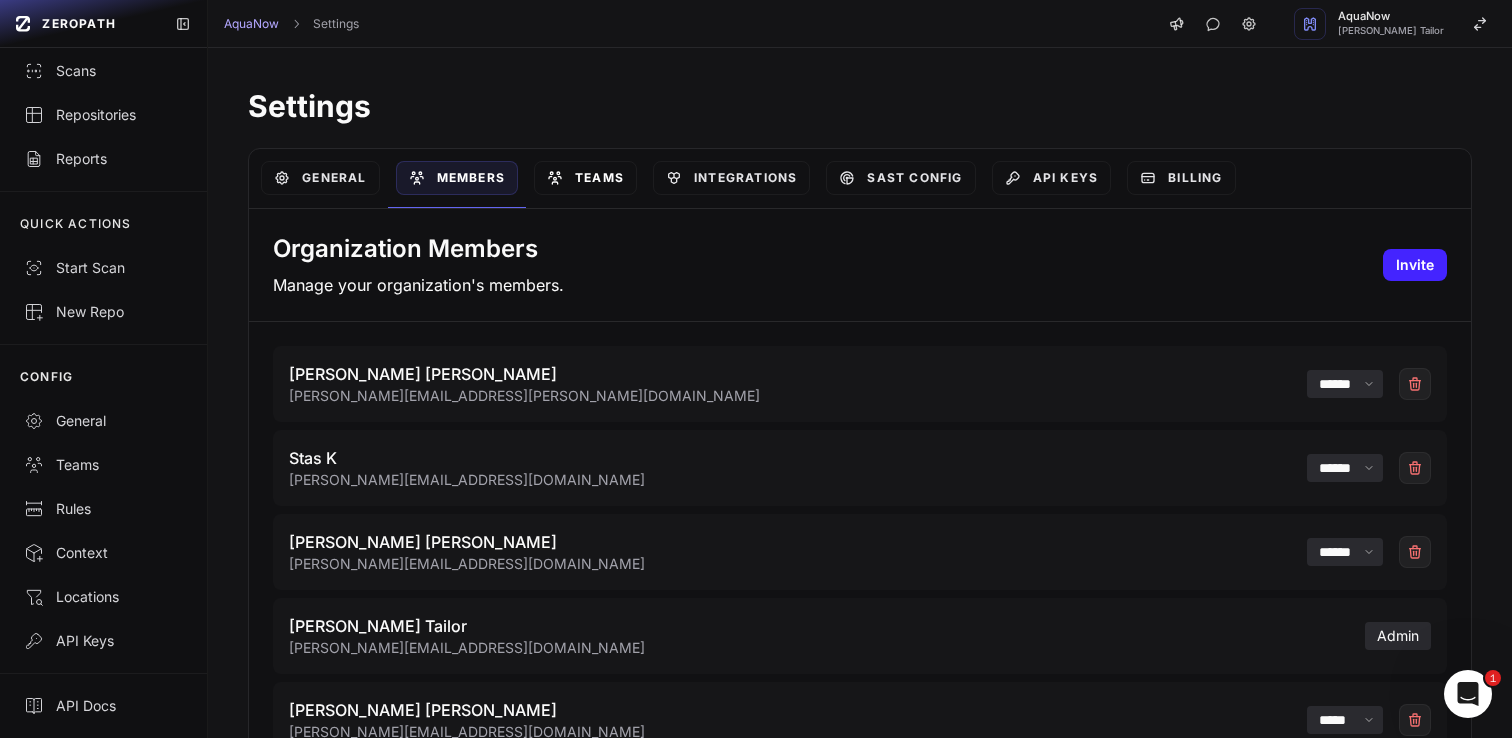 click on "Teams" at bounding box center [585, 178] 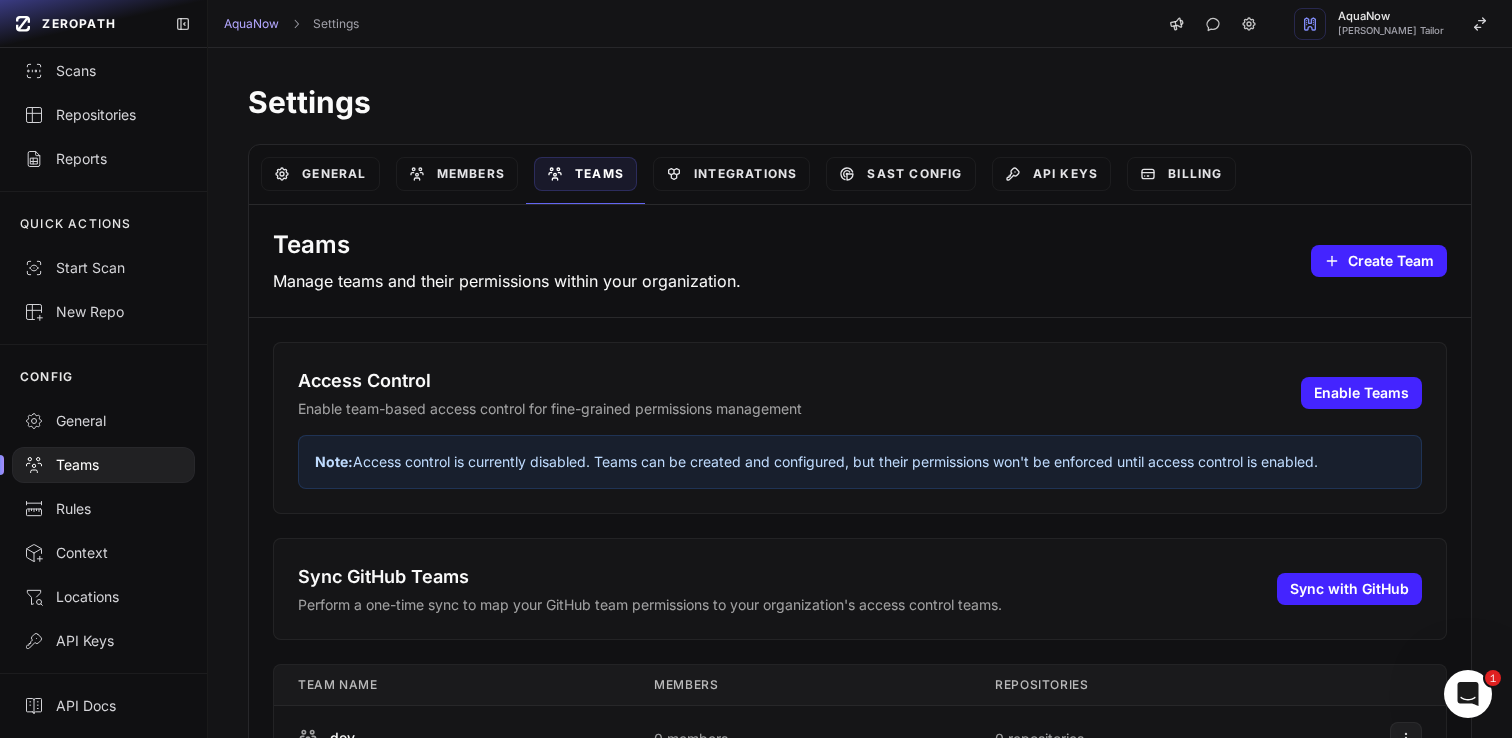 scroll, scrollTop: 0, scrollLeft: 0, axis: both 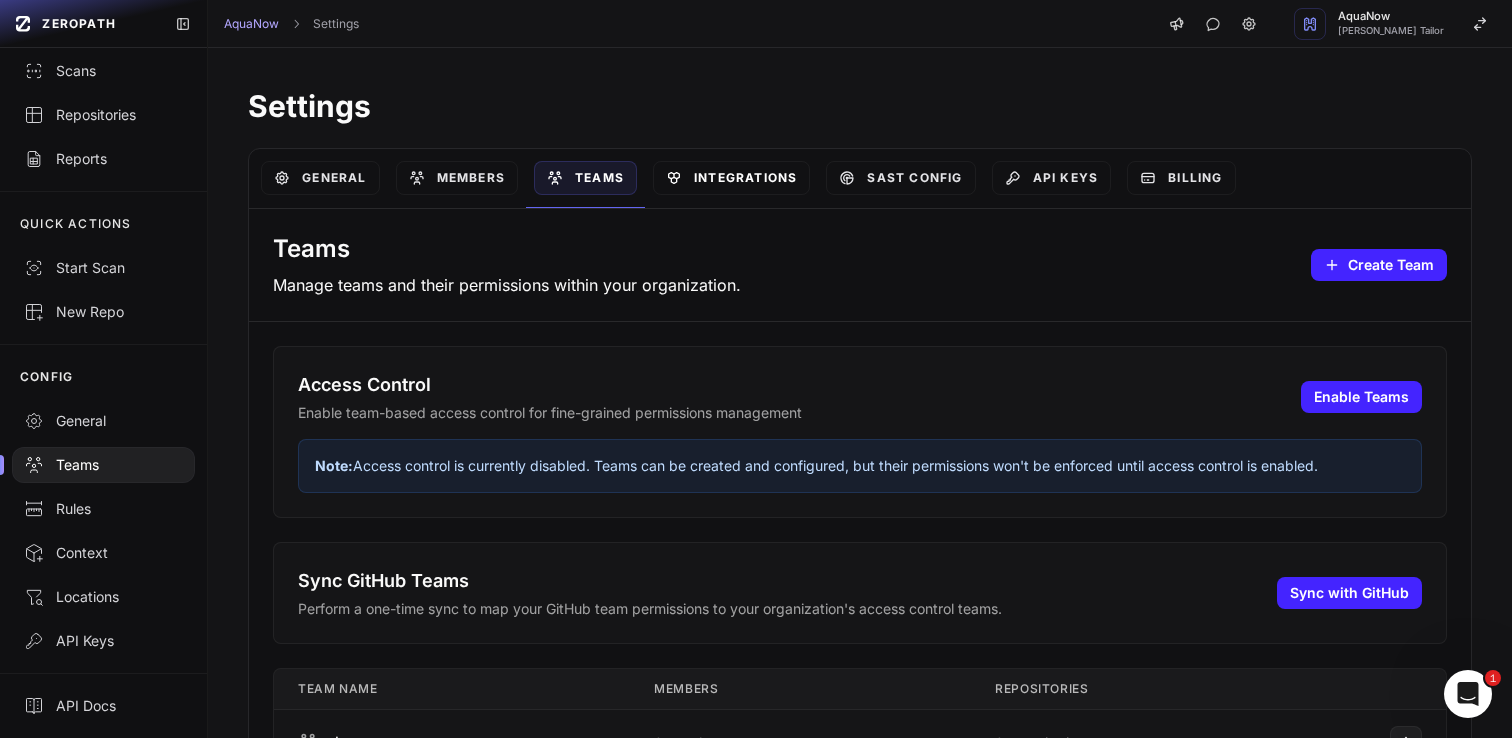 click on "Integrations" at bounding box center [731, 178] 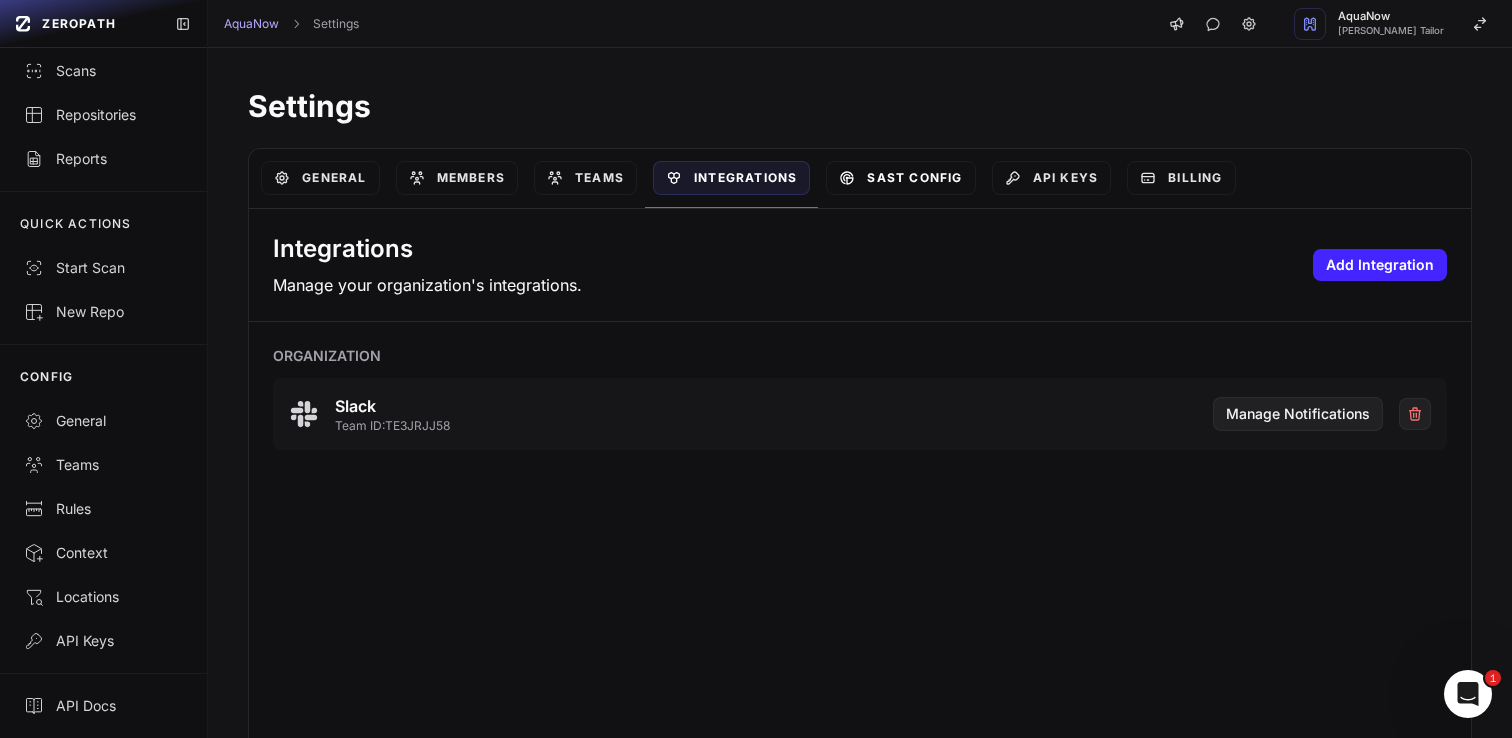 click on "SAST Config" at bounding box center (900, 178) 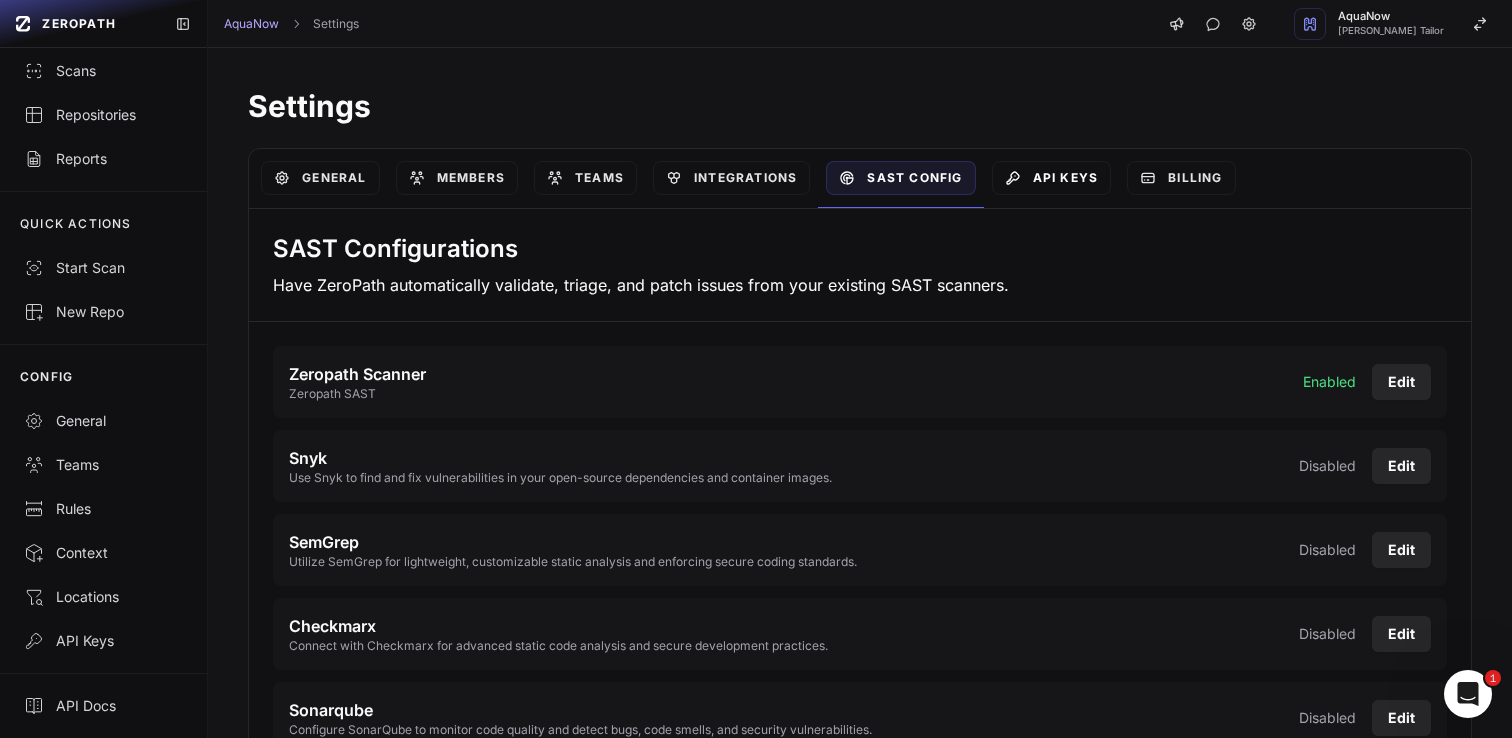 click on "API Keys" at bounding box center [1052, 178] 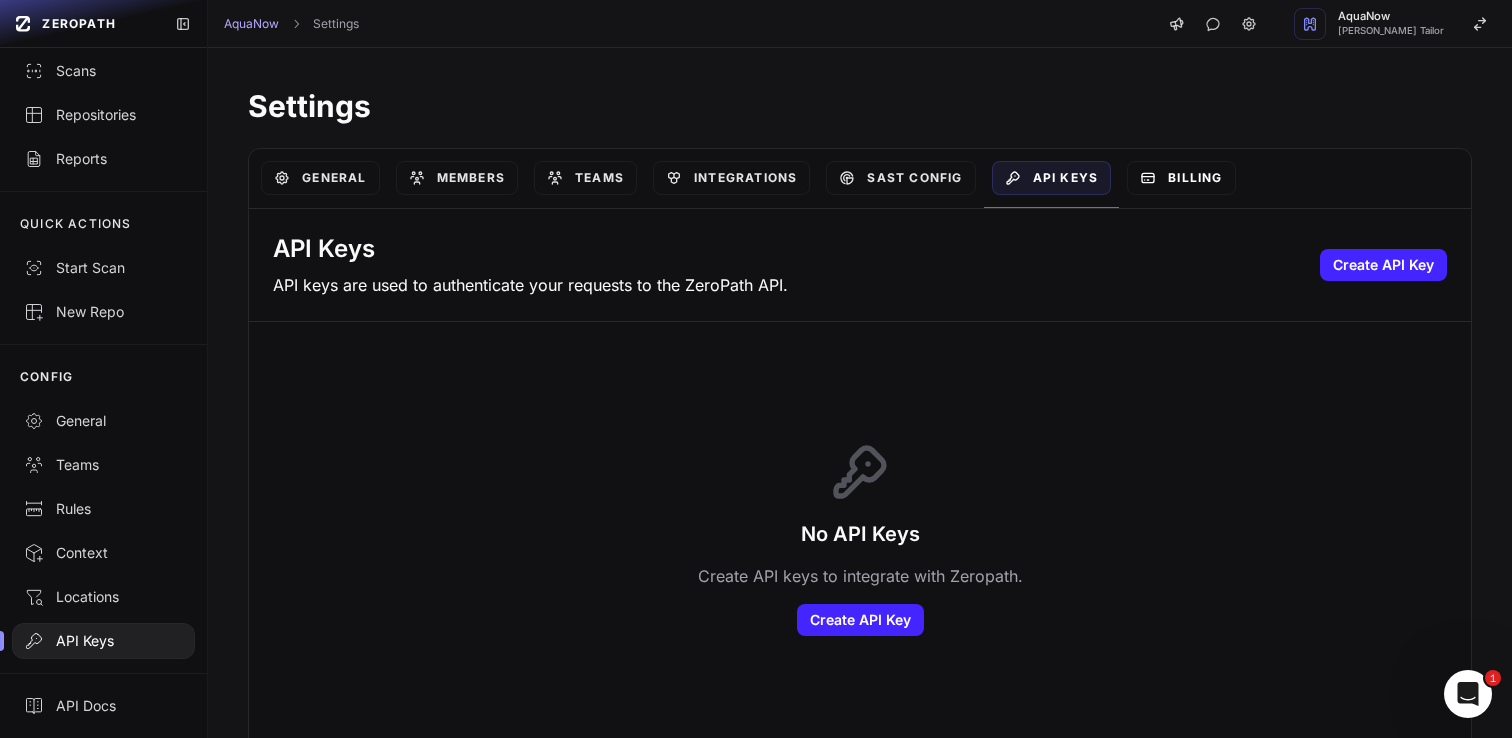 click on "Billing" at bounding box center [1181, 178] 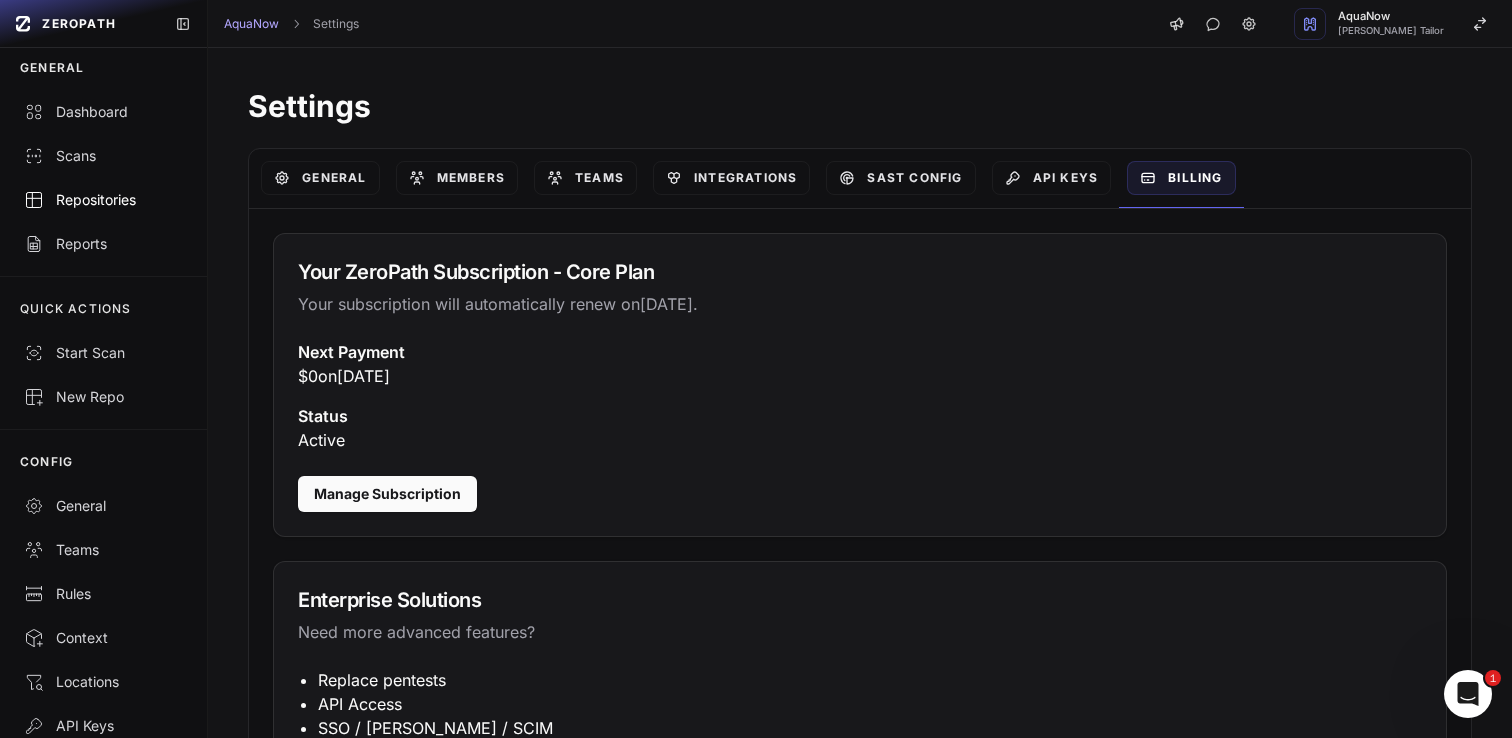 scroll, scrollTop: 0, scrollLeft: 0, axis: both 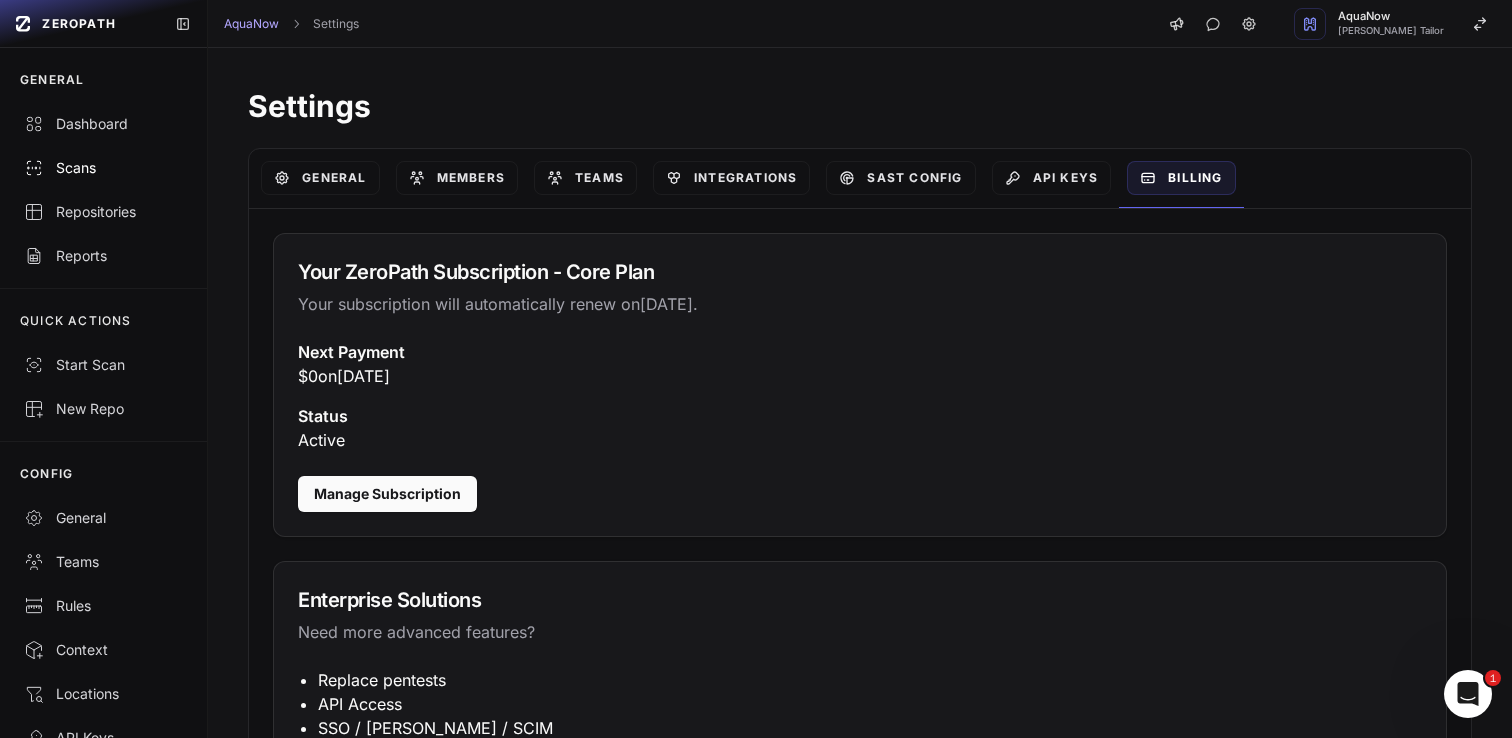 click on "Scans" at bounding box center (103, 168) 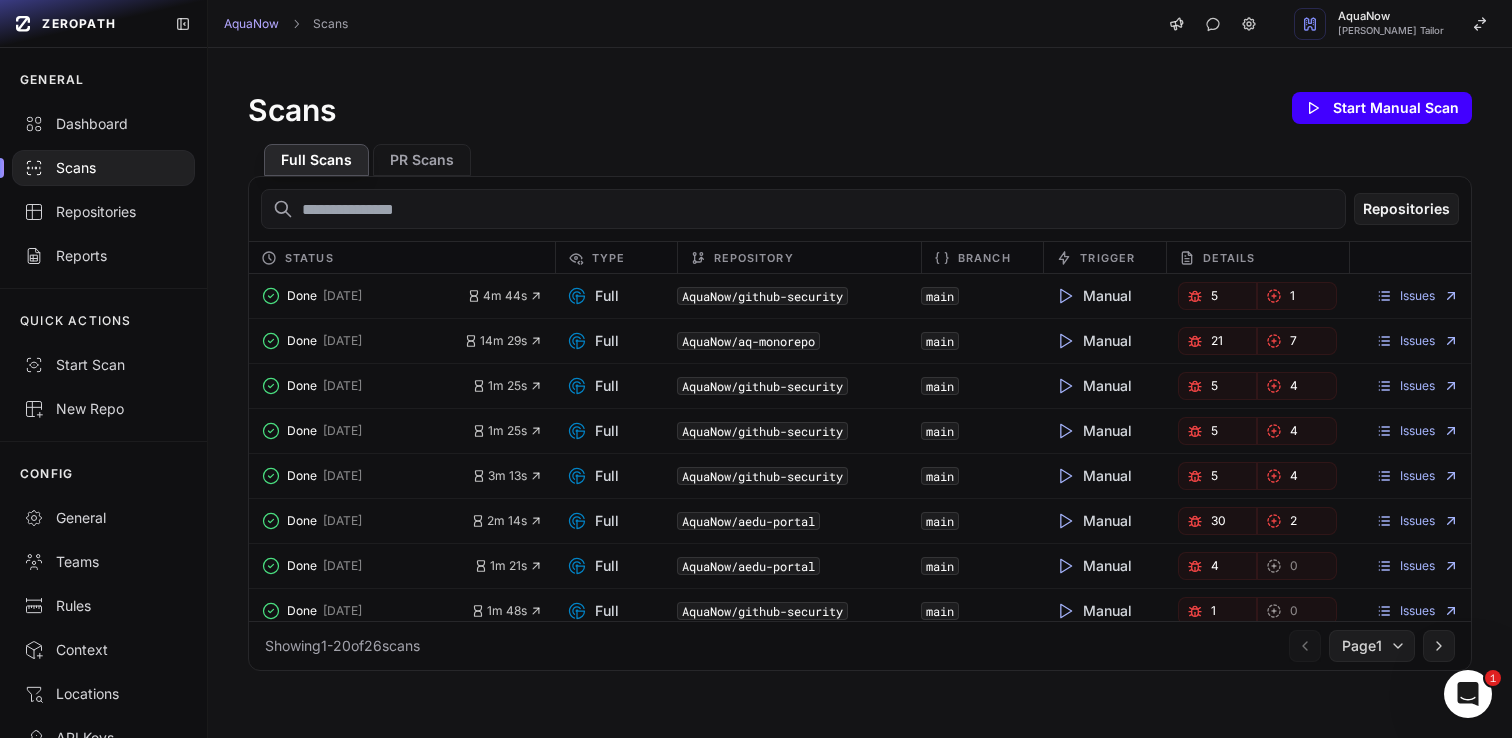 click on "Start Manual Scan" at bounding box center [1382, 108] 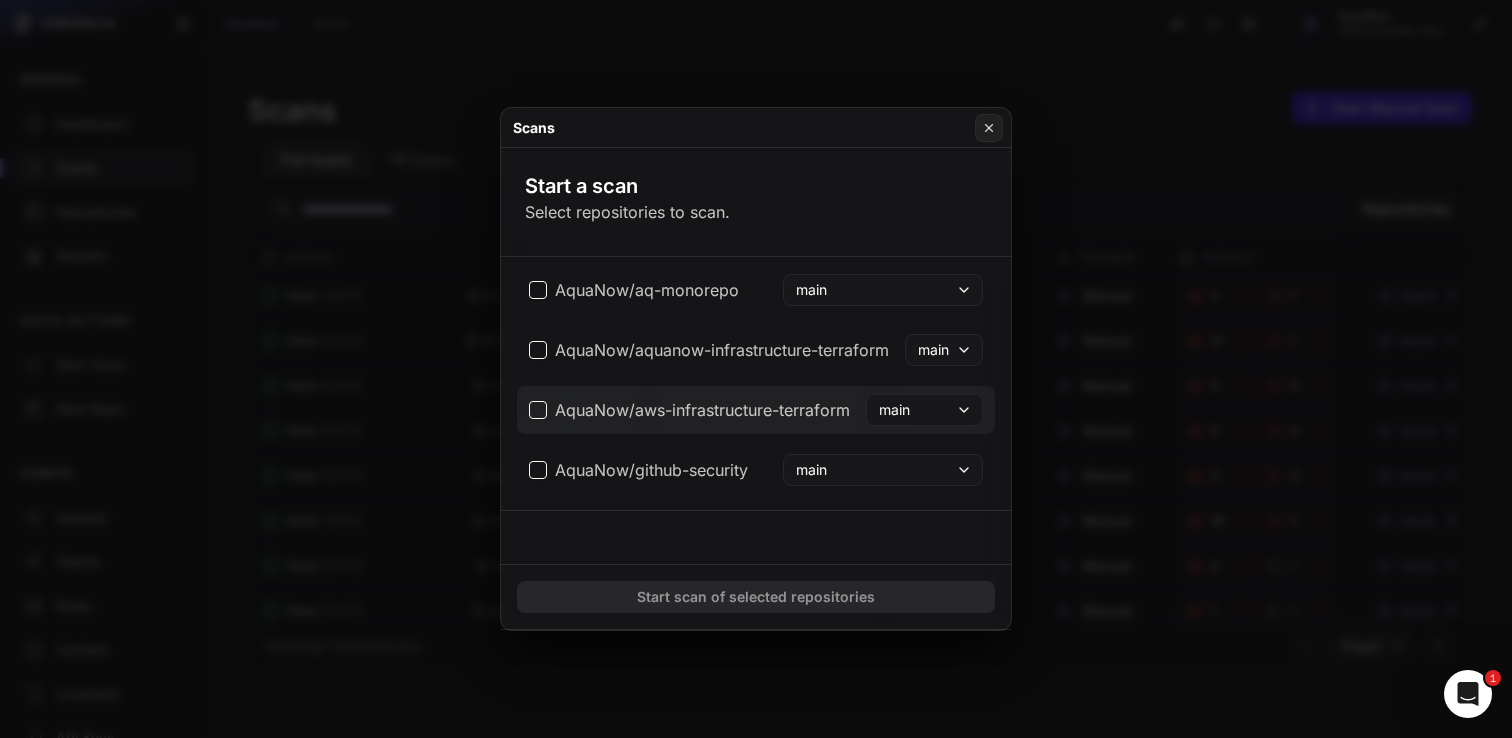scroll, scrollTop: 162, scrollLeft: 0, axis: vertical 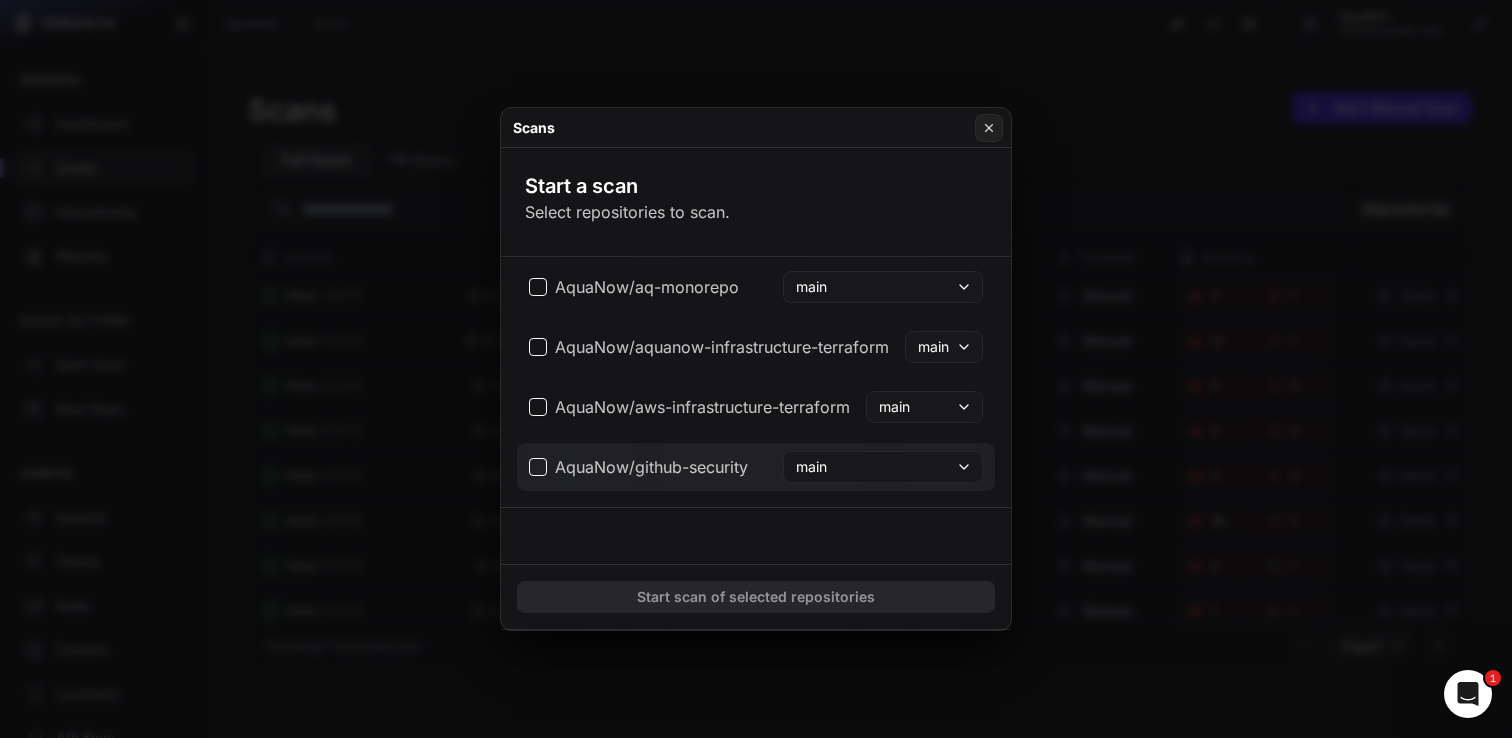 click on "main" at bounding box center [883, 467] 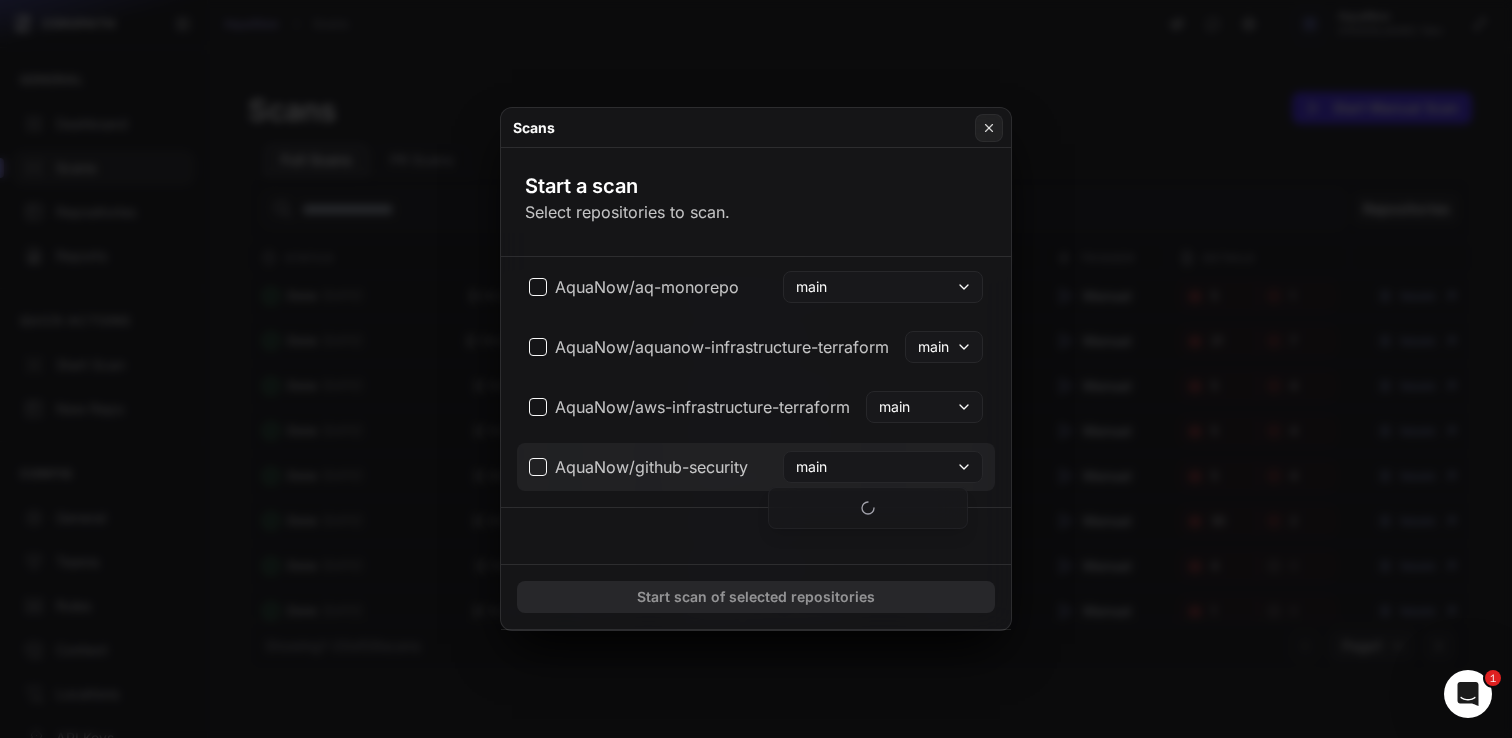 click on "AquaNow/github-security" at bounding box center [638, 467] 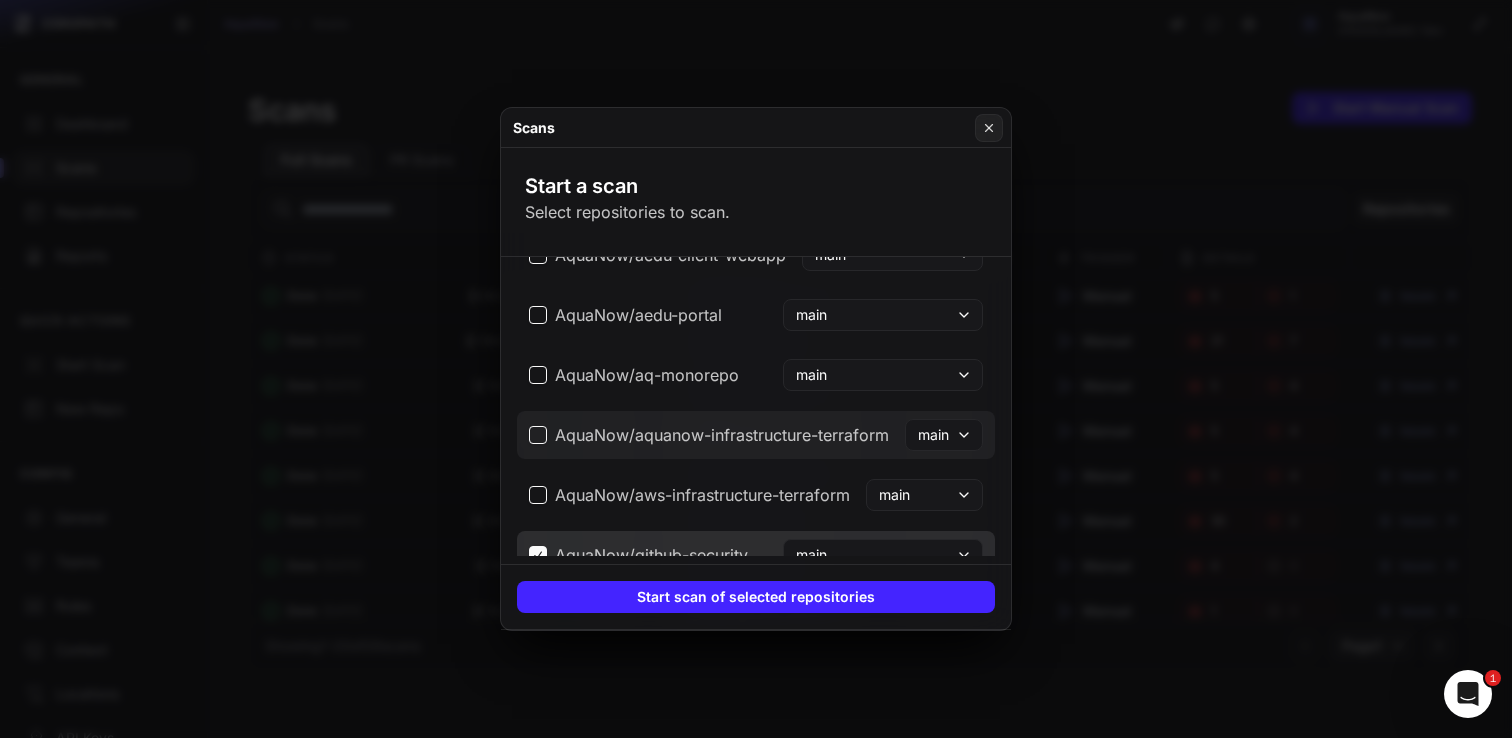 scroll, scrollTop: 162, scrollLeft: 0, axis: vertical 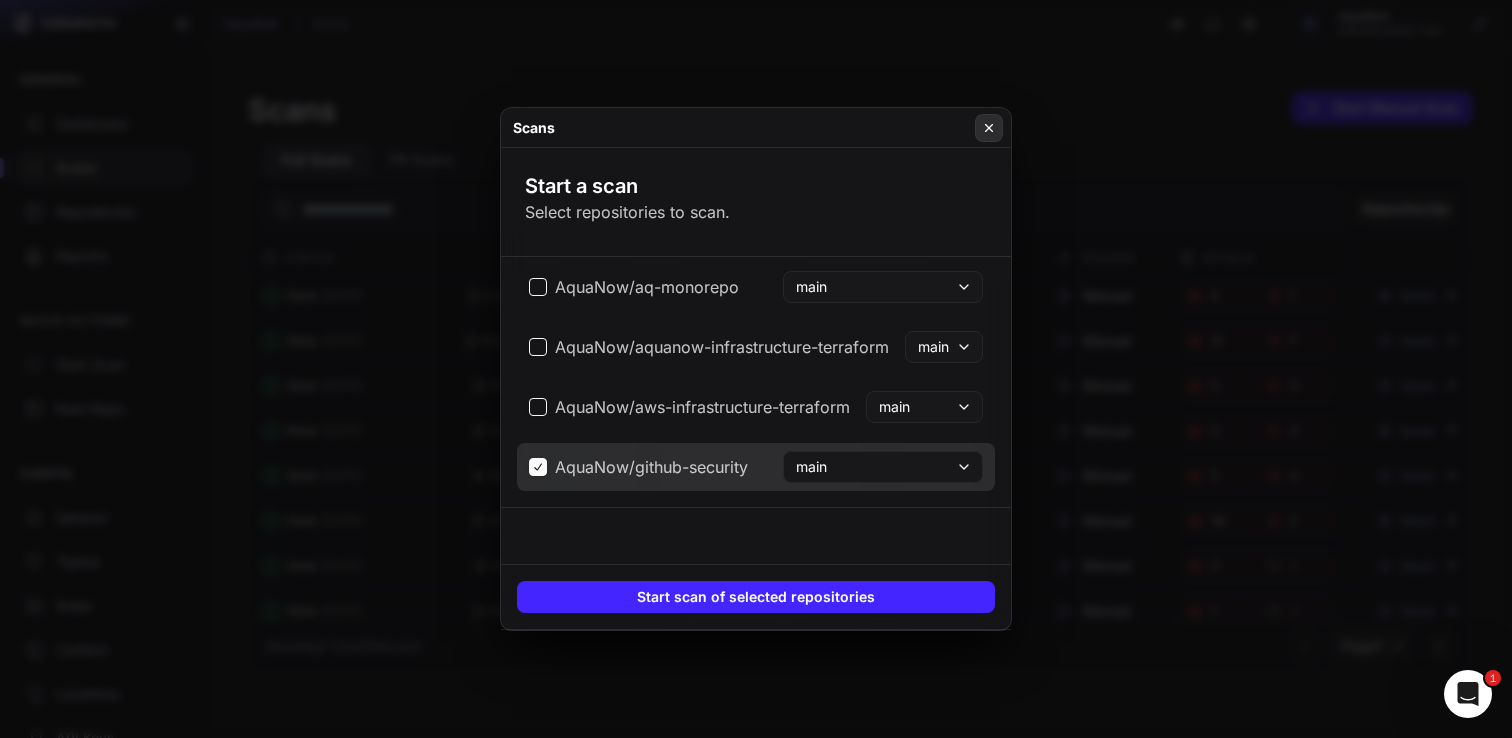click at bounding box center (989, 128) 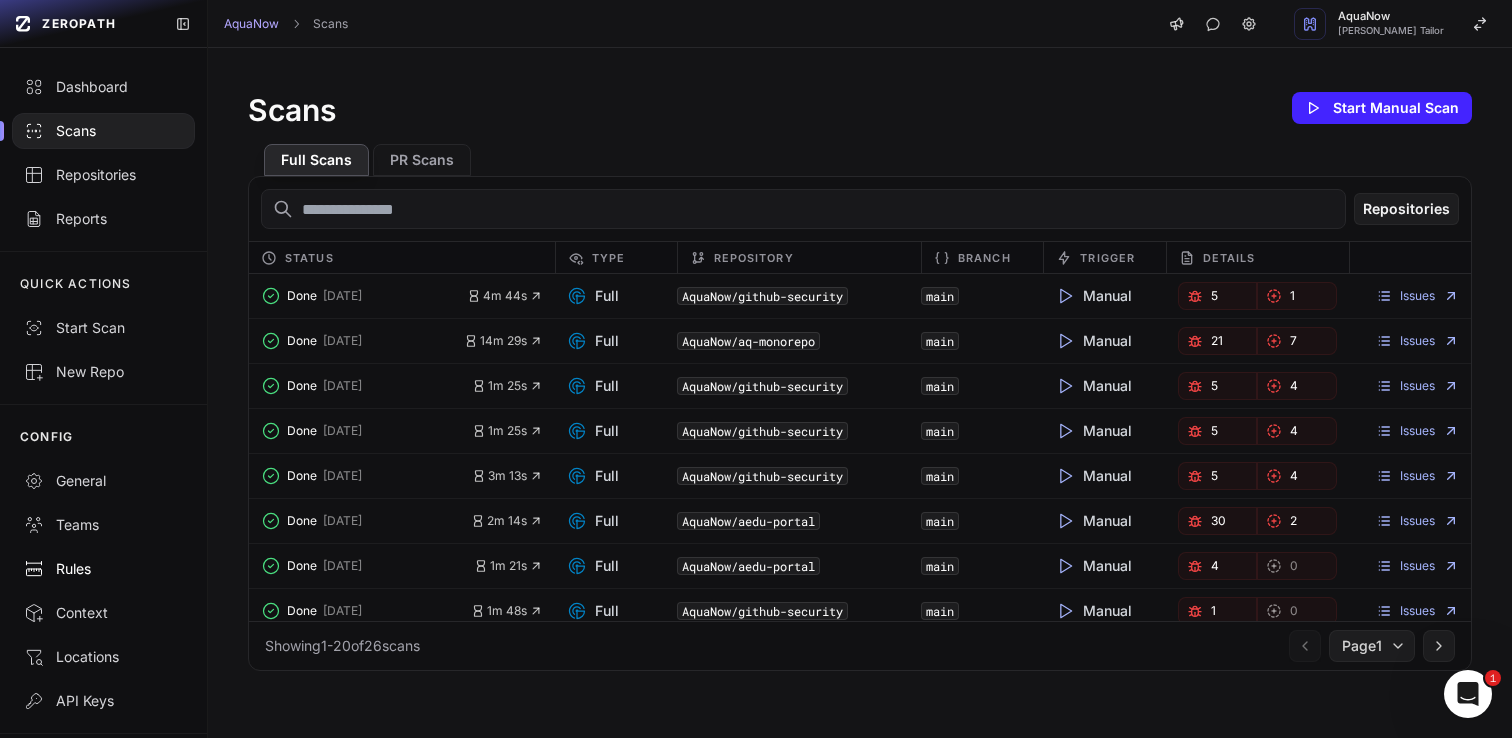 scroll, scrollTop: 0, scrollLeft: 0, axis: both 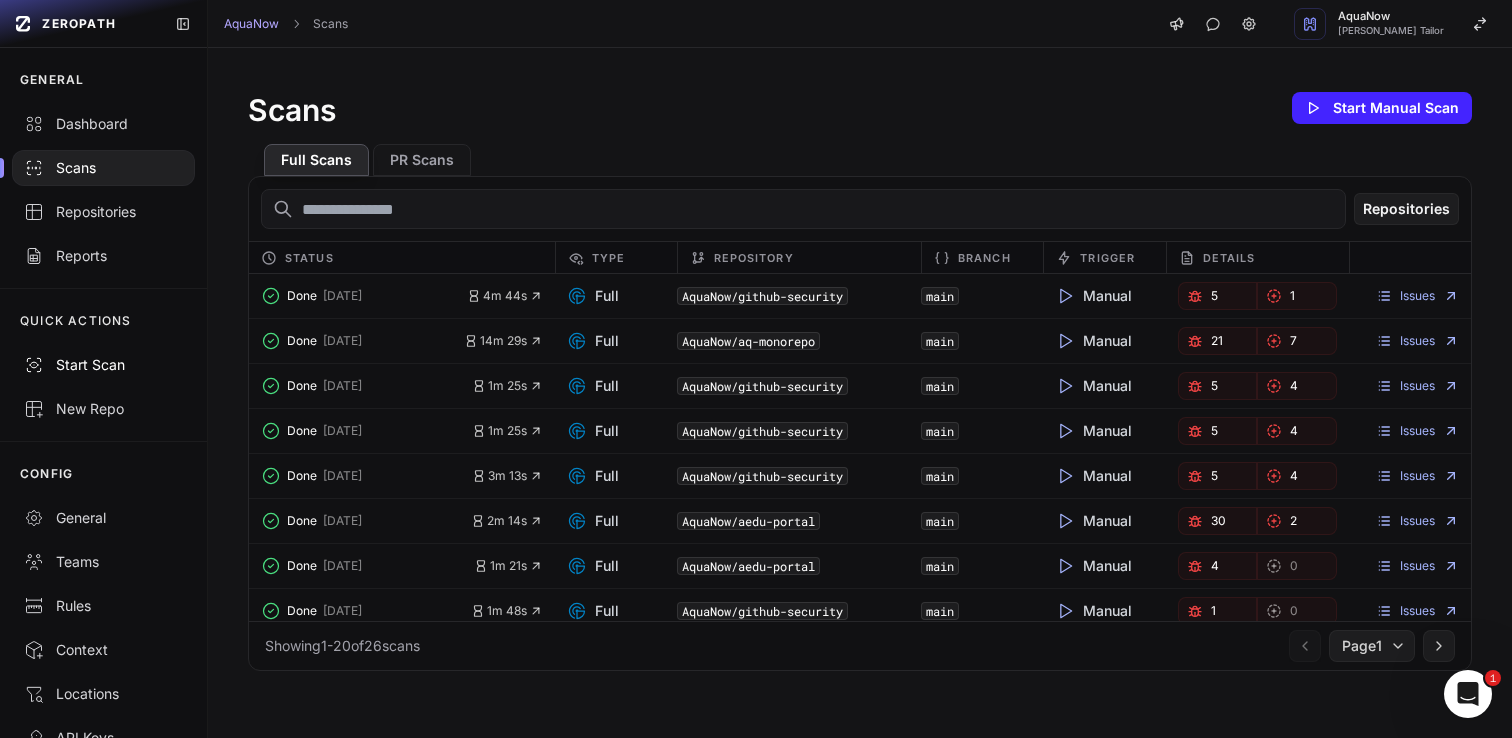 click on "Start Scan" at bounding box center (103, 365) 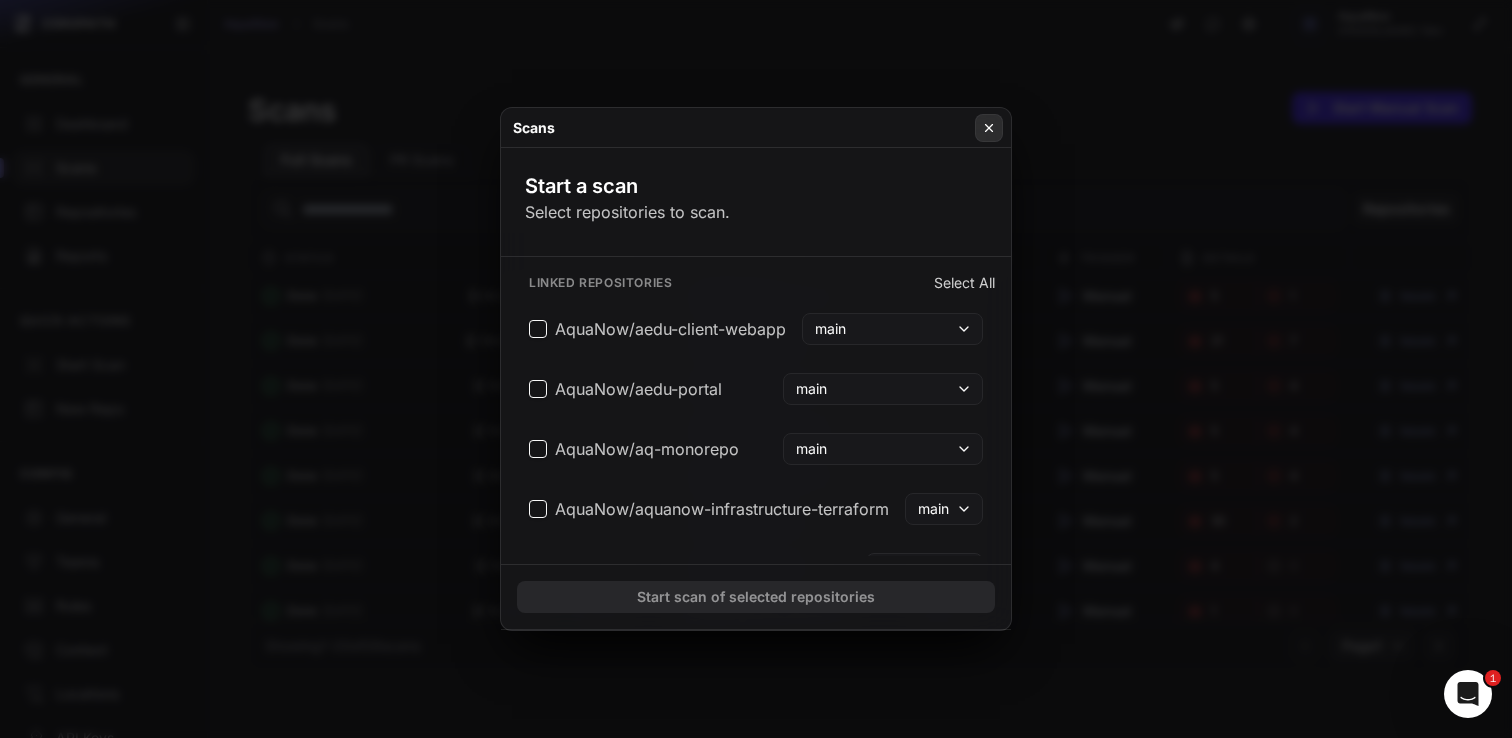 click 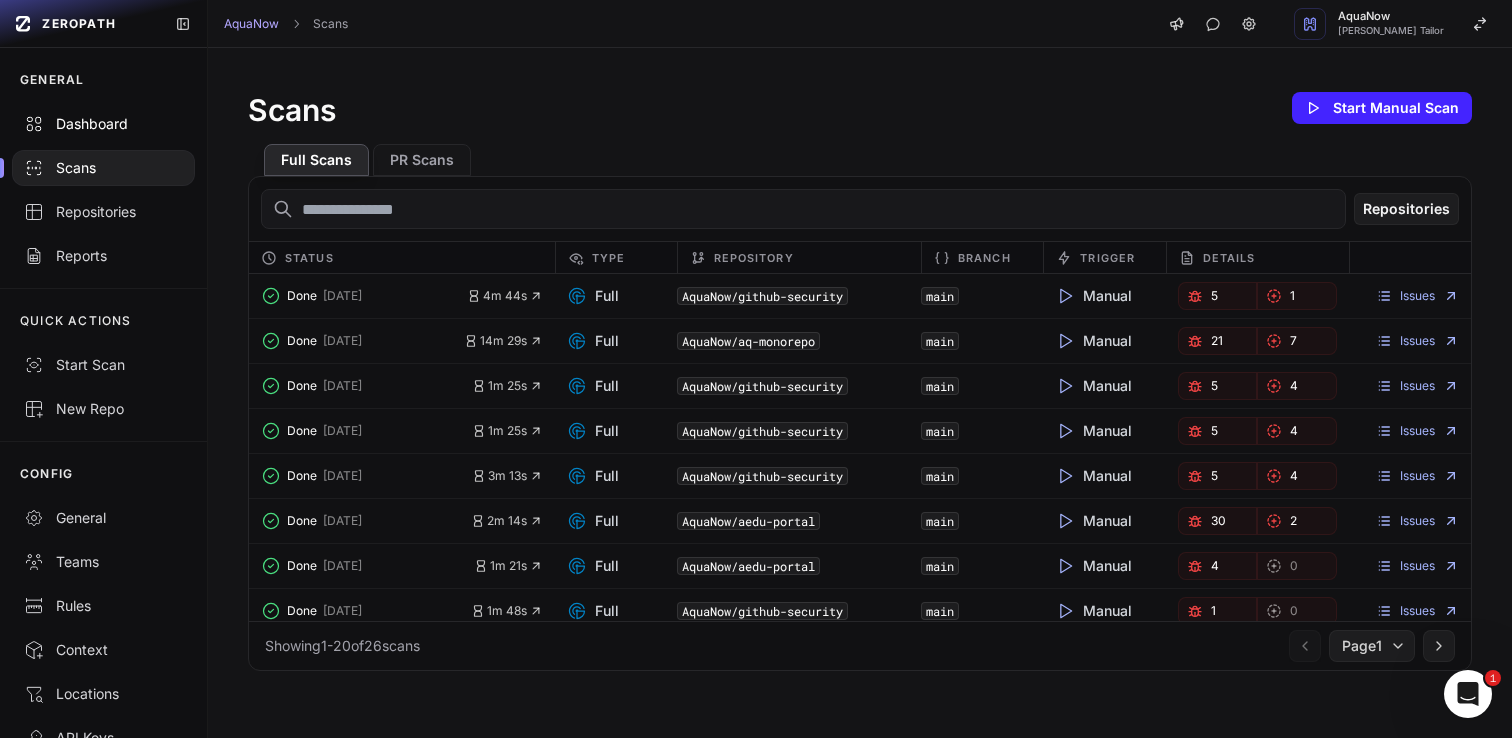 click on "Dashboard" at bounding box center [103, 124] 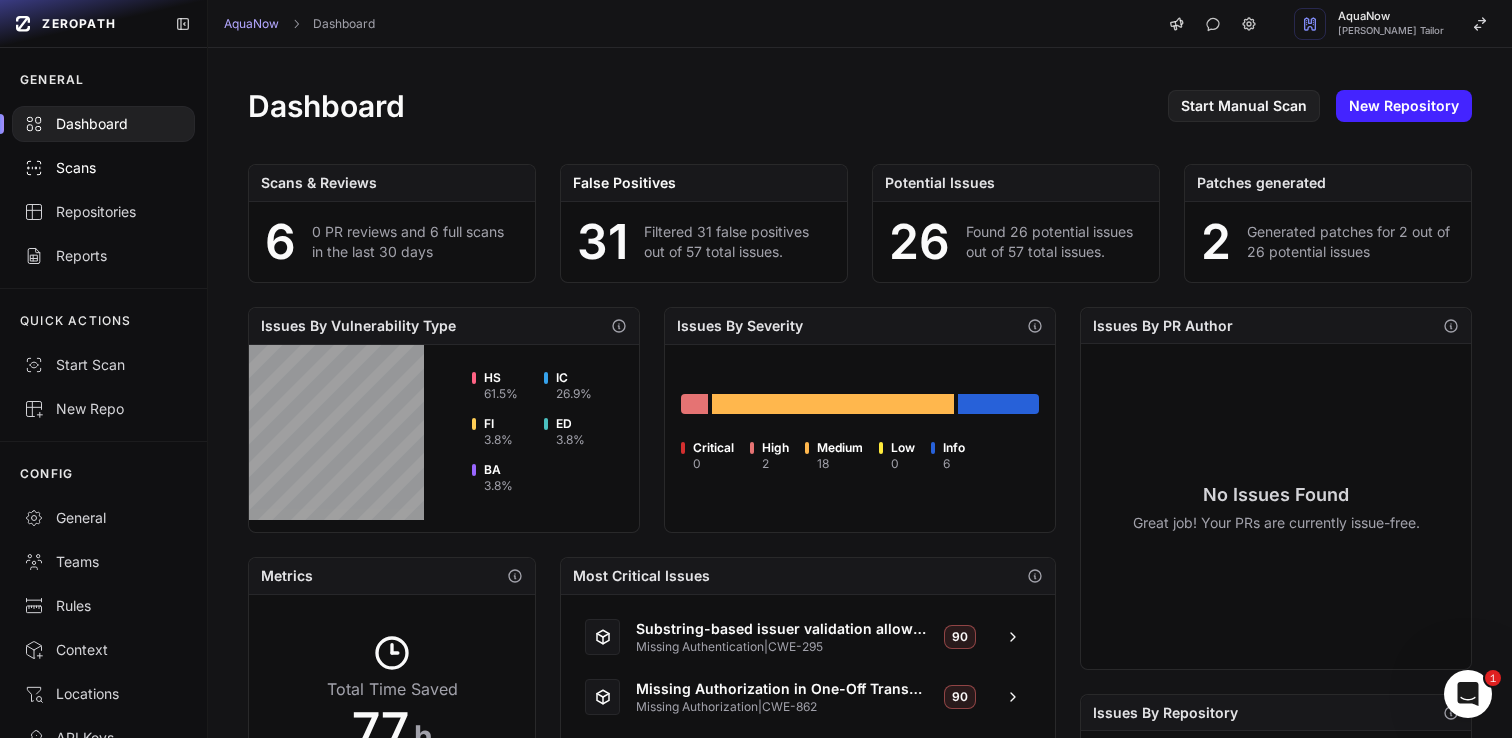 click on "Scans" at bounding box center (103, 168) 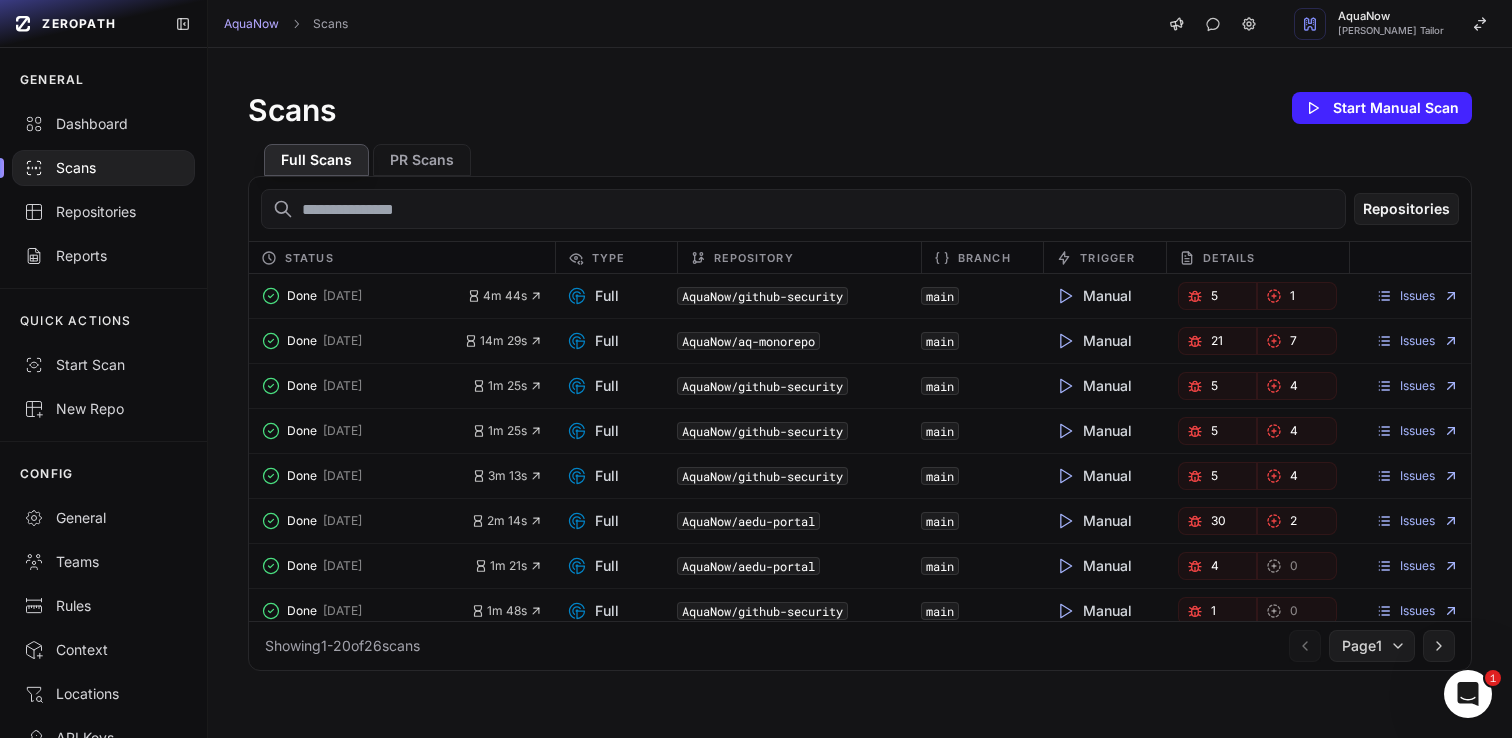 click on "Scans
Start Manual Scan" at bounding box center (860, 108) 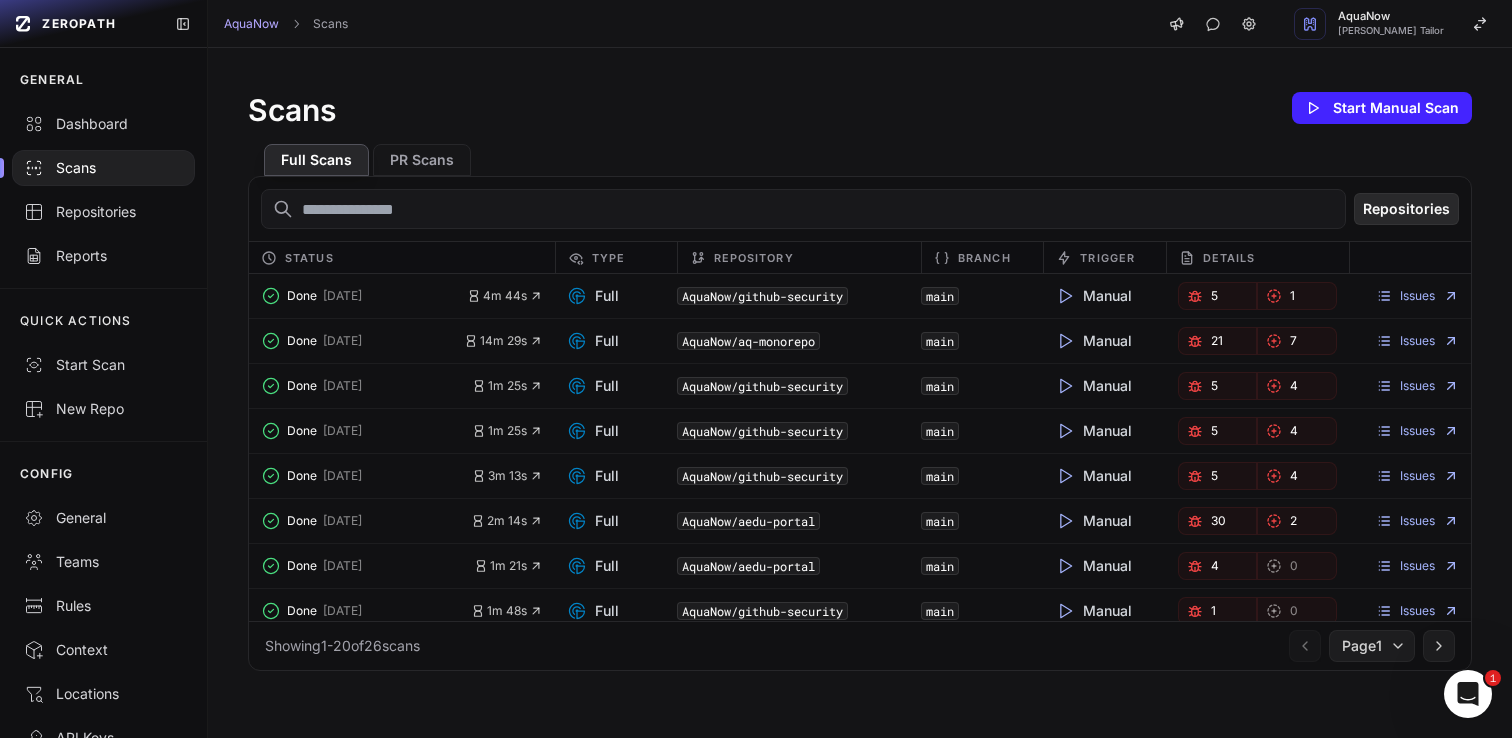 click on "Repositories" at bounding box center (1406, 209) 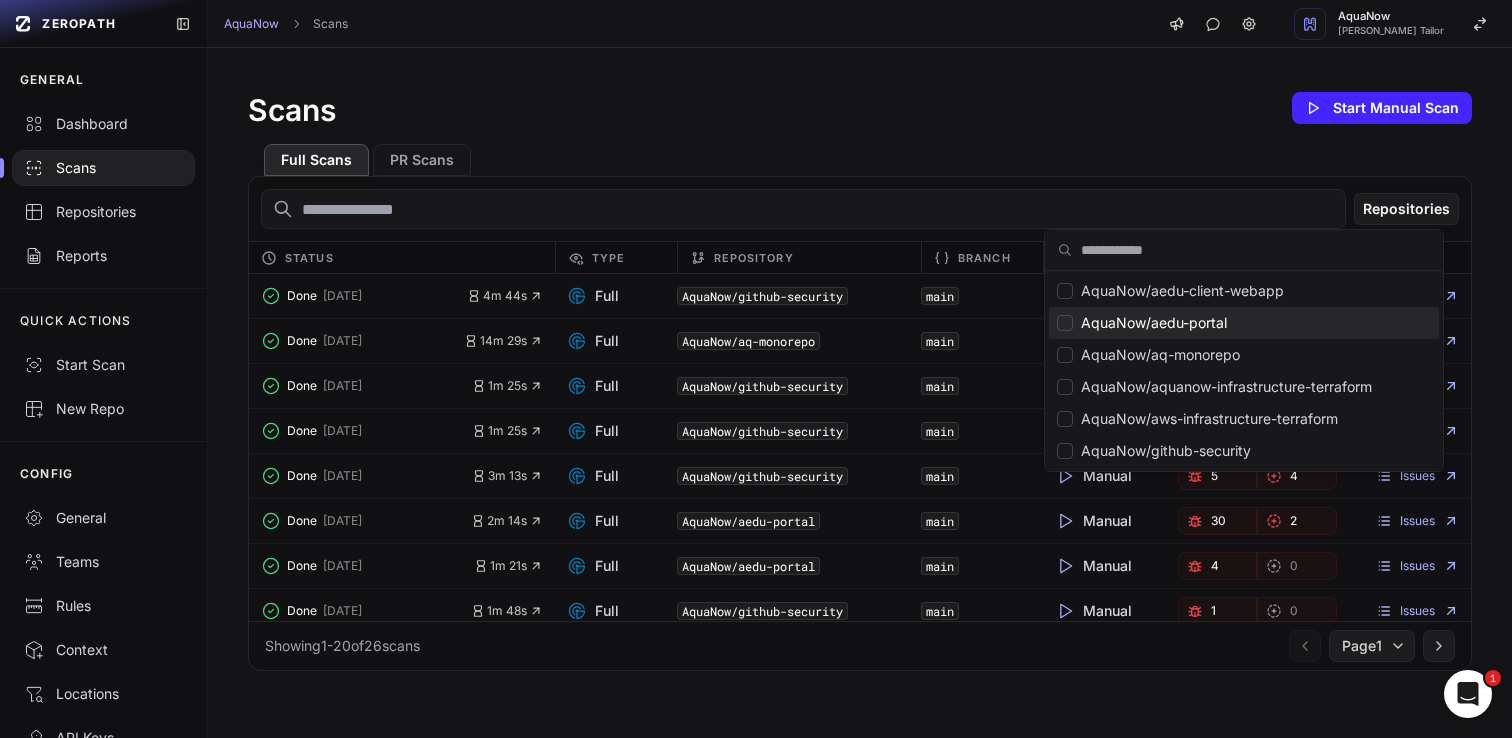 click on "Scans
Start Manual Scan   Full Scans   PR Scans       Repositories         Status     Type     Repository     Branch     Trigger     Details         Done   [DATE]       4m 44s         Full   AquaNow/github-security   main     Manual     5       1
Issues        Done   [DATE]       14m 29s         Full   AquaNow/aq-monorepo   main     Manual     21       7
Issues        Done   [DATE]       1m 25s         Full   AquaNow/github-security   main     Manual     5       4
Issues        Done   [DATE]       1m 25s         Full   AquaNow/github-security   main     Manual     5       4
Issues        Done   [DATE]       3m 13s         Full   AquaNow/github-security   main     Manual     5       4
Issues        Done   [DATE]       2m 14s         Full   AquaNow/aedu-portal   main     Manual     30       2
Issues        Done   [DATE]       1m 21s         Full   AquaNow/aedu-portal   main" at bounding box center (860, 379) 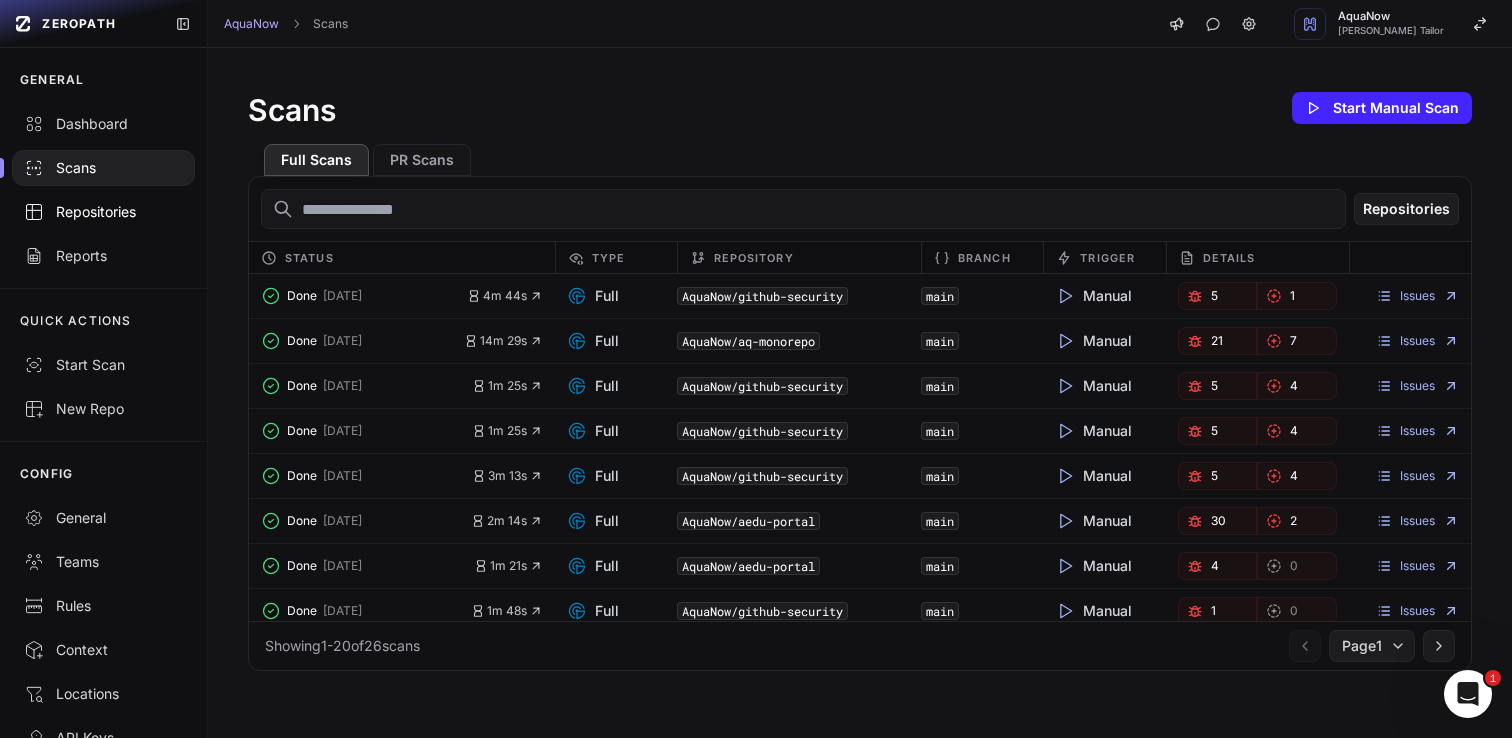 click on "Repositories" at bounding box center [103, 212] 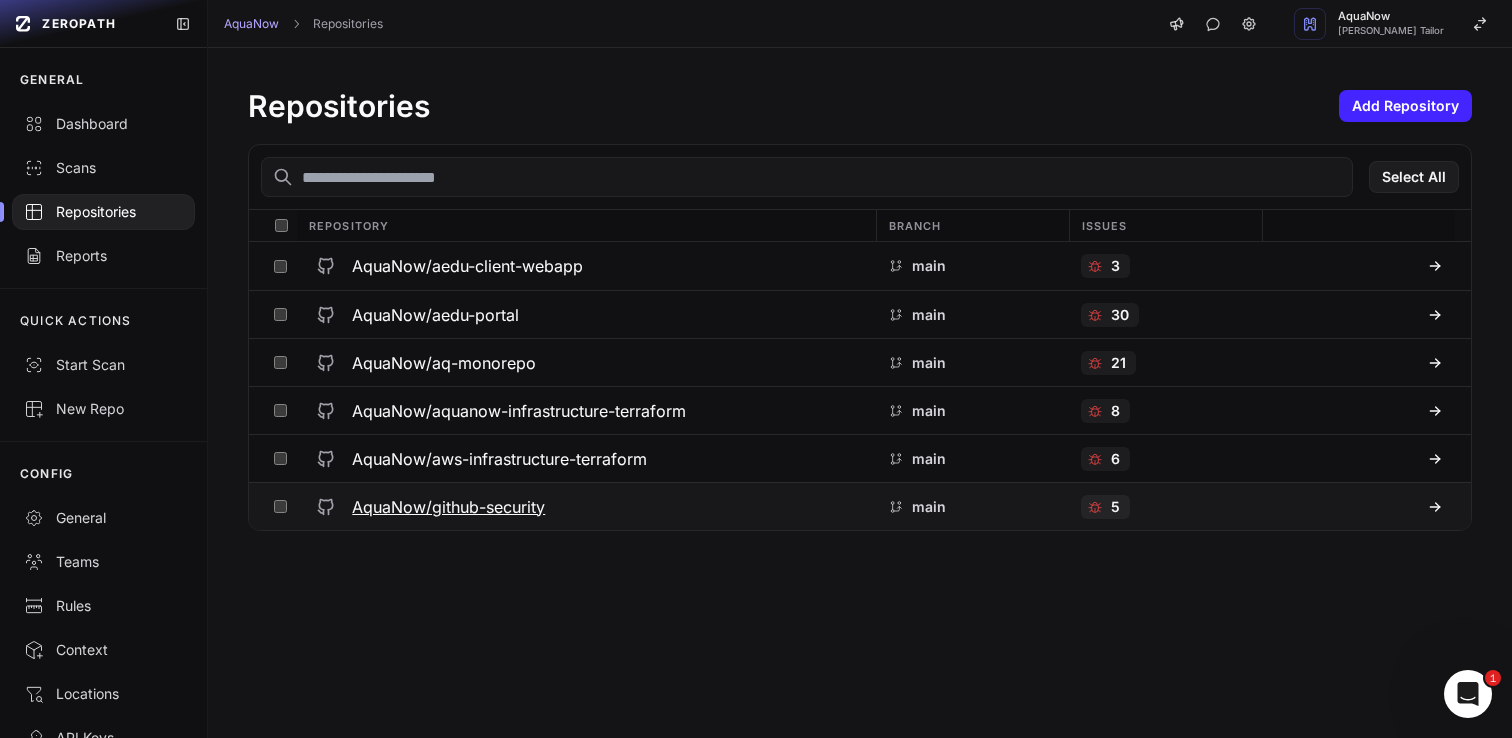 click 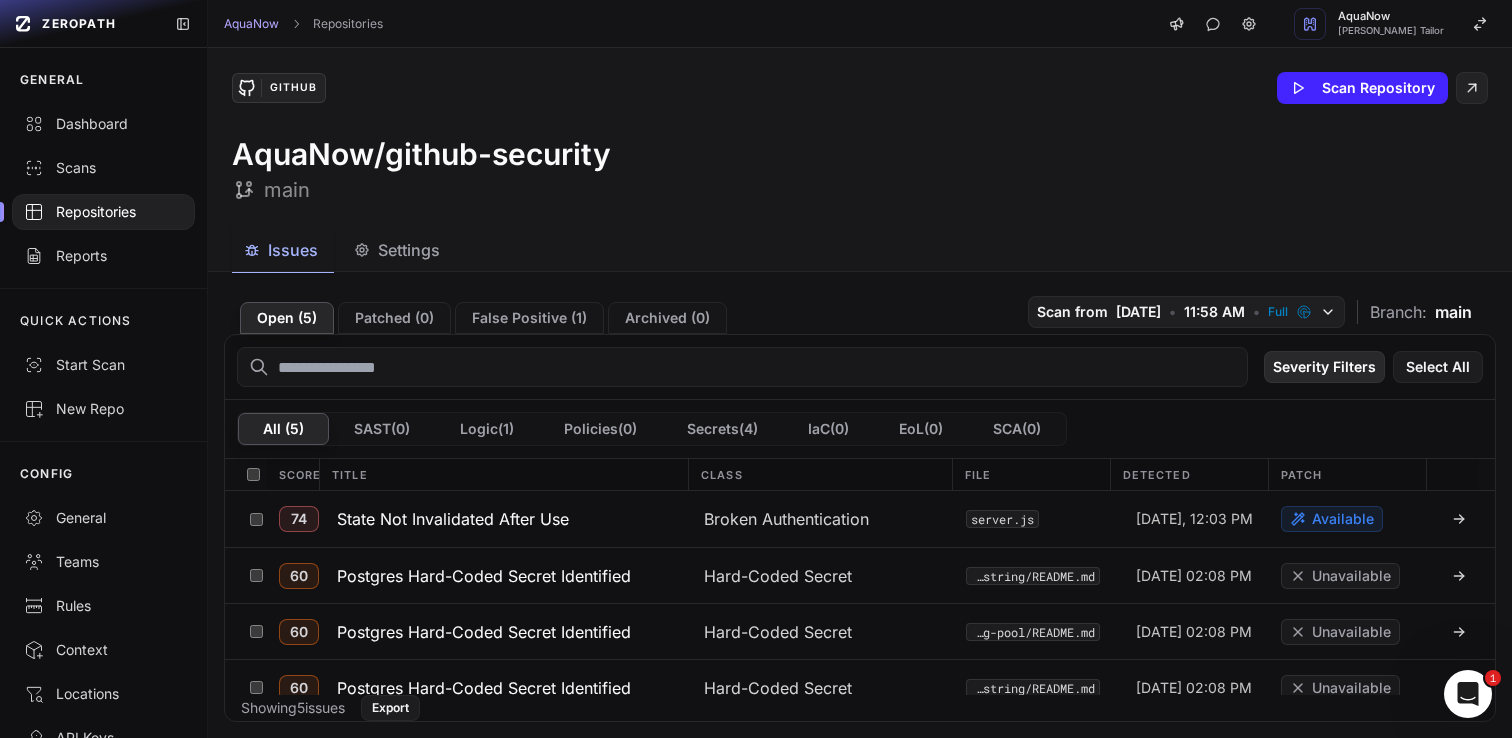 click on "Severity Filters" at bounding box center [1324, 367] 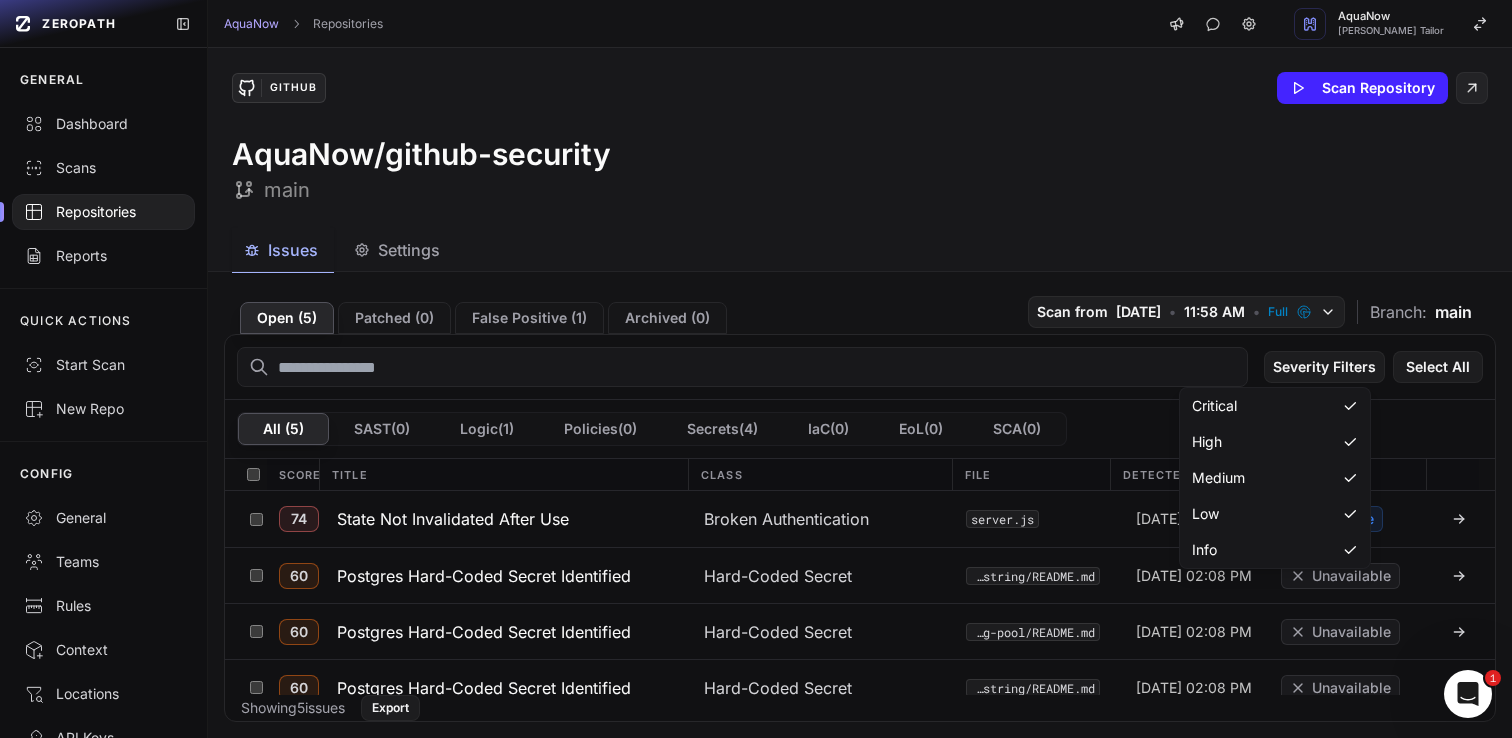 click on "AquaNow/github-security     main" at bounding box center [860, 170] 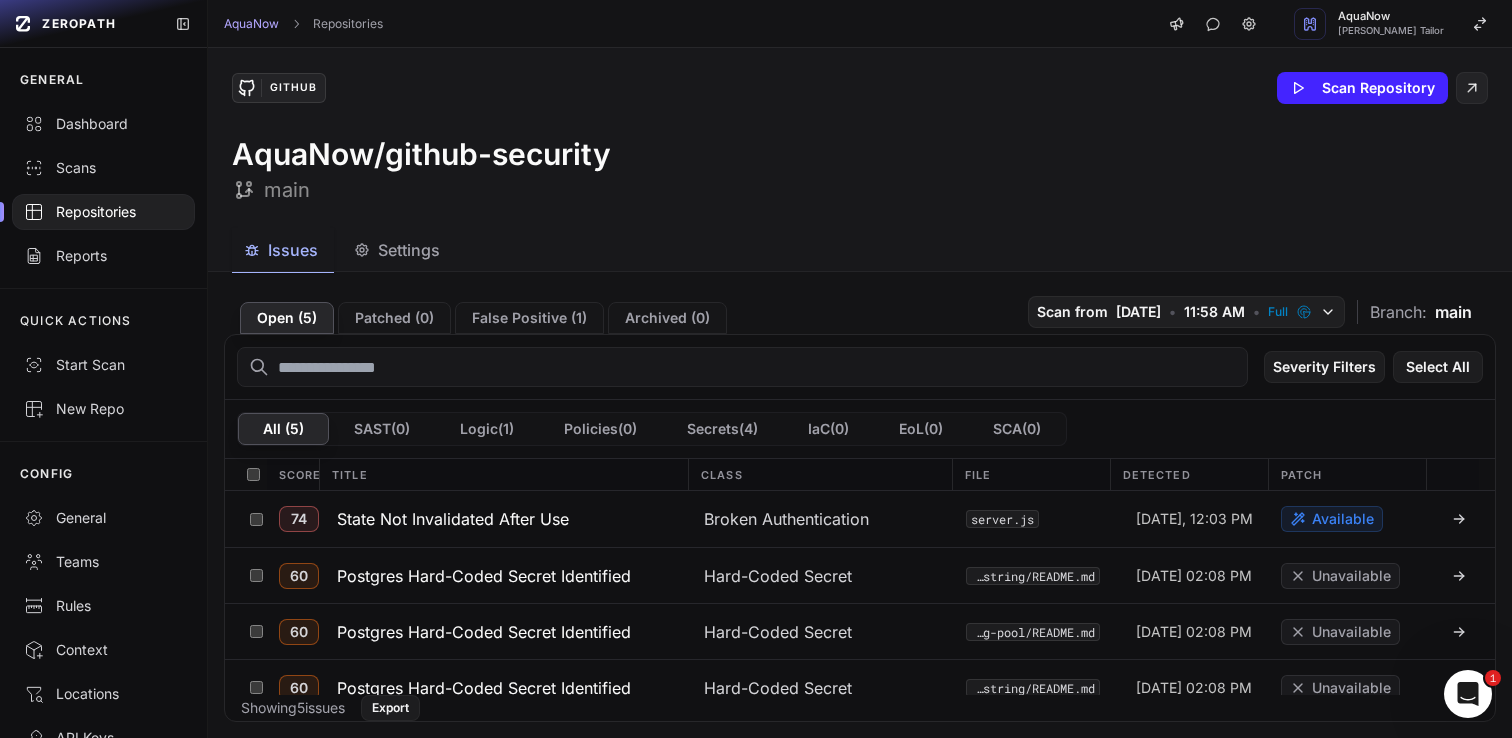 click on "Settings" at bounding box center (409, 250) 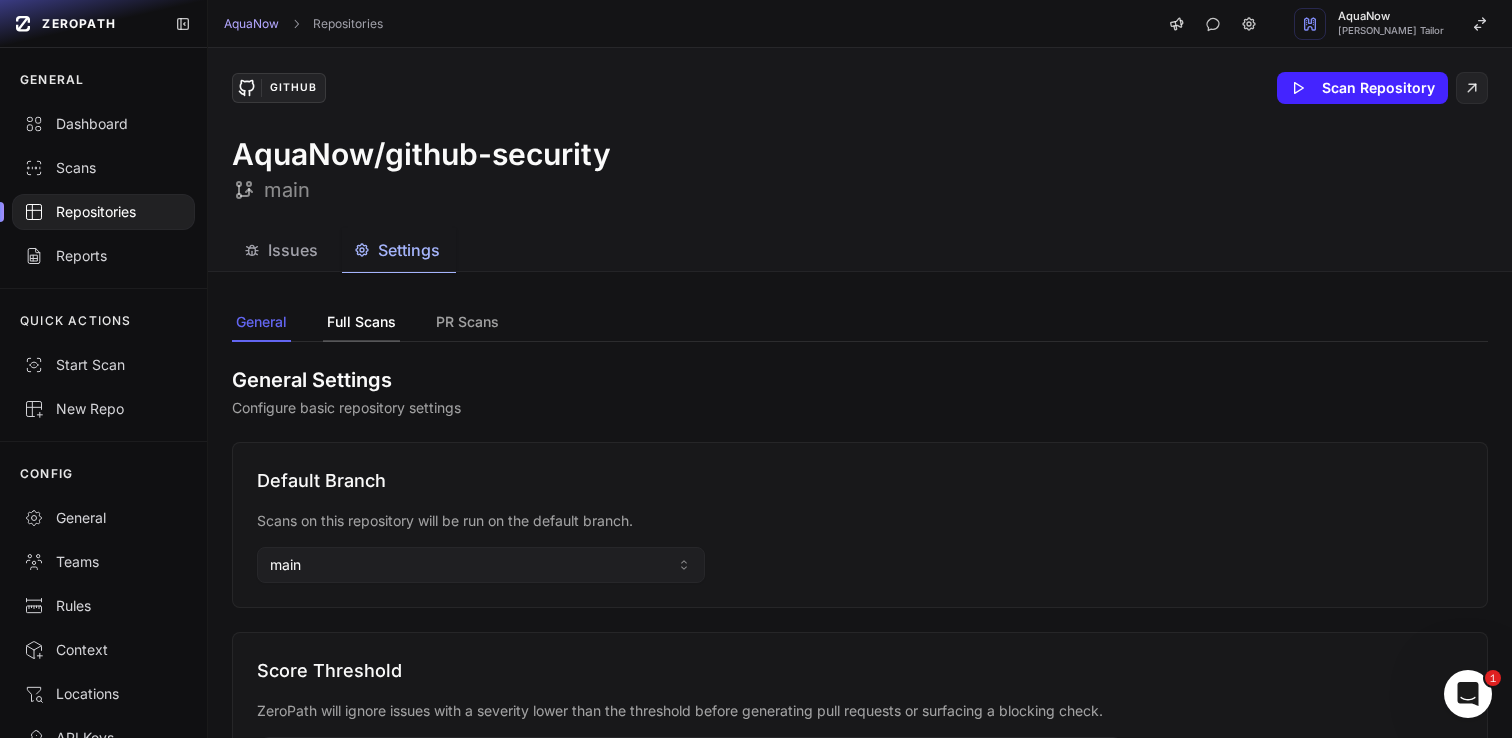 click on "Full Scans" 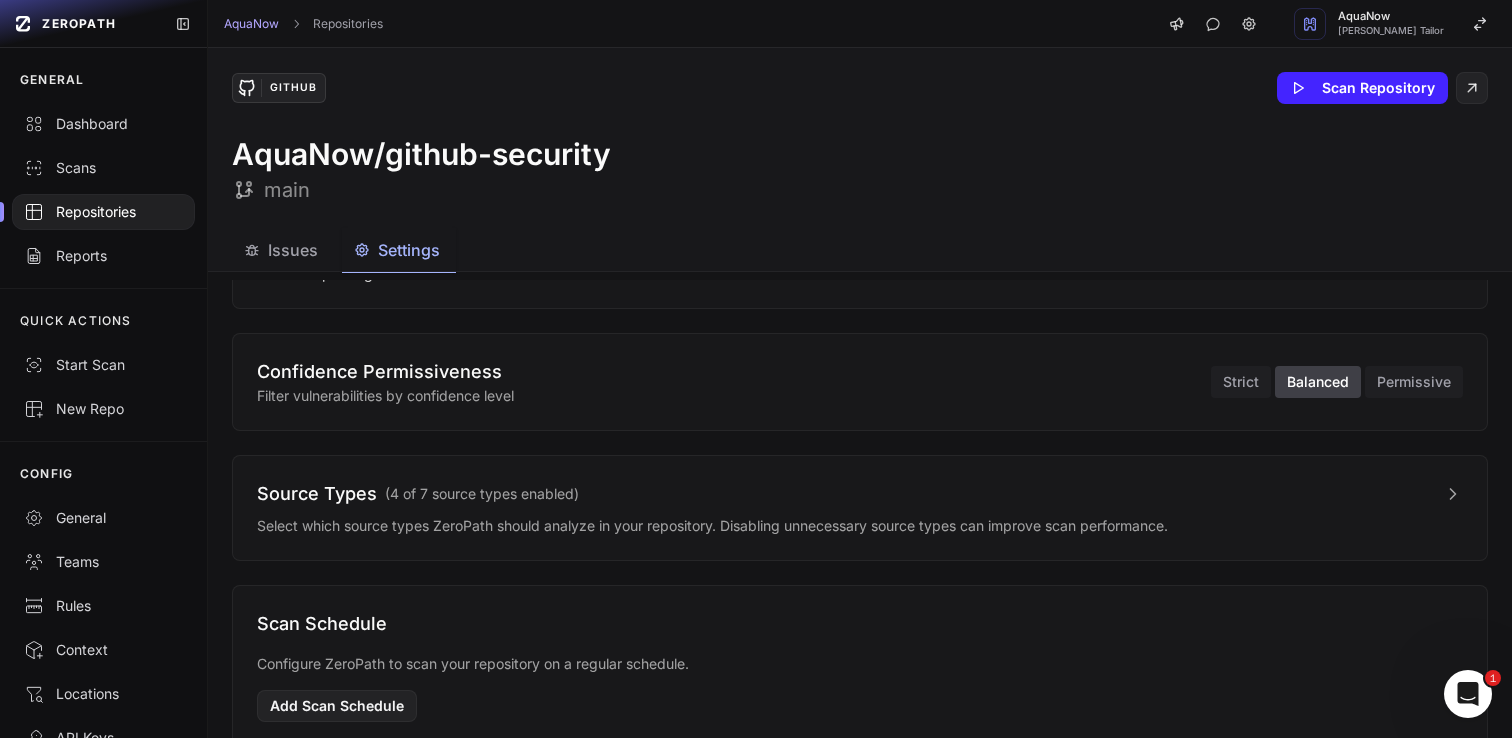 scroll, scrollTop: 236, scrollLeft: 0, axis: vertical 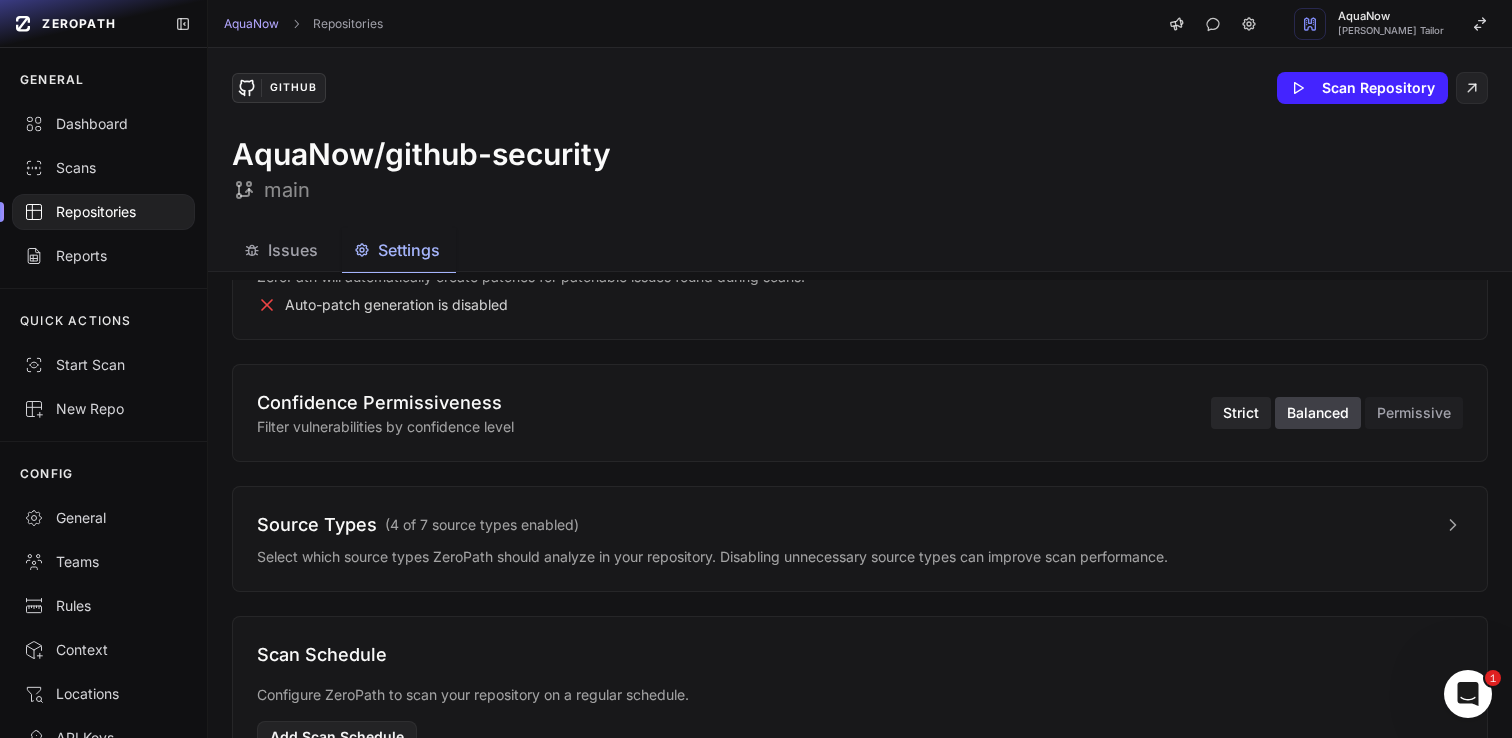 click on "Strict" at bounding box center (1241, 413) 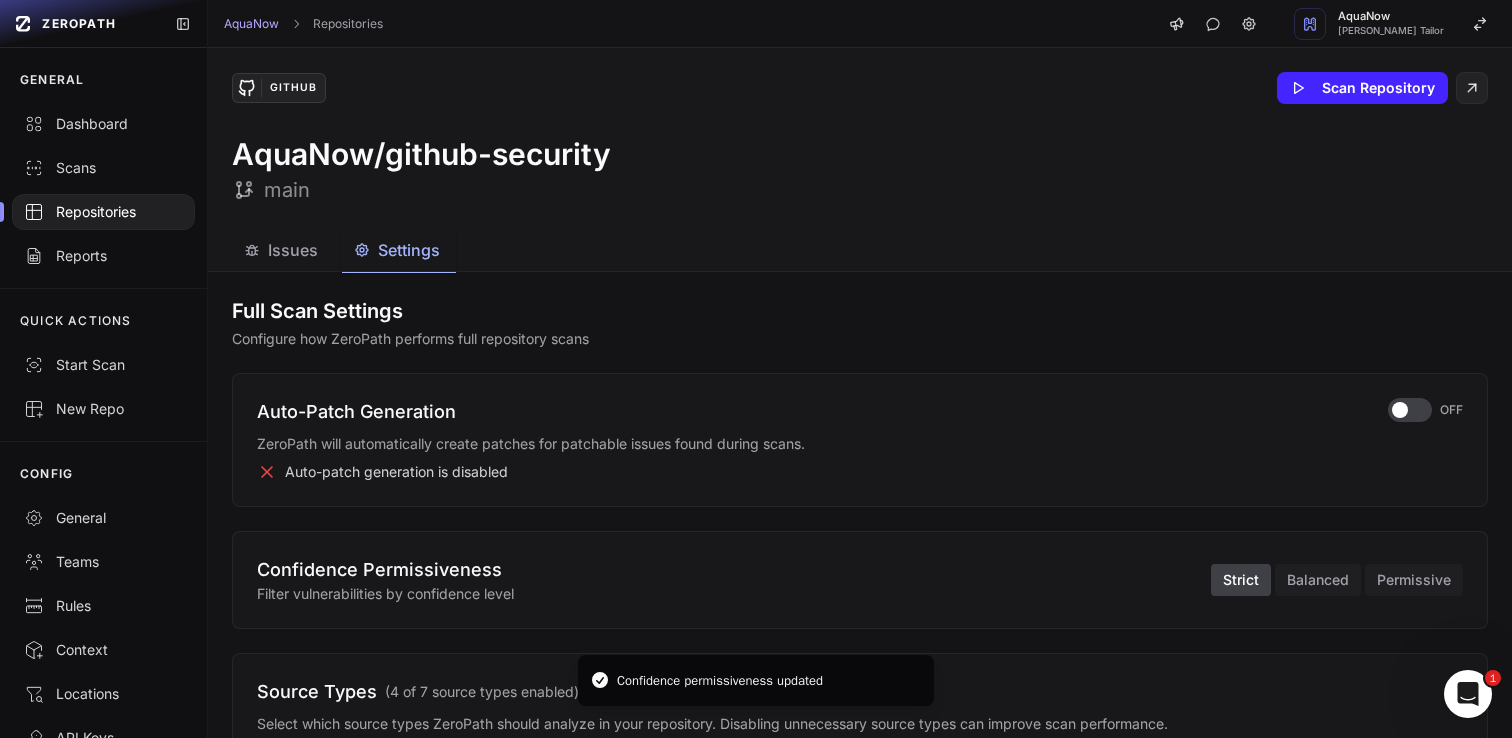 scroll, scrollTop: 0, scrollLeft: 0, axis: both 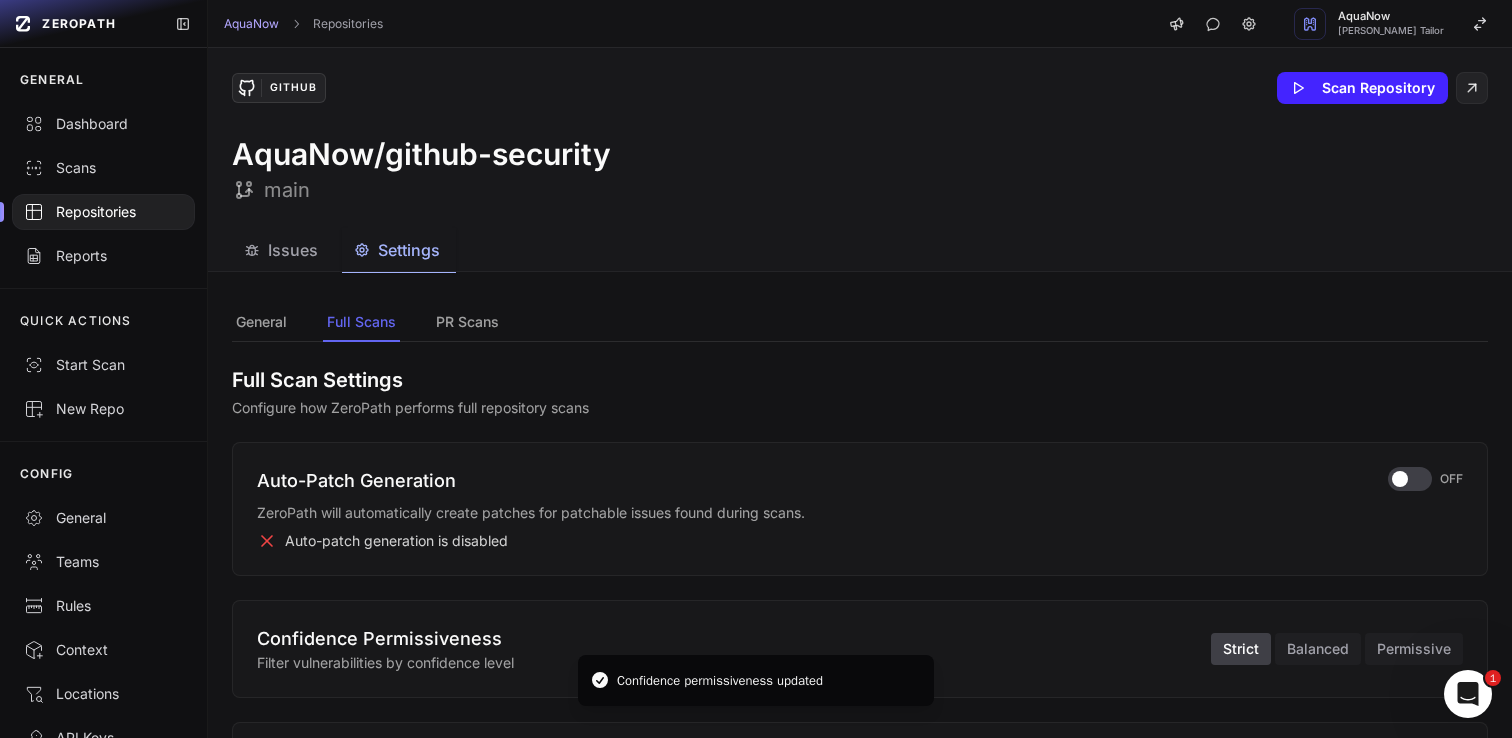 click on "Repositories" at bounding box center (103, 212) 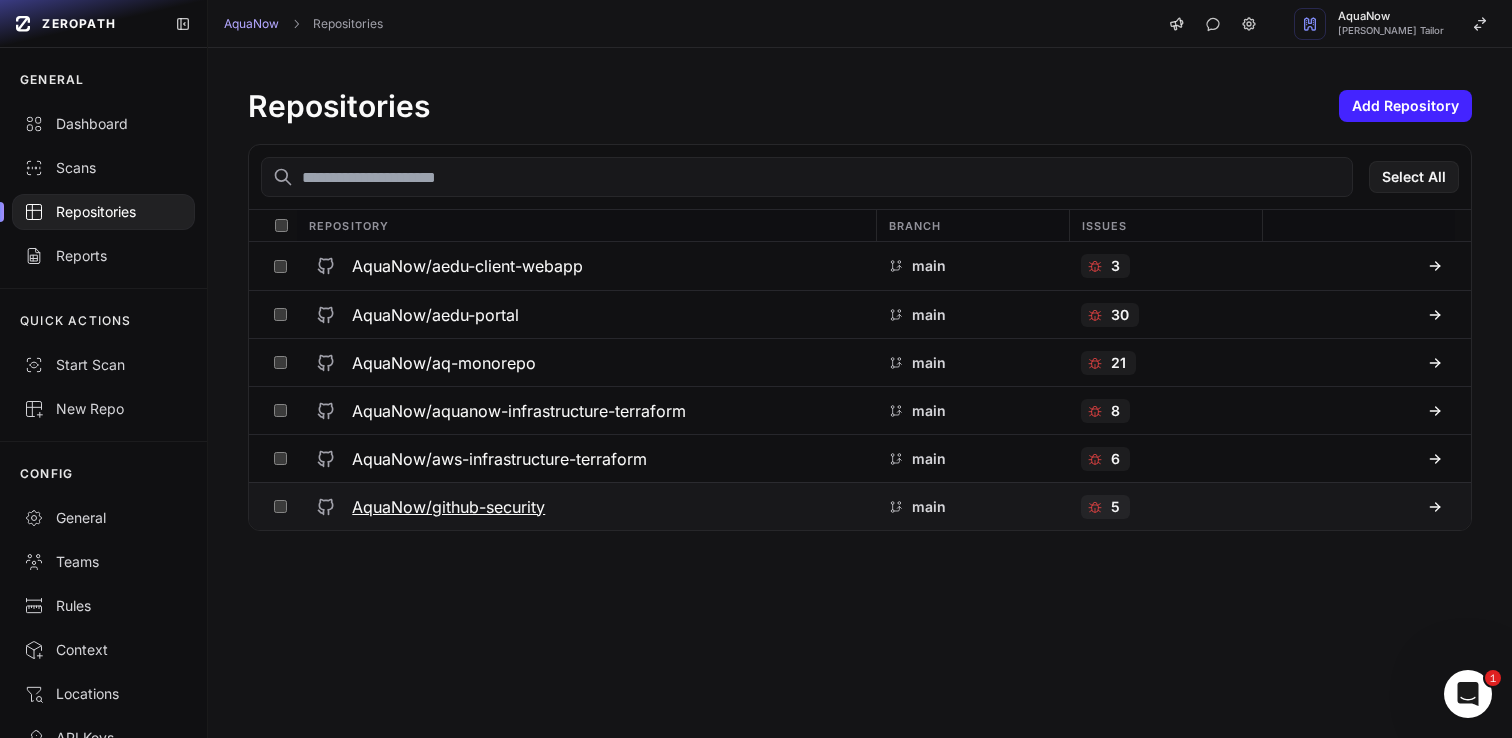 click on "AquaNow/github-security" at bounding box center [585, 507] 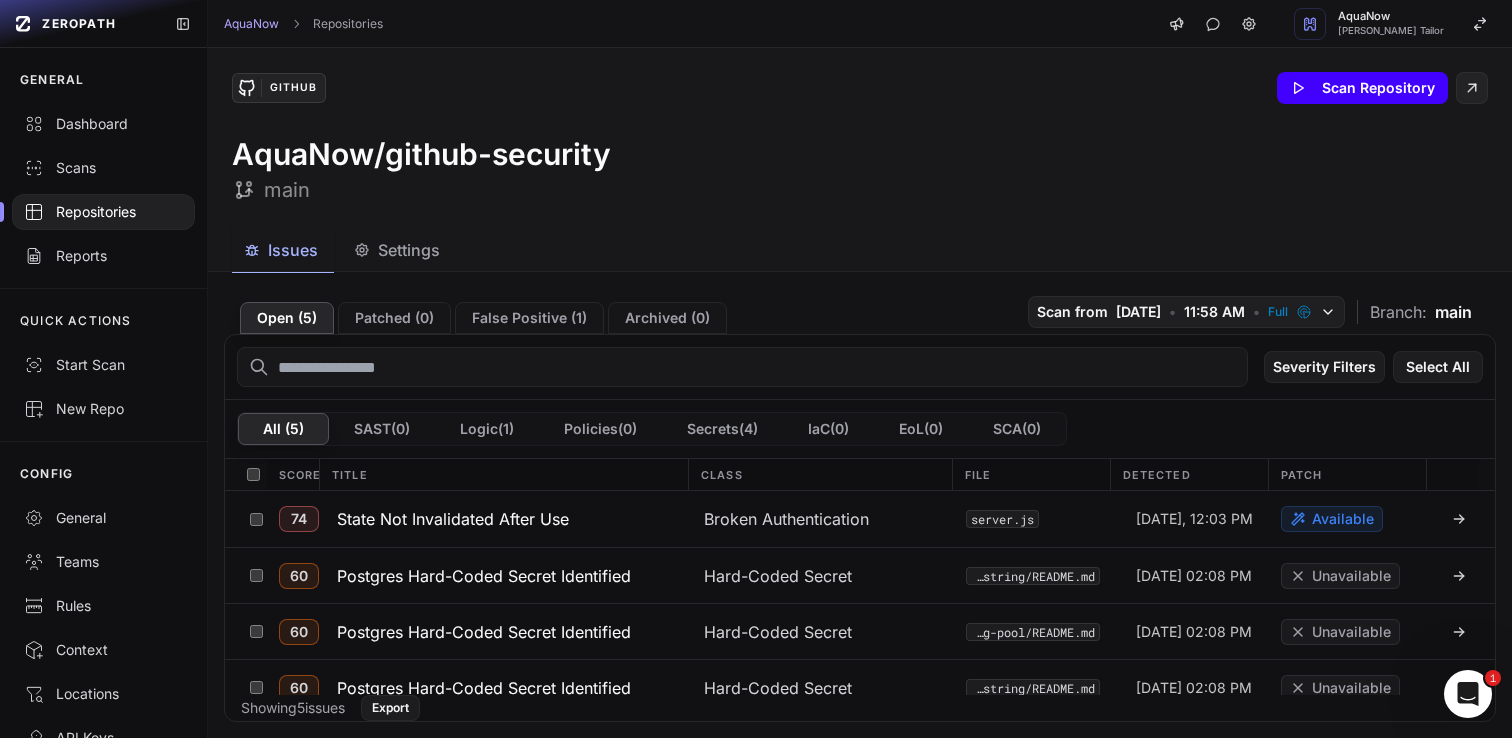 click on "Scan Repository" at bounding box center [1362, 88] 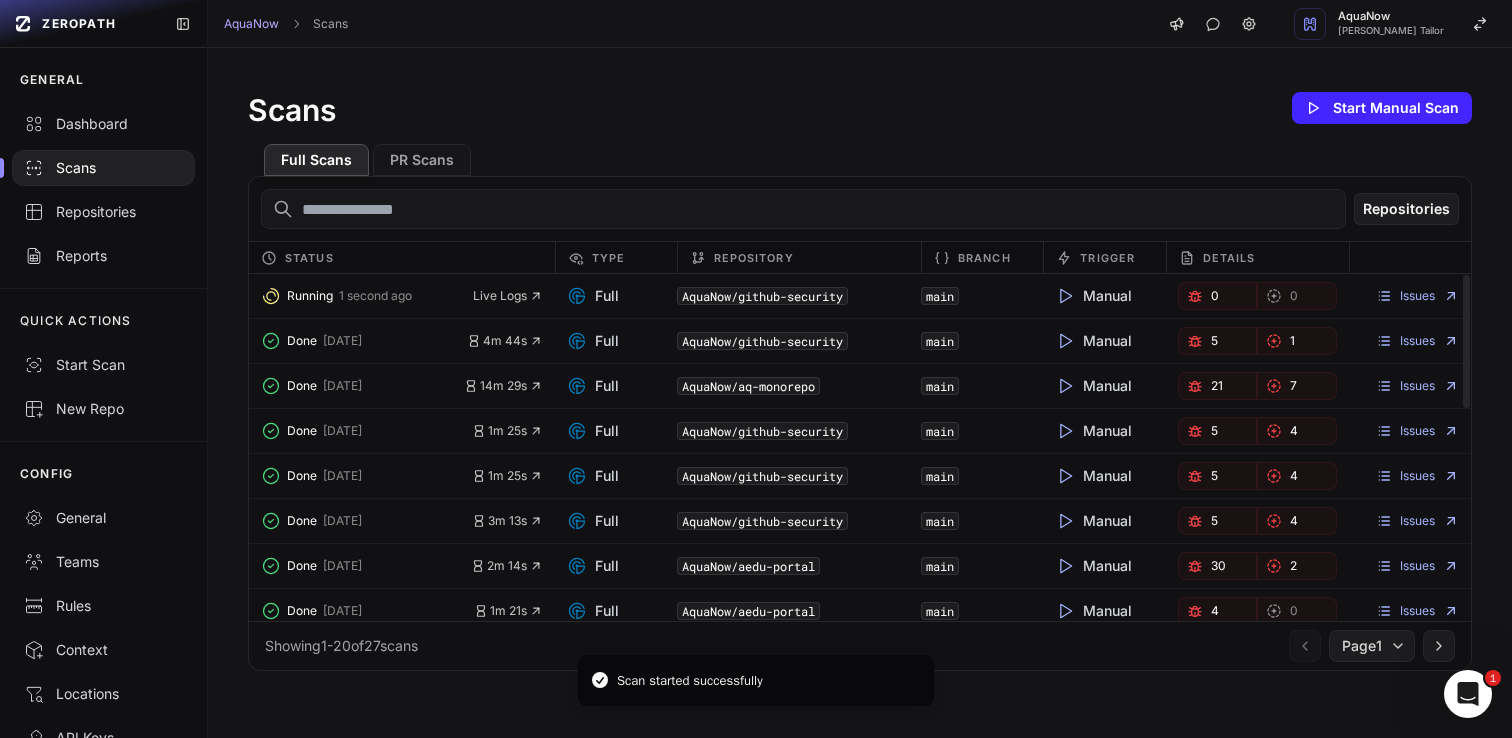 click on "Full Scans   PR Scans" at bounding box center (860, 152) 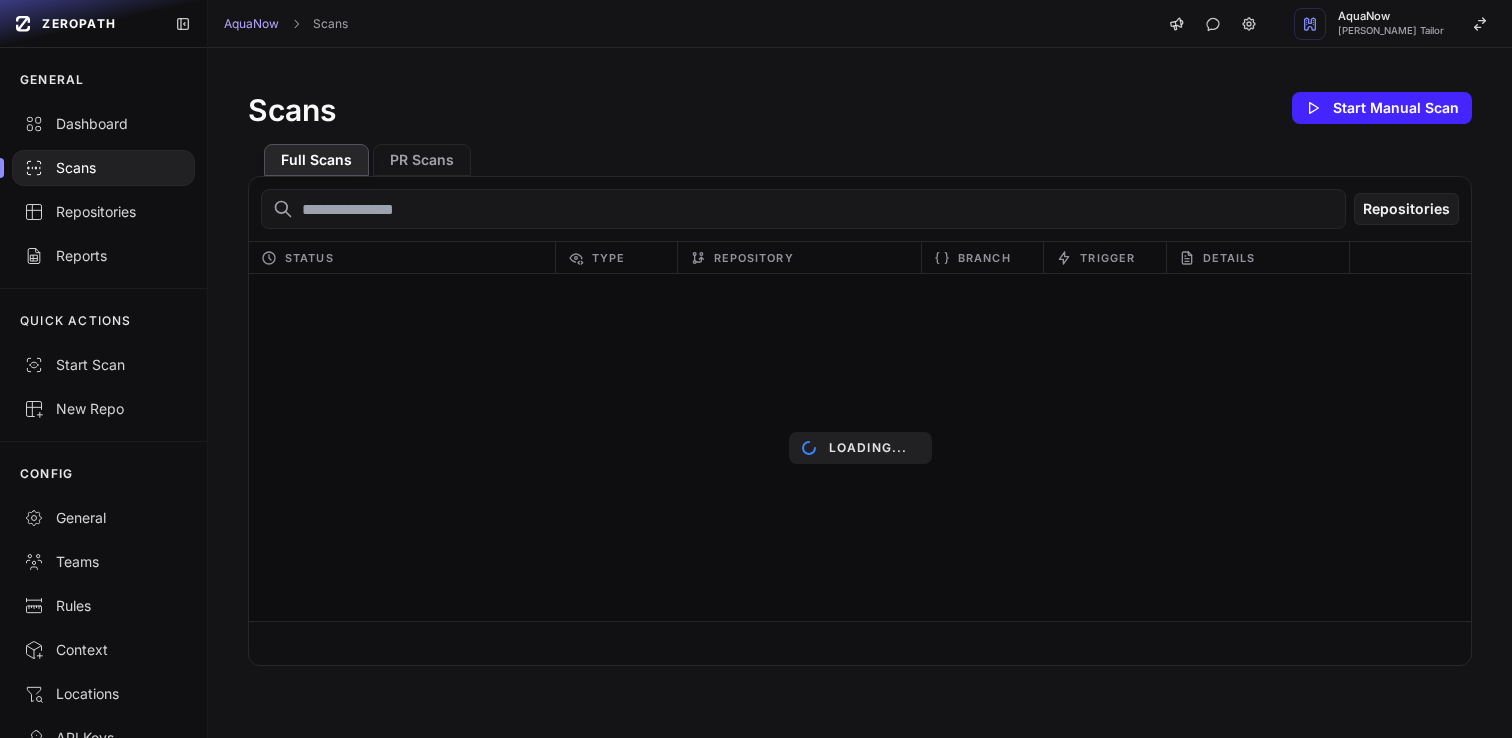scroll, scrollTop: 0, scrollLeft: 0, axis: both 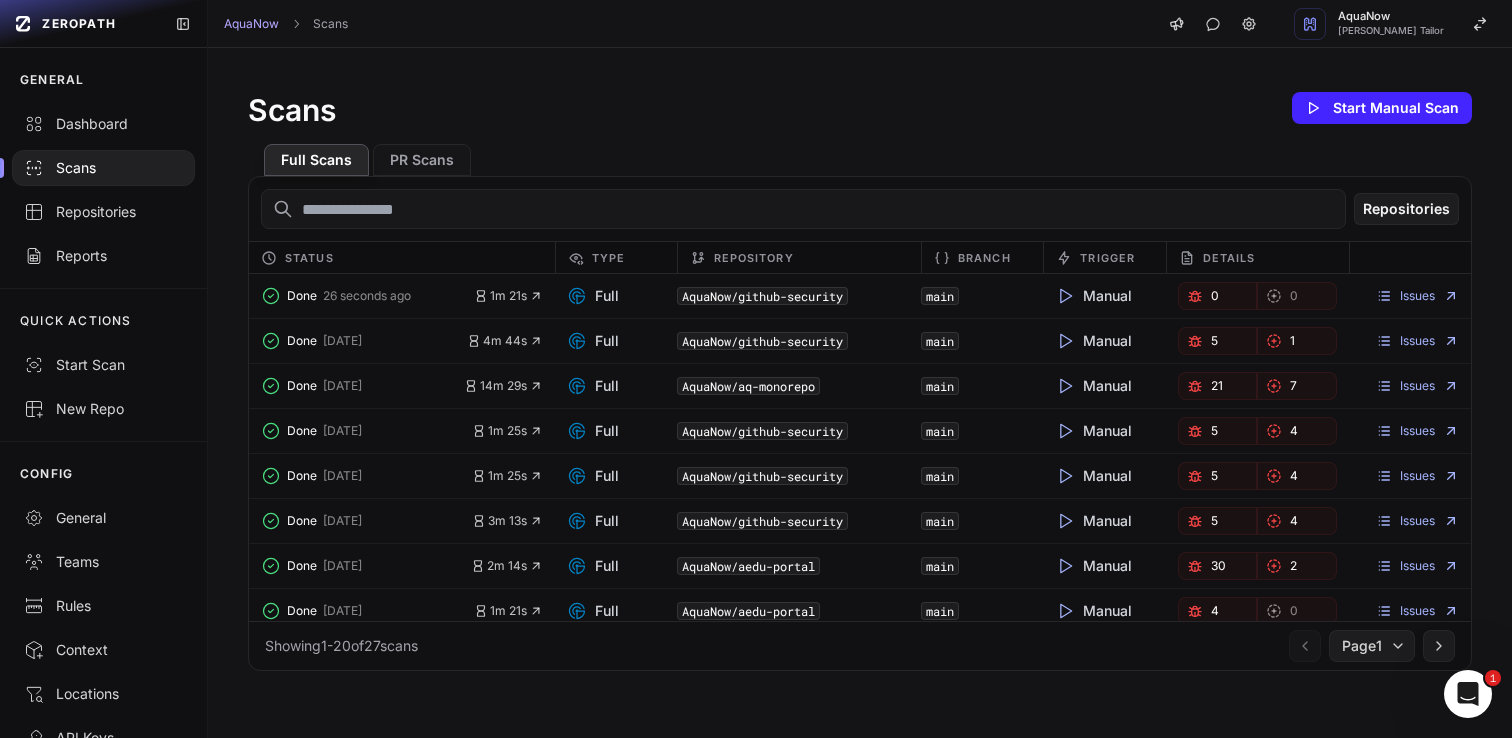 click on "AquaNow     Scans                   AquaNow   Dhaval Tailor" at bounding box center [860, 24] 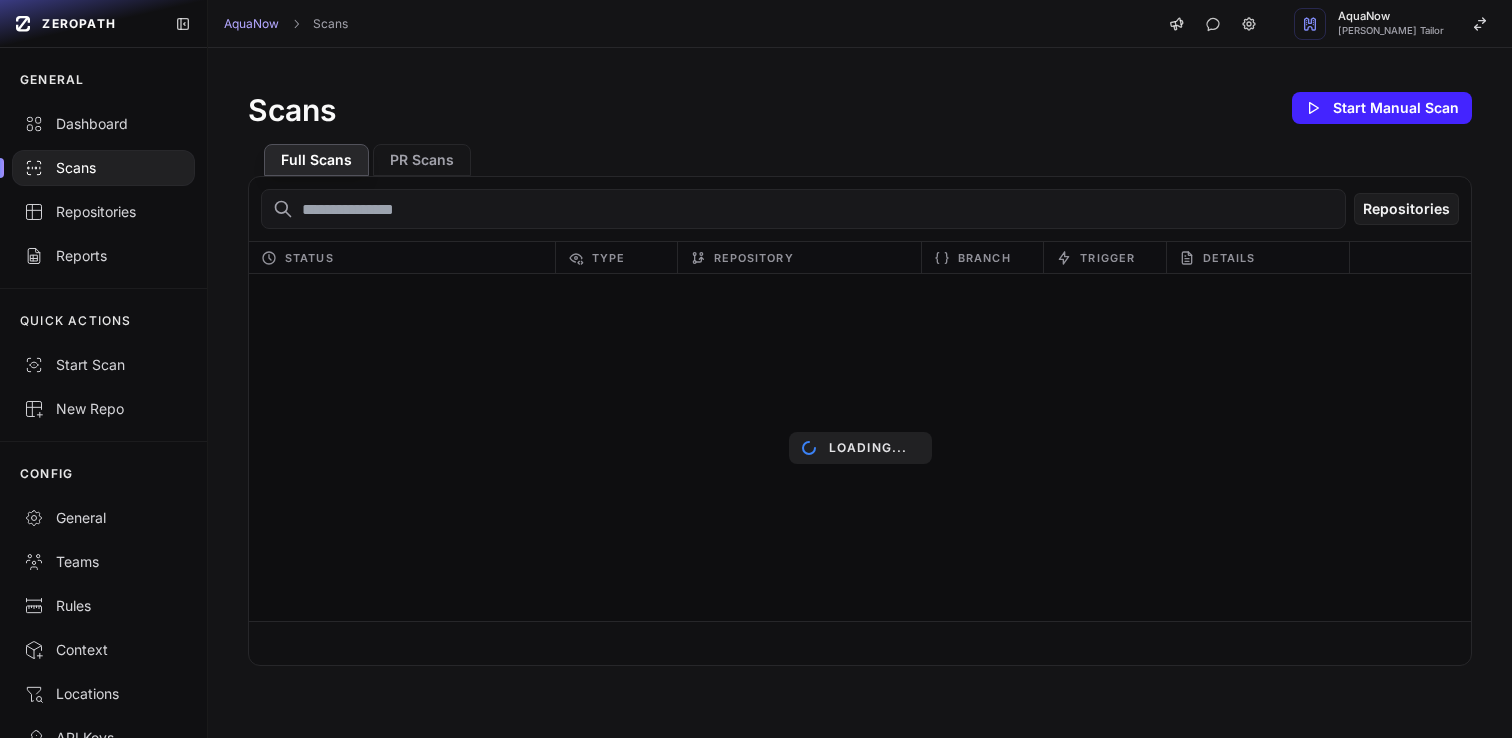 scroll, scrollTop: 0, scrollLeft: 0, axis: both 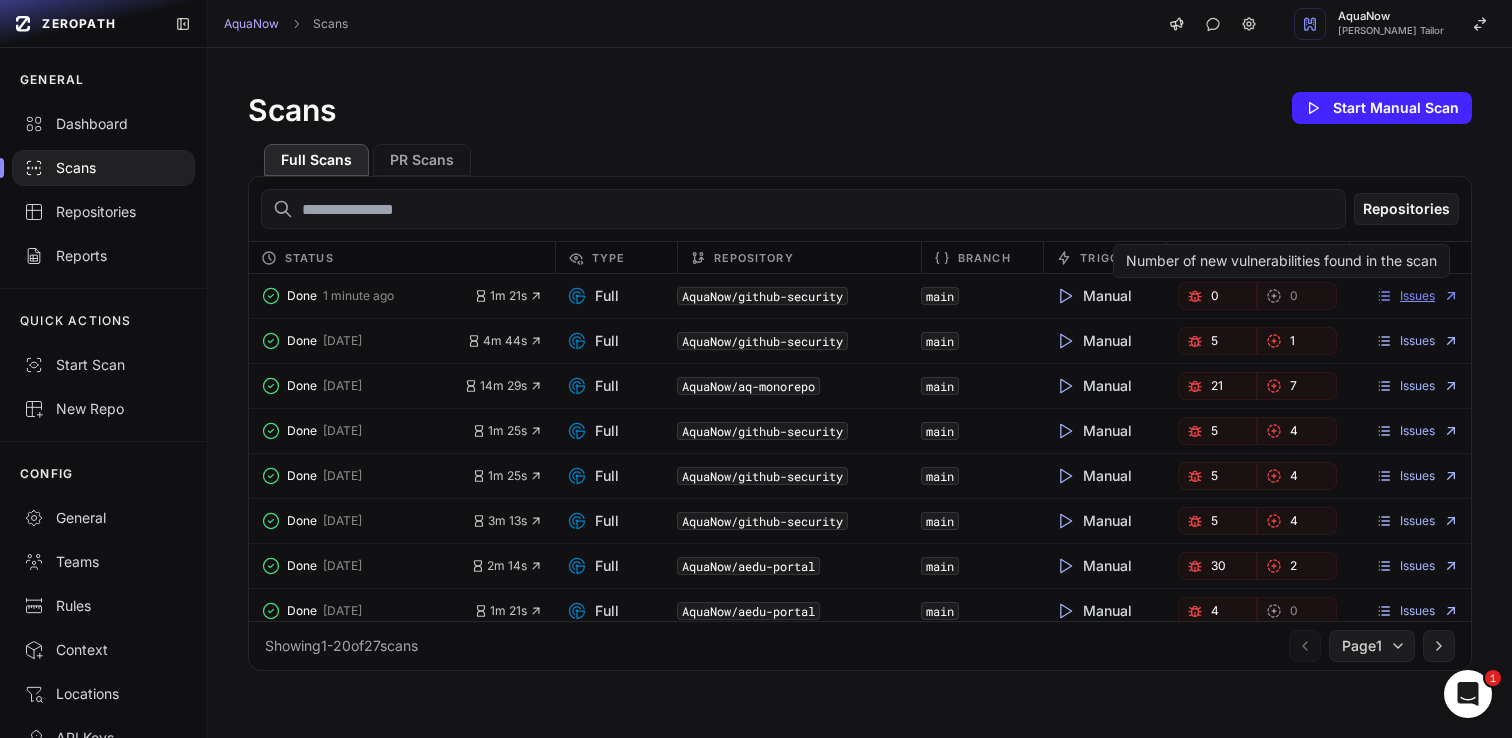 click on "Issues" at bounding box center [1417, 296] 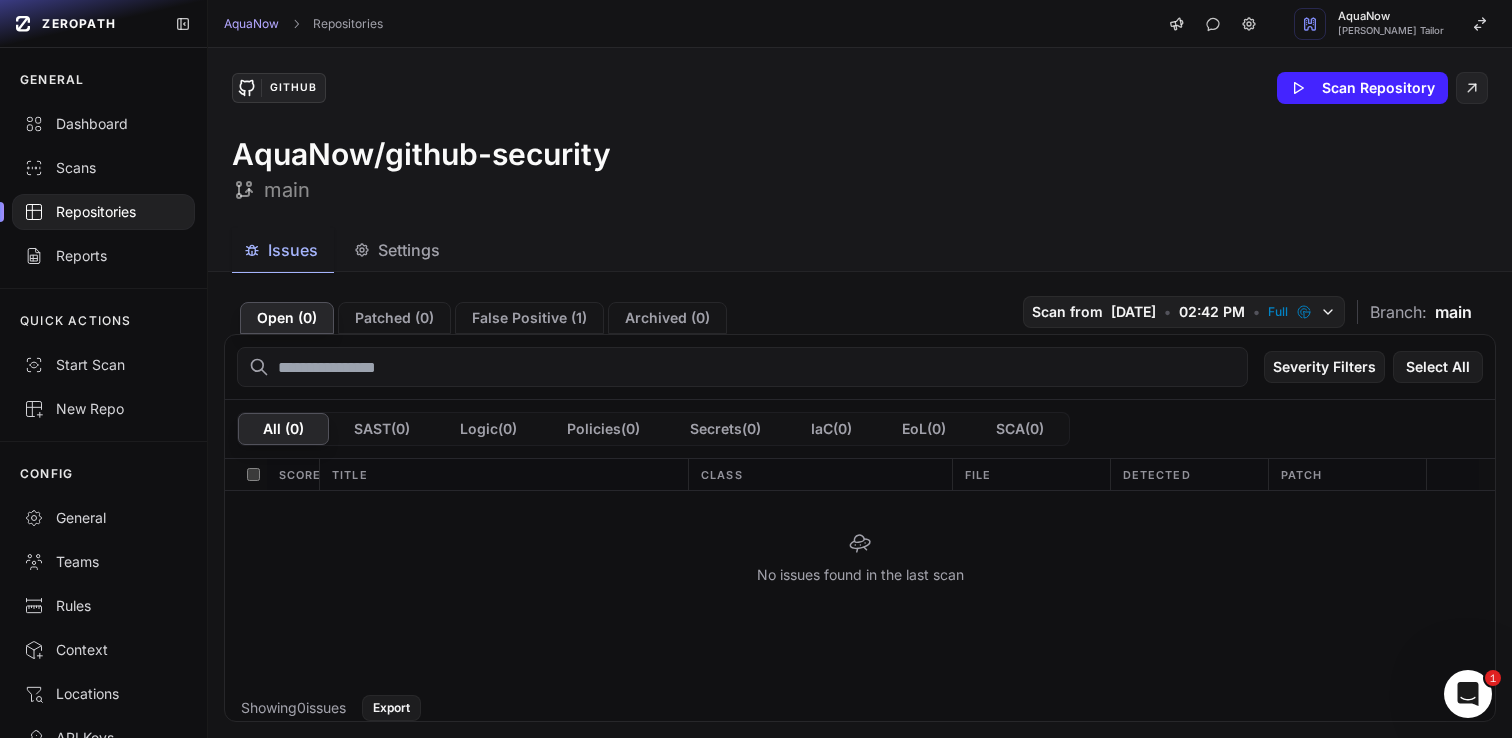 click on "Repositories" at bounding box center [103, 212] 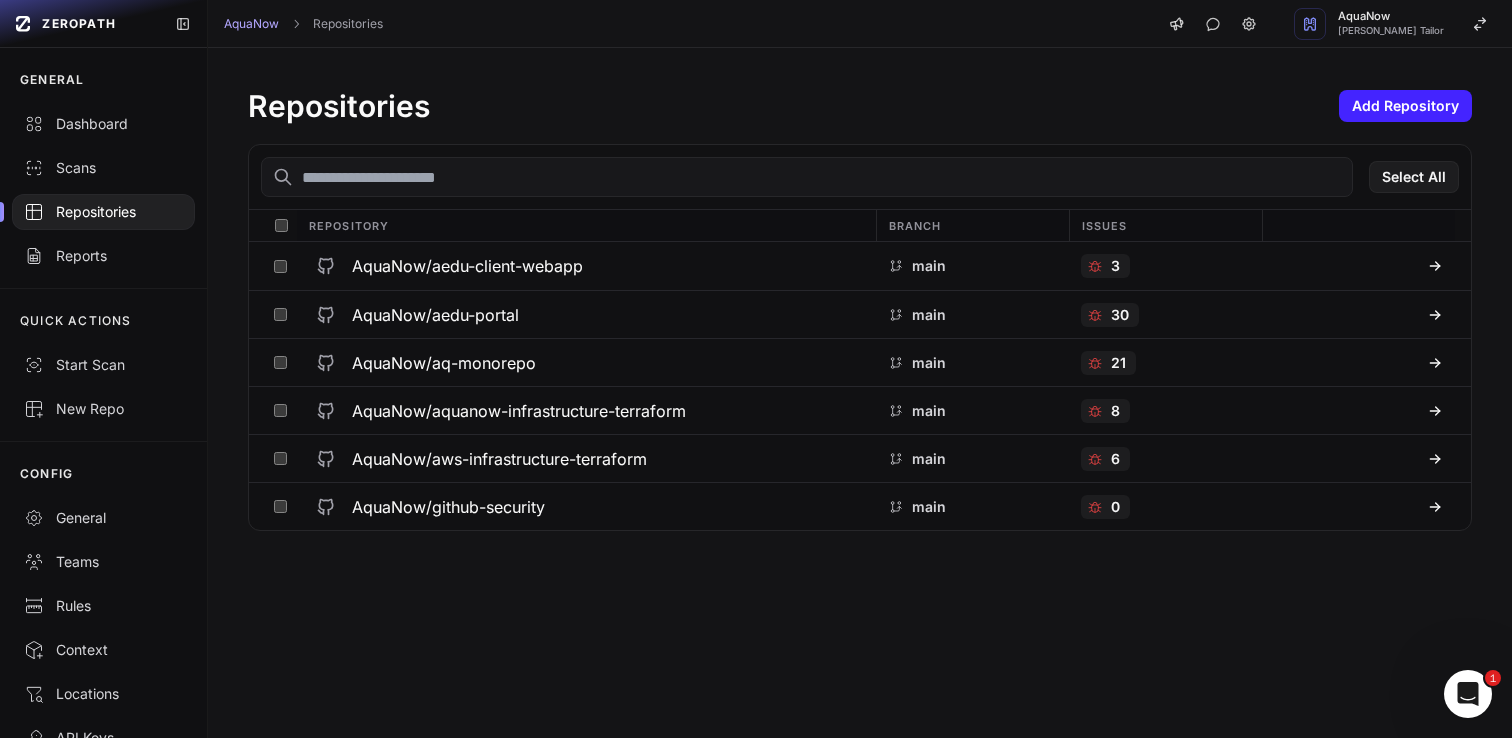 click on "Repositories   Add Repository         Select All         Repository   Branch   Issues             AquaNow/aedu-client-webapp       main     3           AquaNow/aedu-portal       main     30           AquaNow/aq-monorepo       main     21           AquaNow/aquanow-infrastructure-terraform       main     8           AquaNow/aws-infrastructure-terraform       main     6           AquaNow/github-security       main     0" at bounding box center [860, 393] 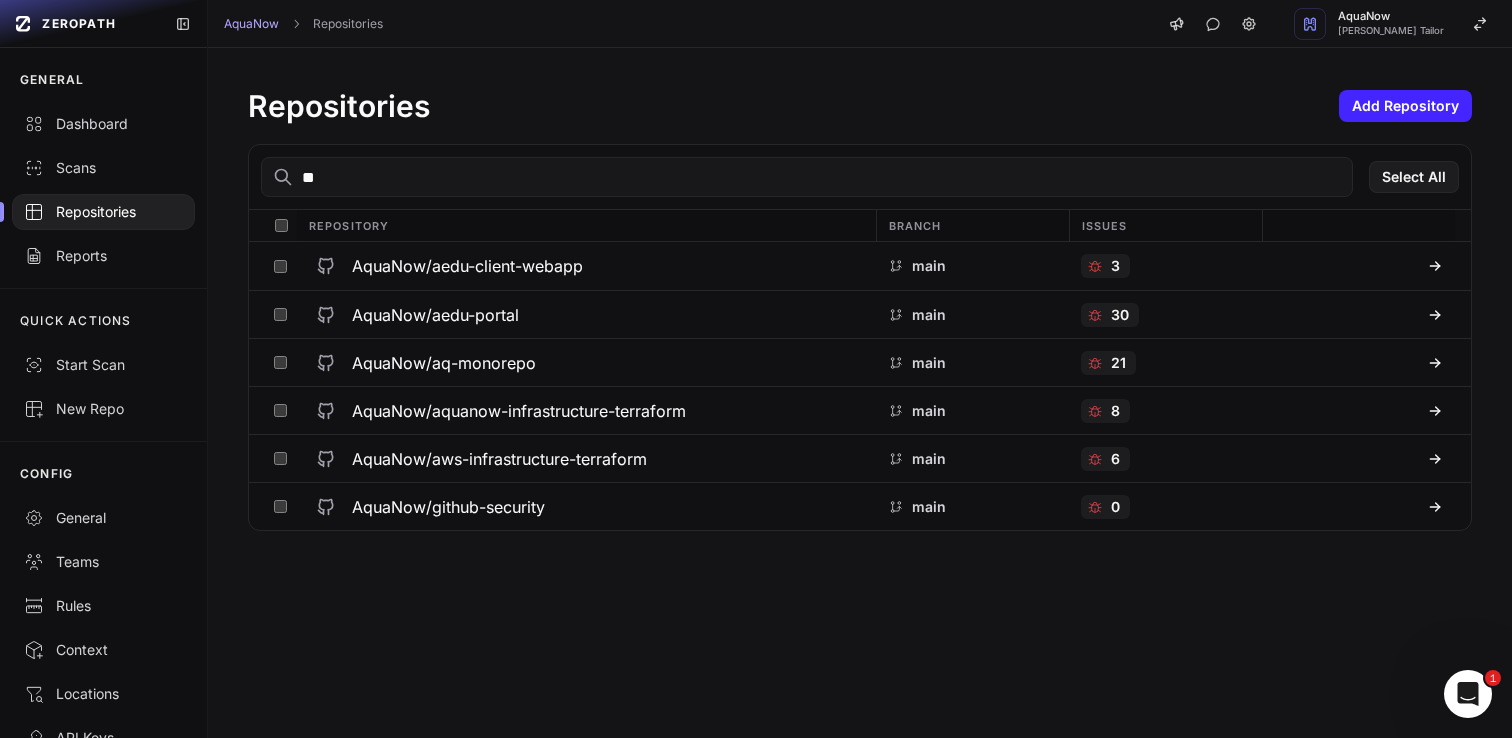 type on "*" 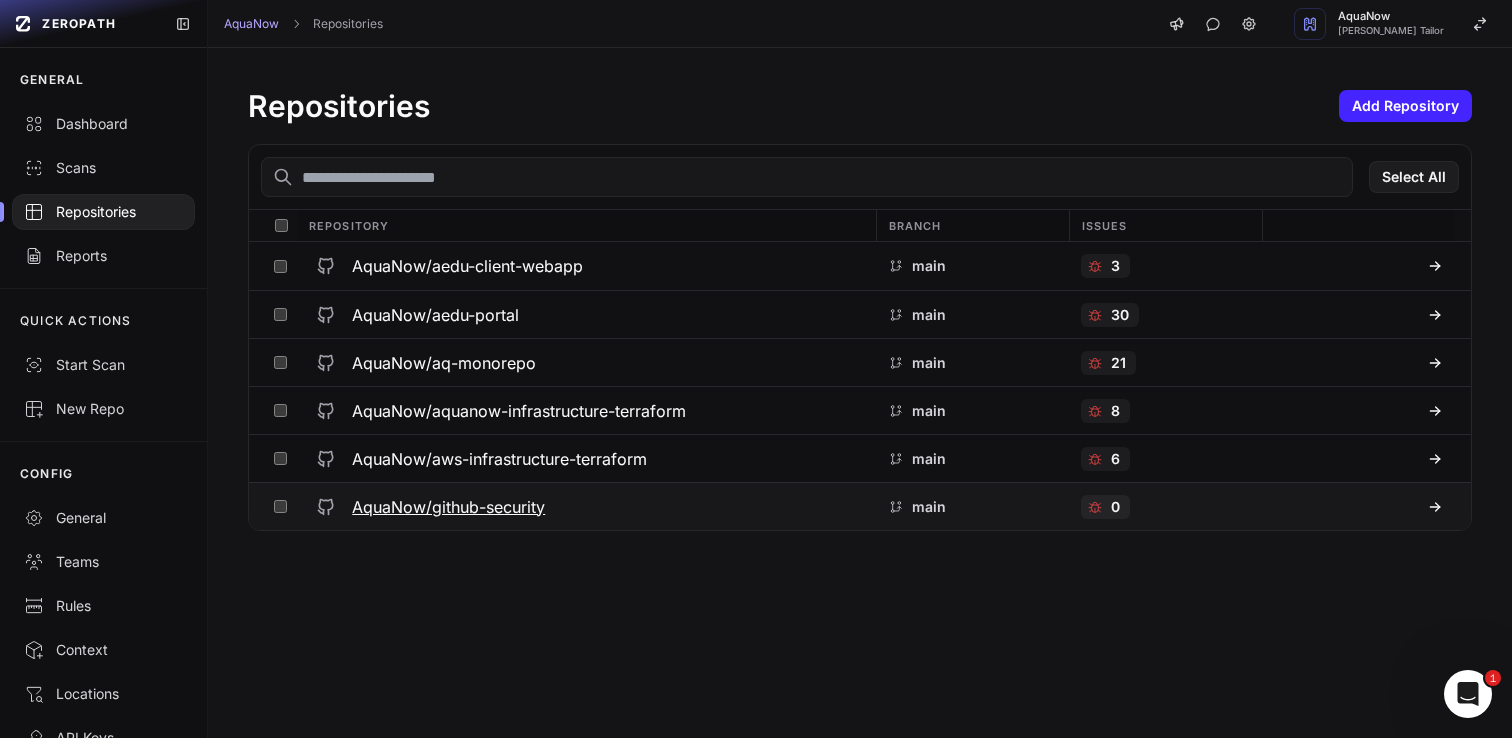 type 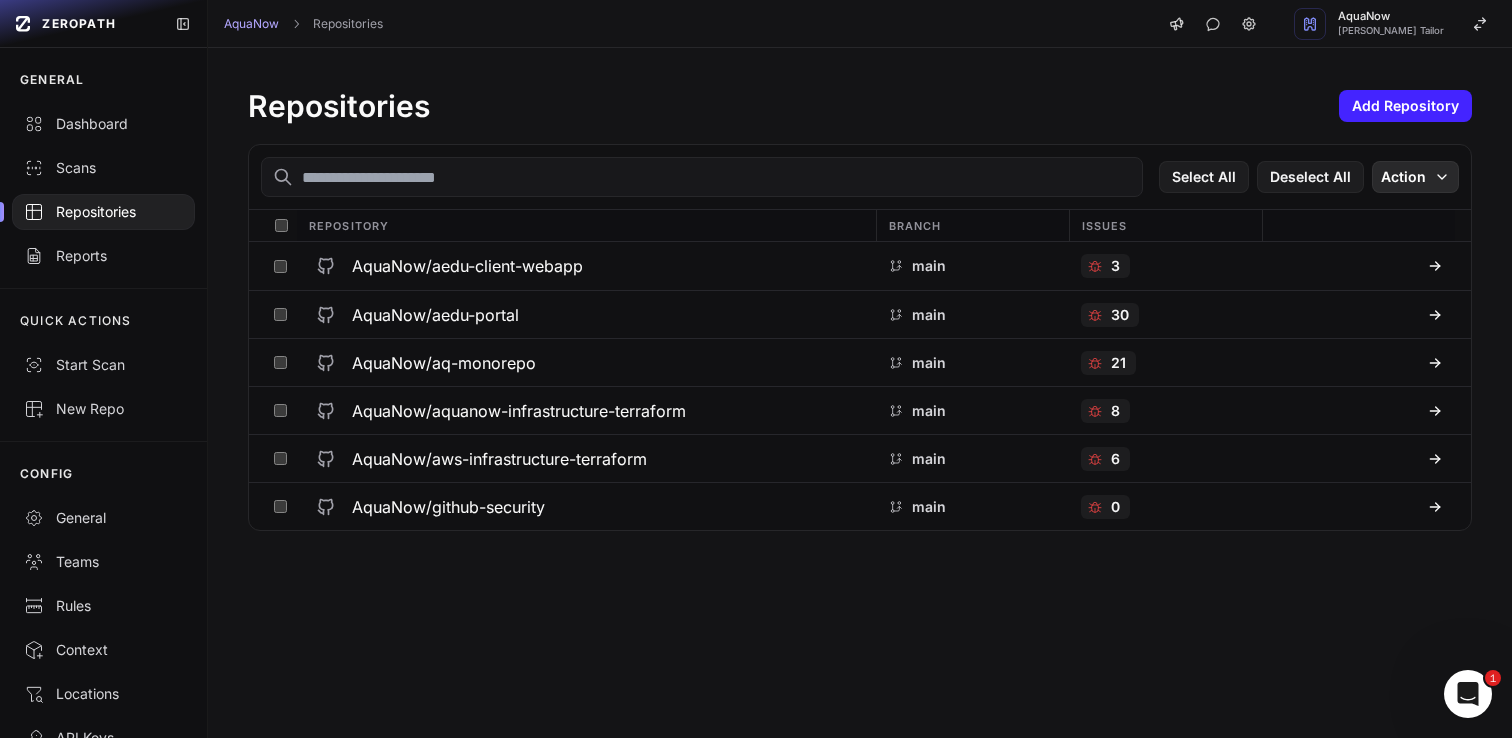 click on "Action" at bounding box center (1415, 177) 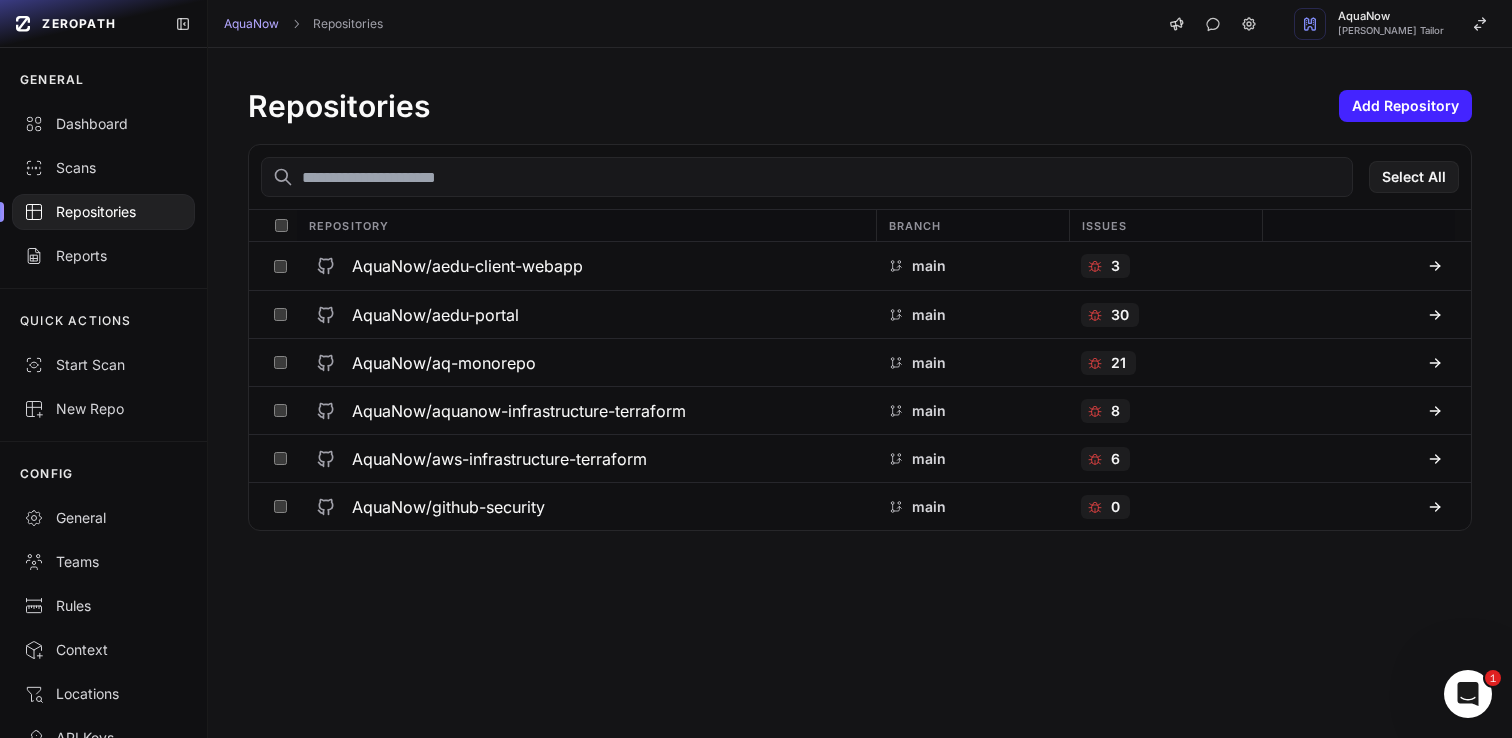 click at bounding box center [807, 177] 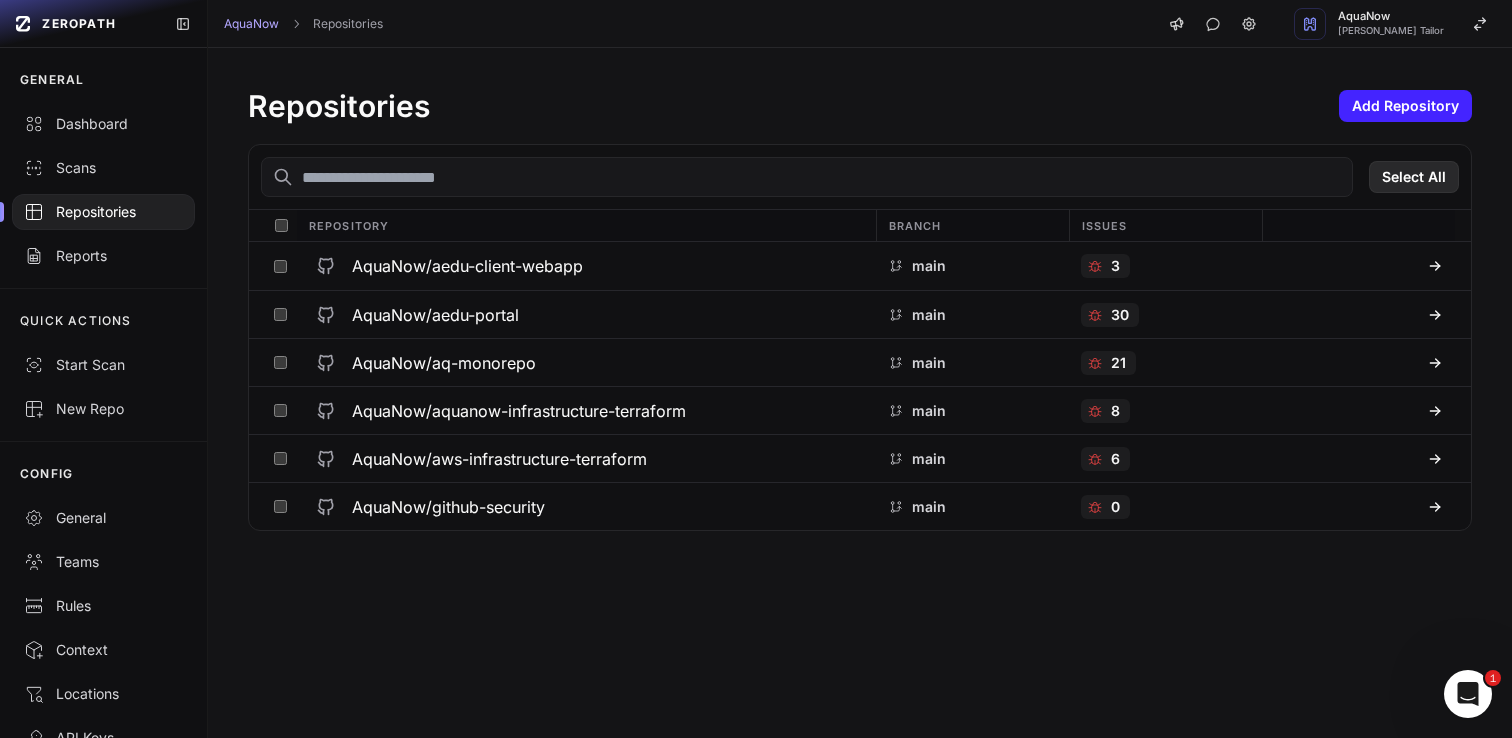 click on "Select All" at bounding box center [1414, 177] 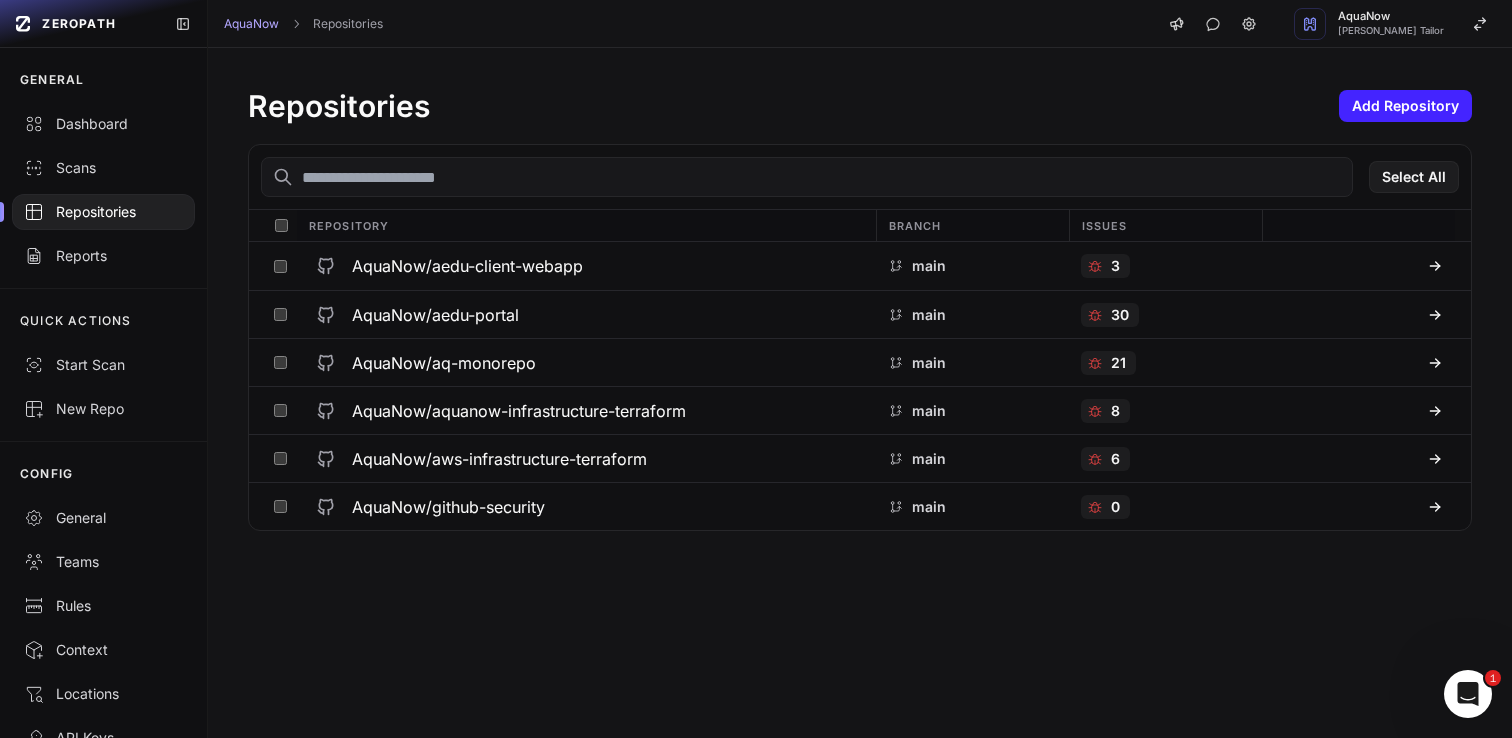 click at bounding box center (807, 177) 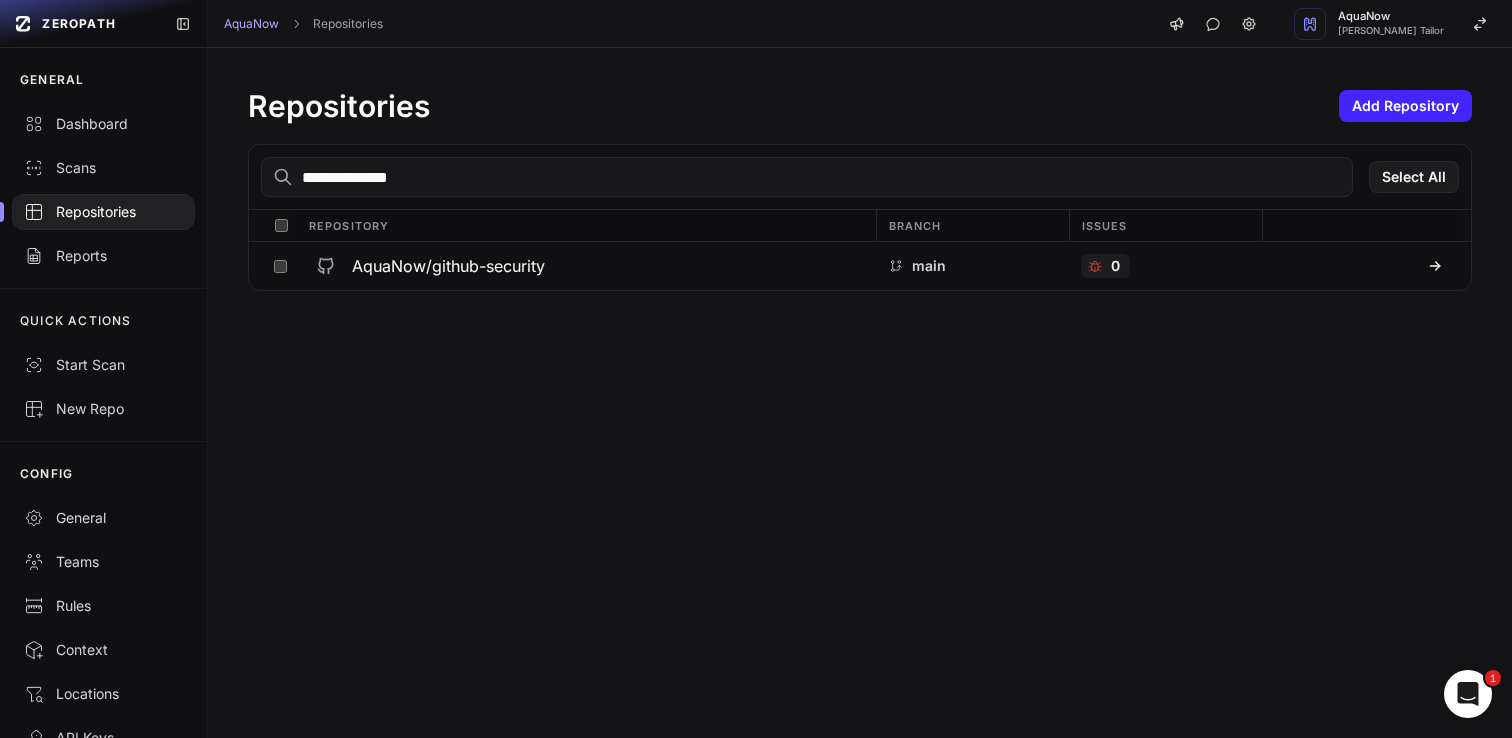 type on "**********" 